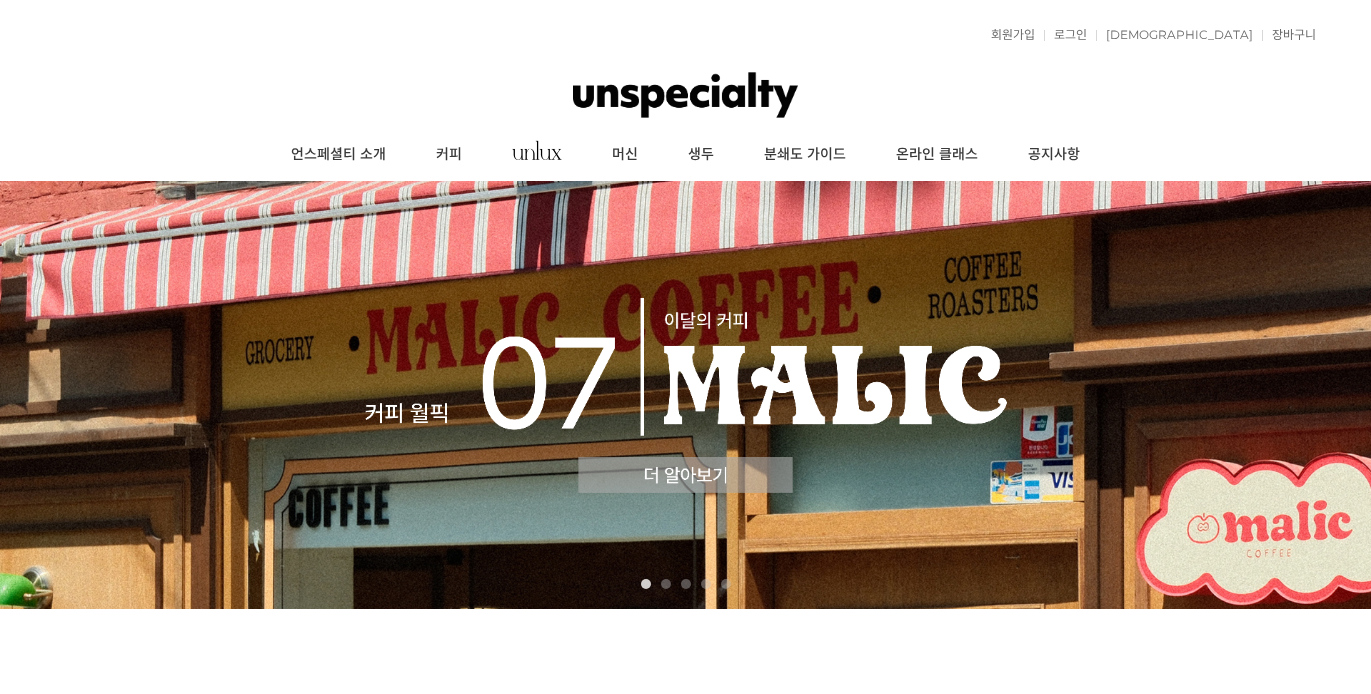 scroll, scrollTop: 0, scrollLeft: 0, axis: both 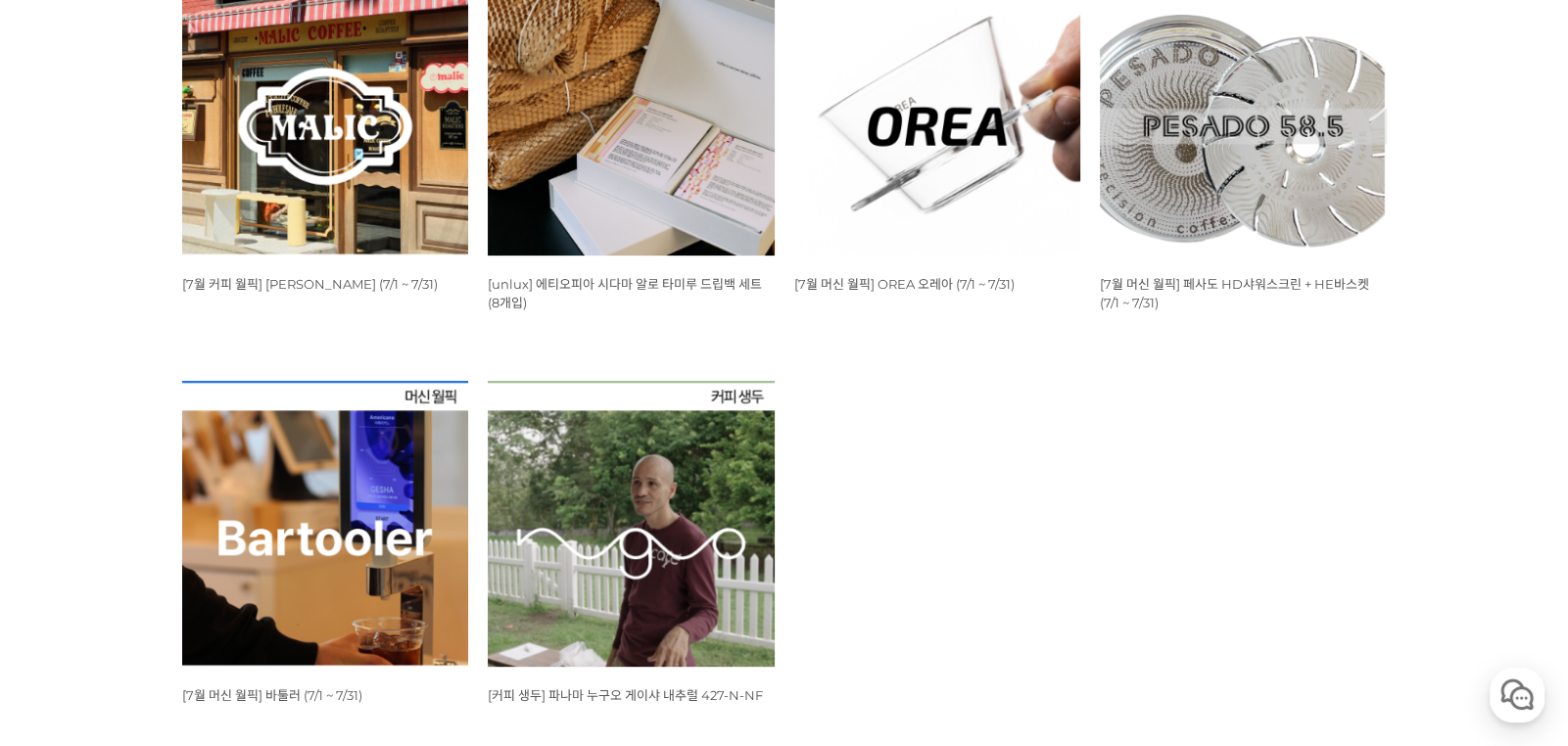 click at bounding box center [325, 112] 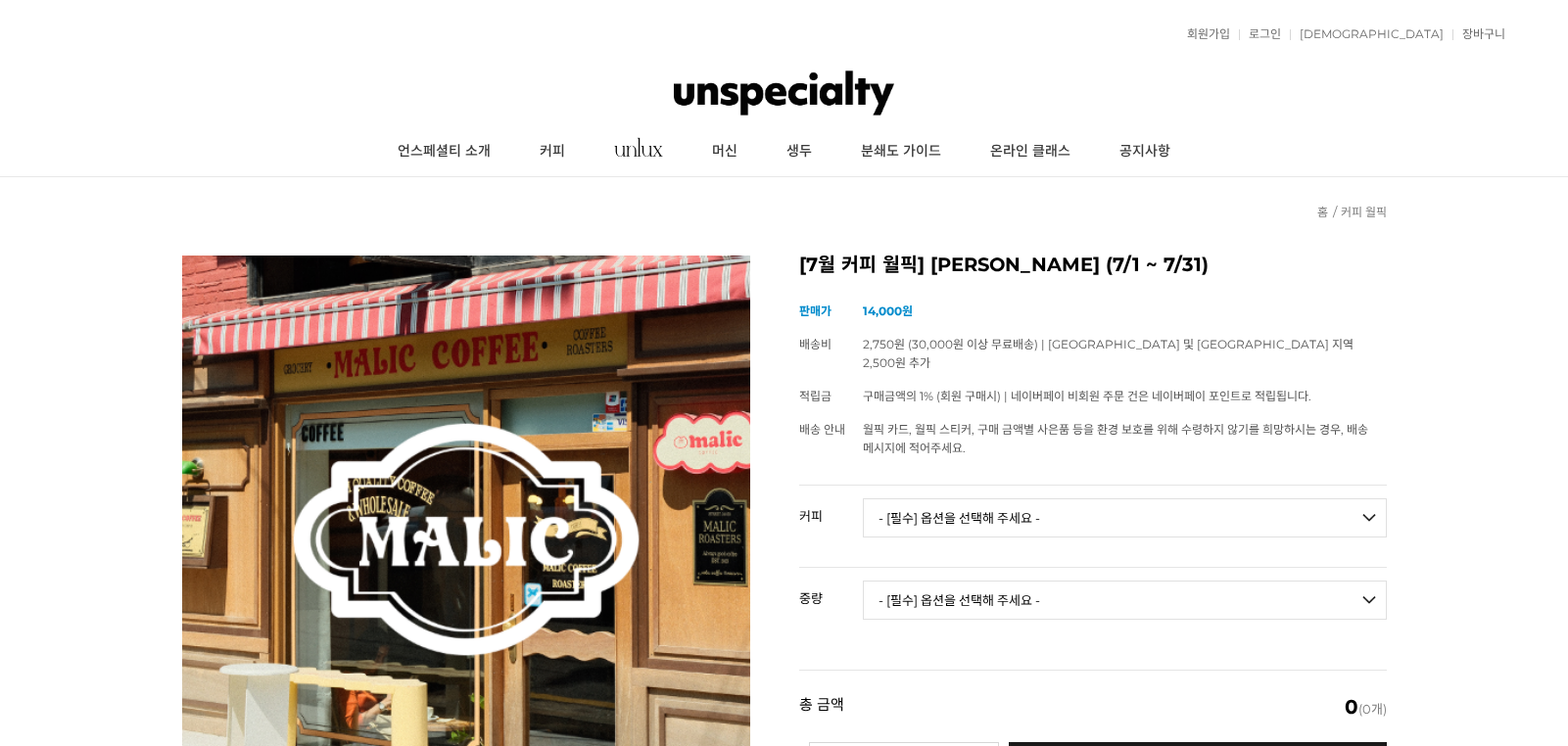 scroll, scrollTop: 0, scrollLeft: 0, axis: both 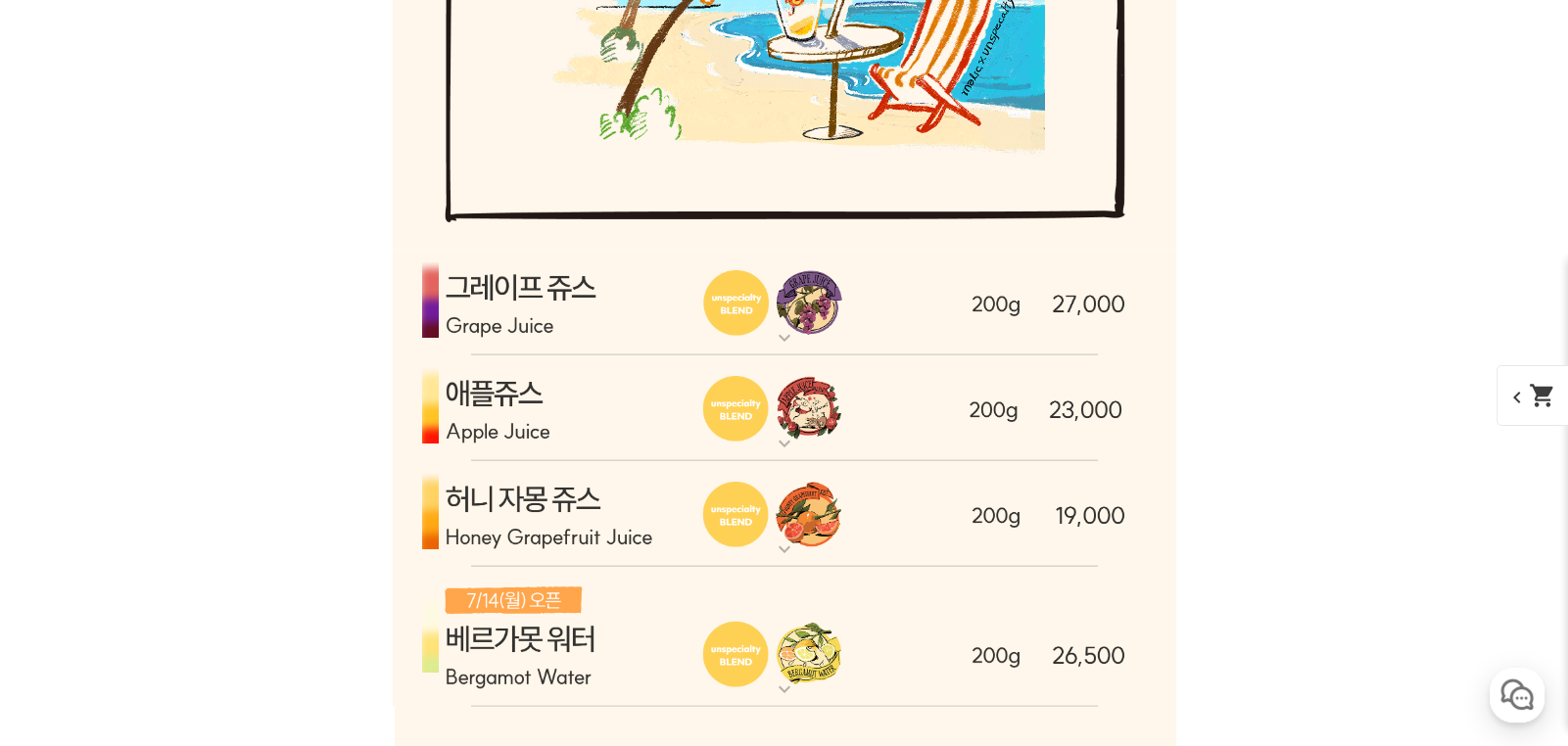 click on "expand_more" at bounding box center (784, 338) 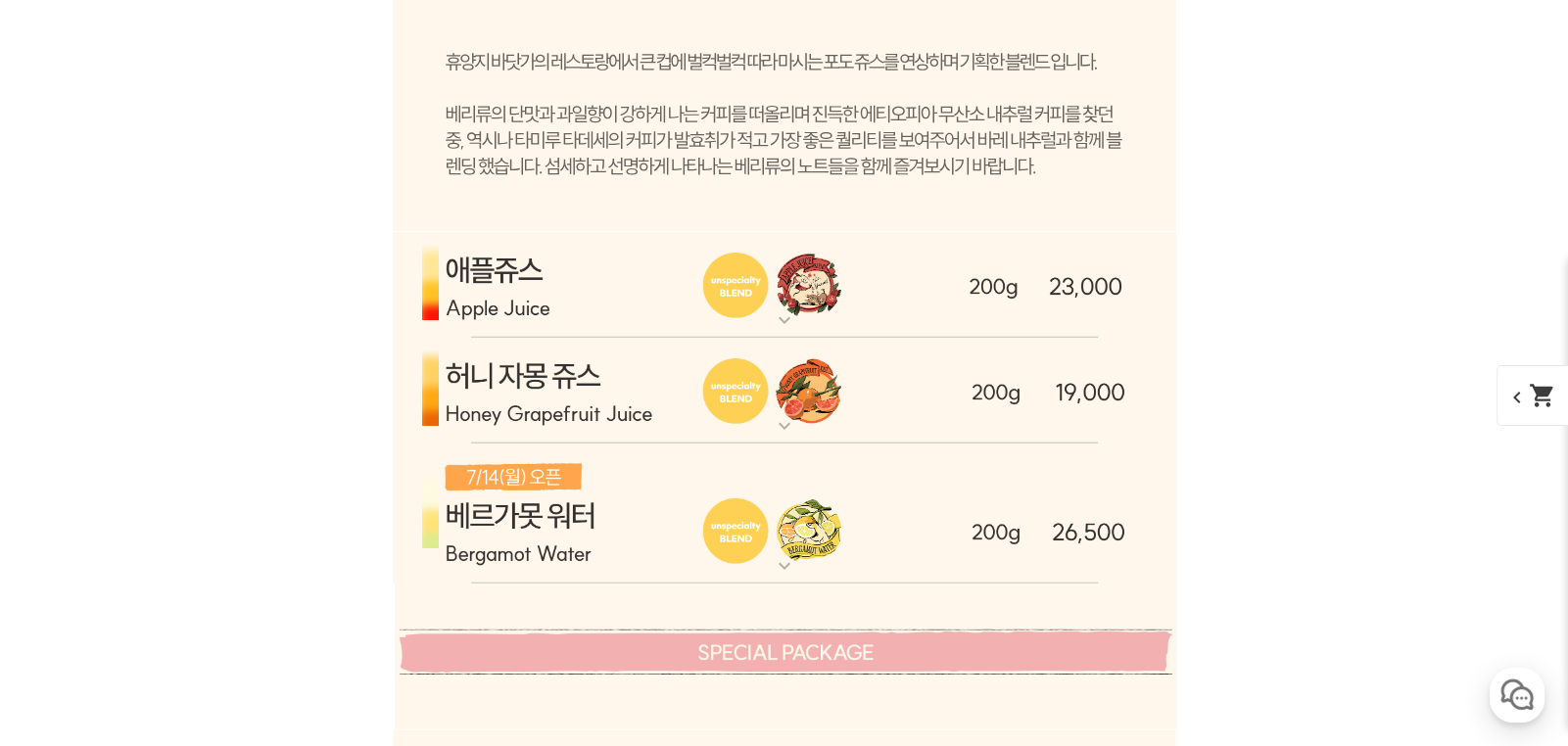 scroll, scrollTop: 6852, scrollLeft: 0, axis: vertical 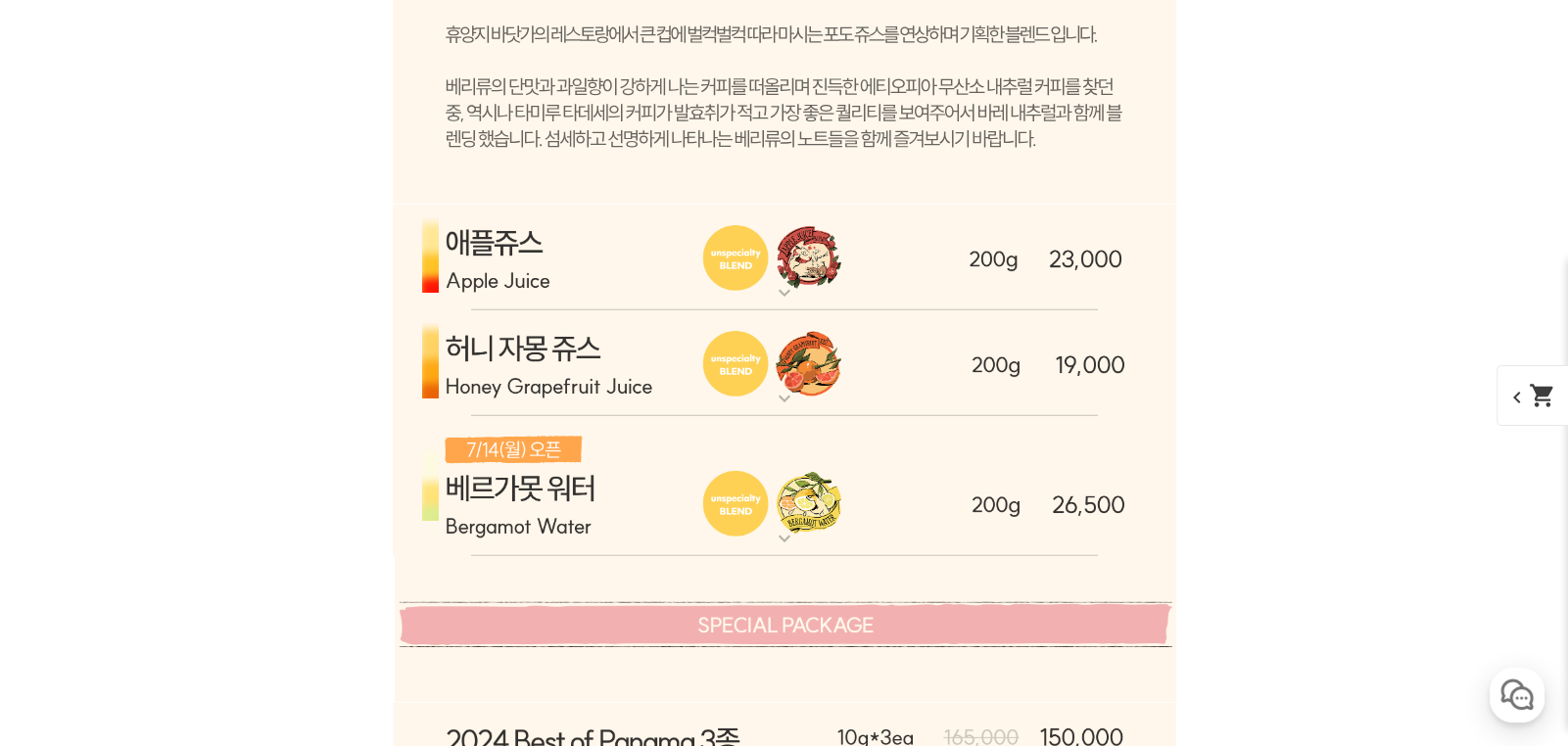click on "expand_more" at bounding box center [784, 293] 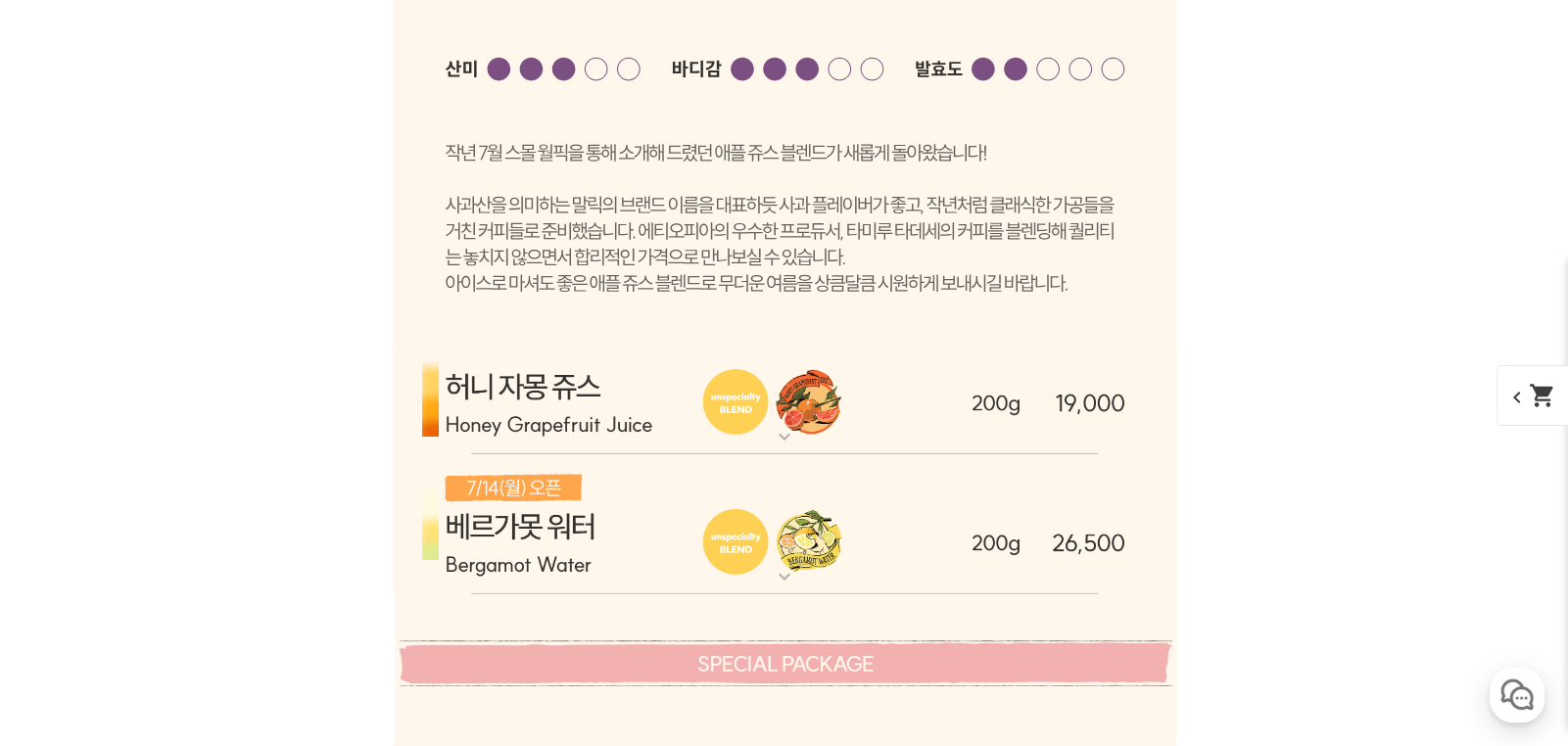 scroll, scrollTop: 7669, scrollLeft: 0, axis: vertical 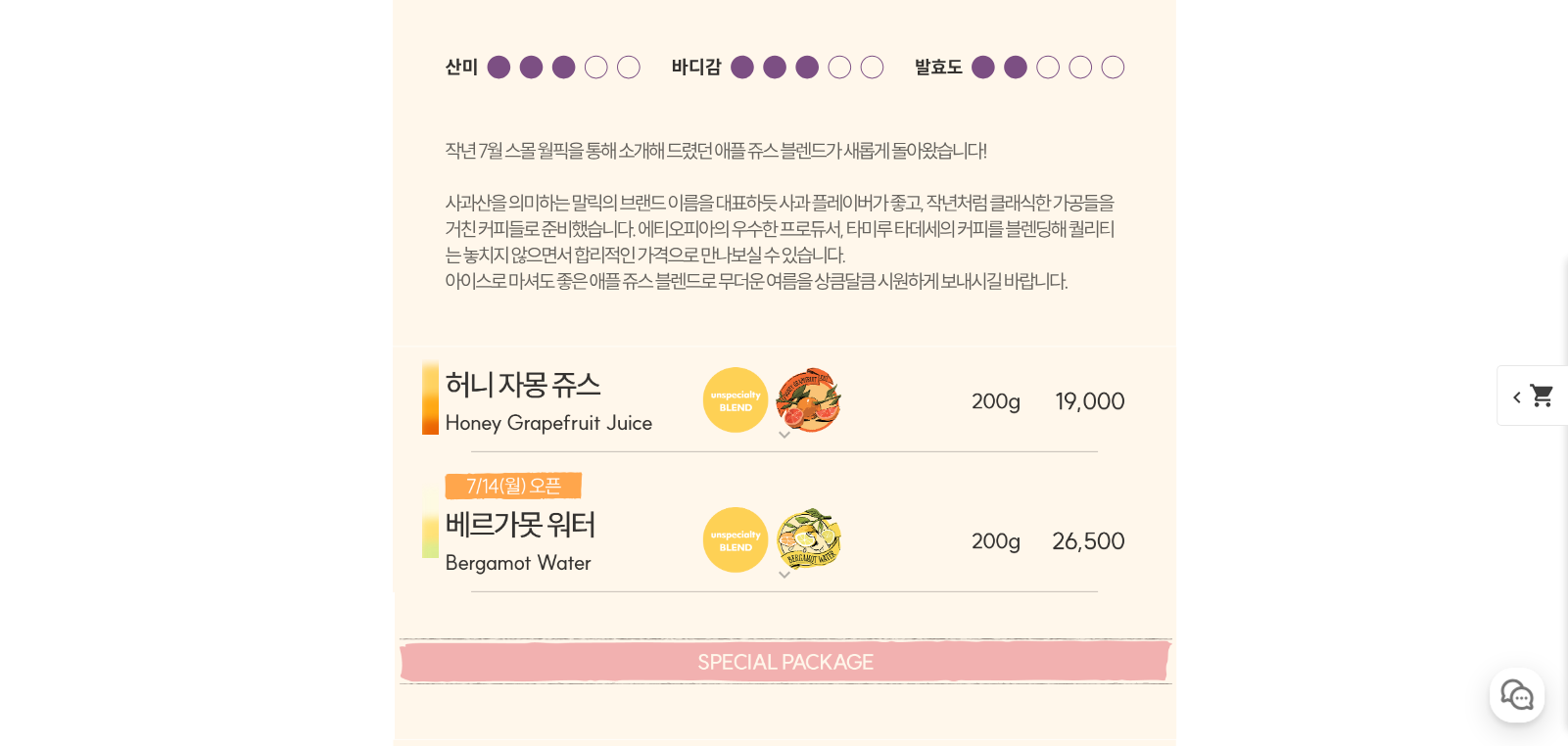 click on "expand_more" at bounding box center [784, 435] 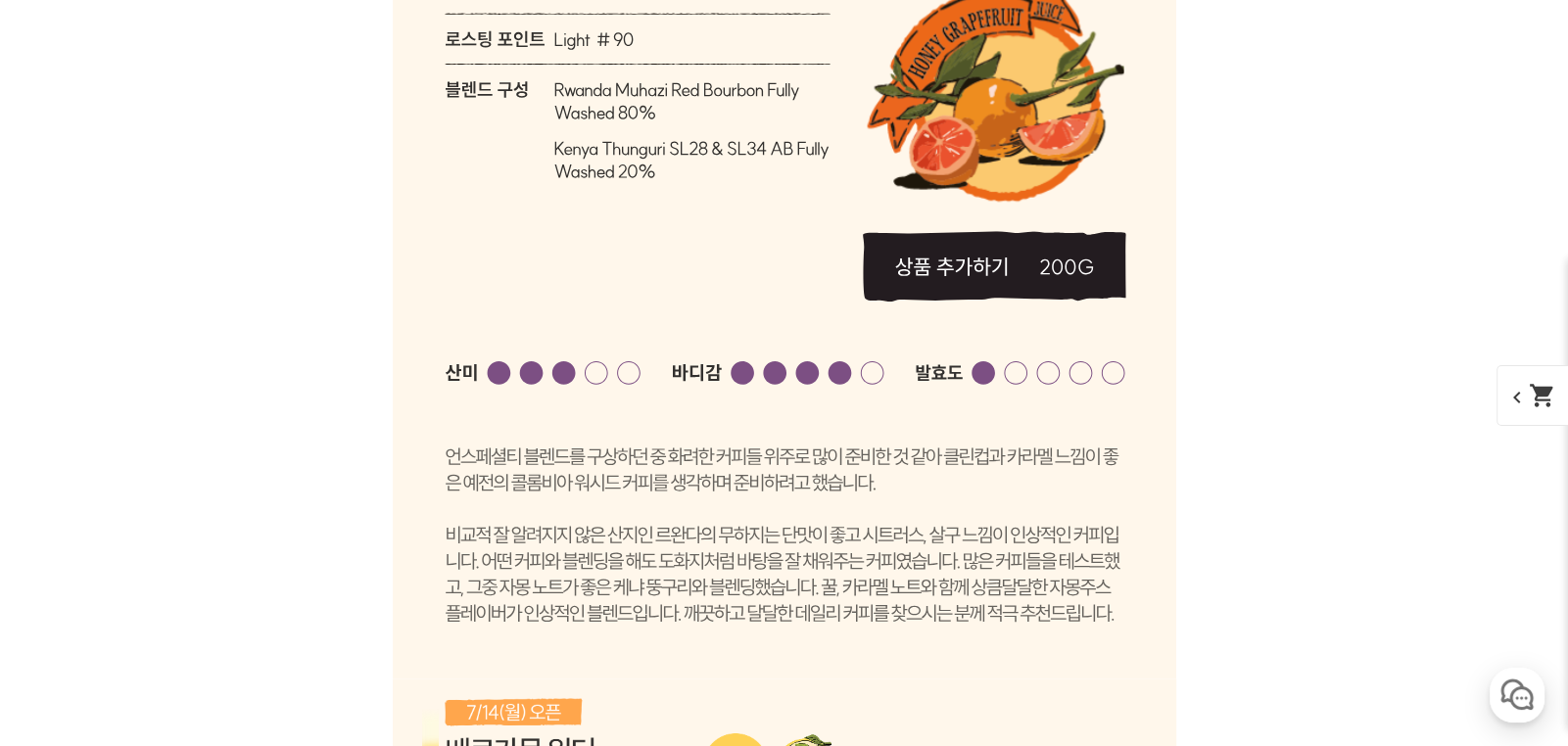 scroll, scrollTop: 8811, scrollLeft: 0, axis: vertical 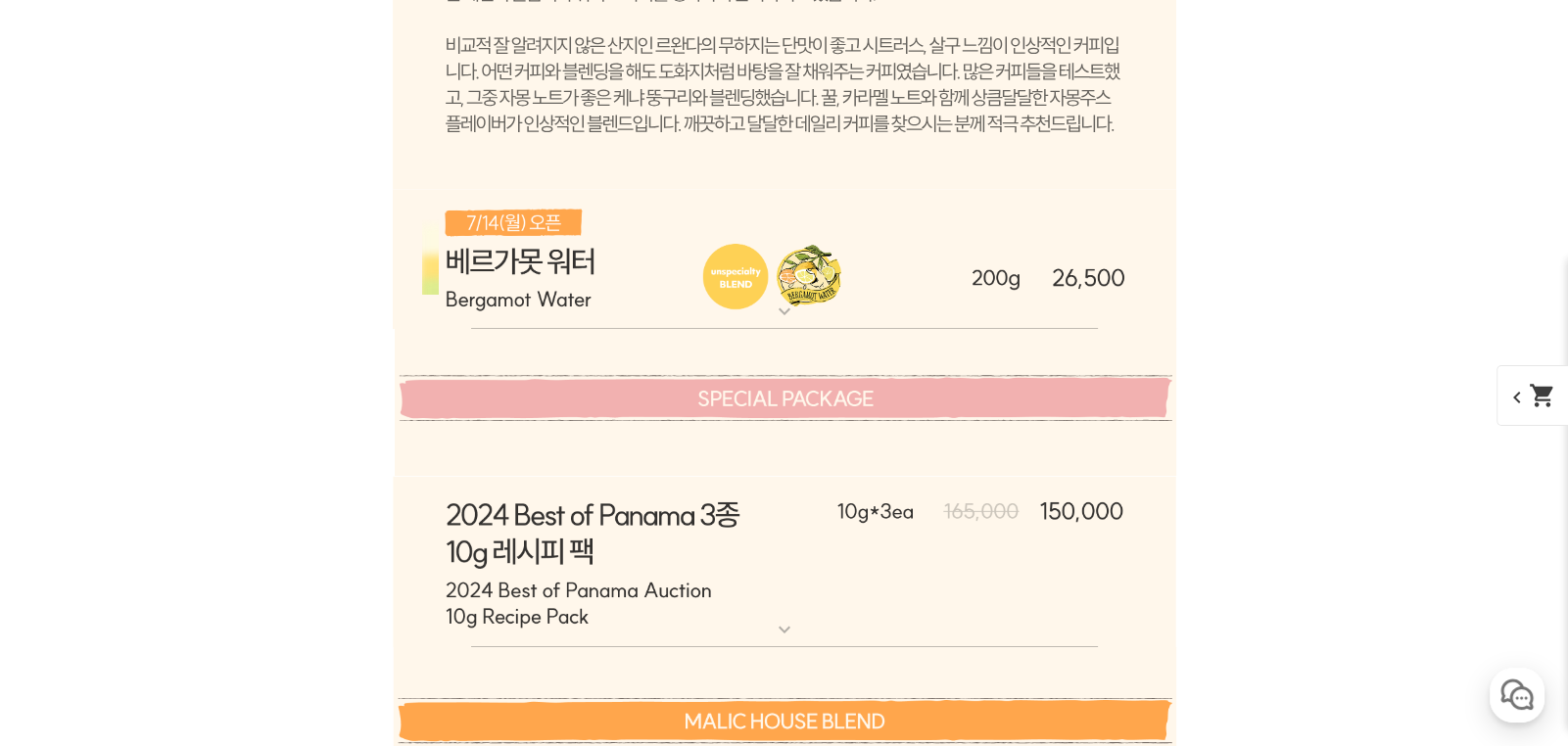 click on "expand_more" at bounding box center [784, 311] 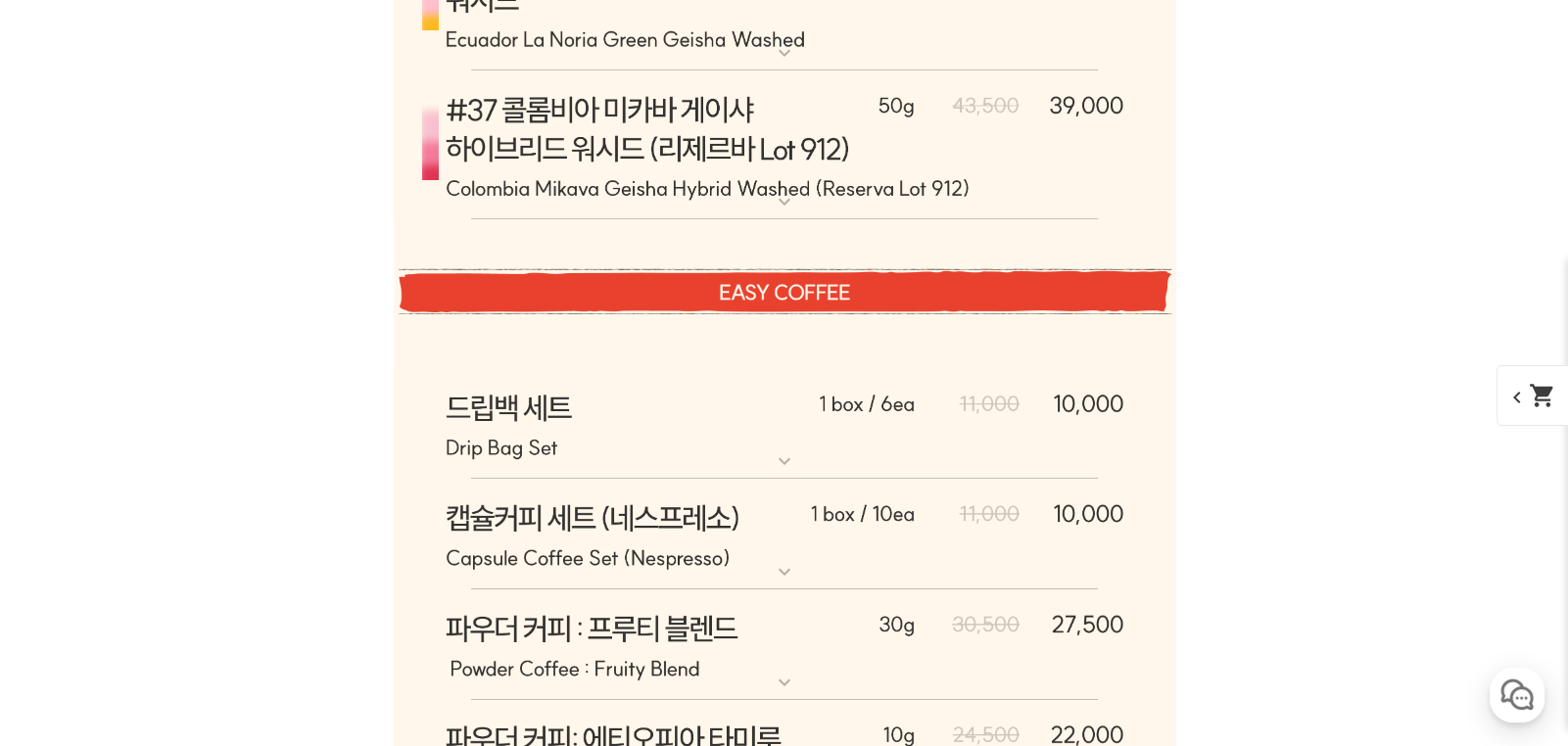 scroll, scrollTop: 17948, scrollLeft: 0, axis: vertical 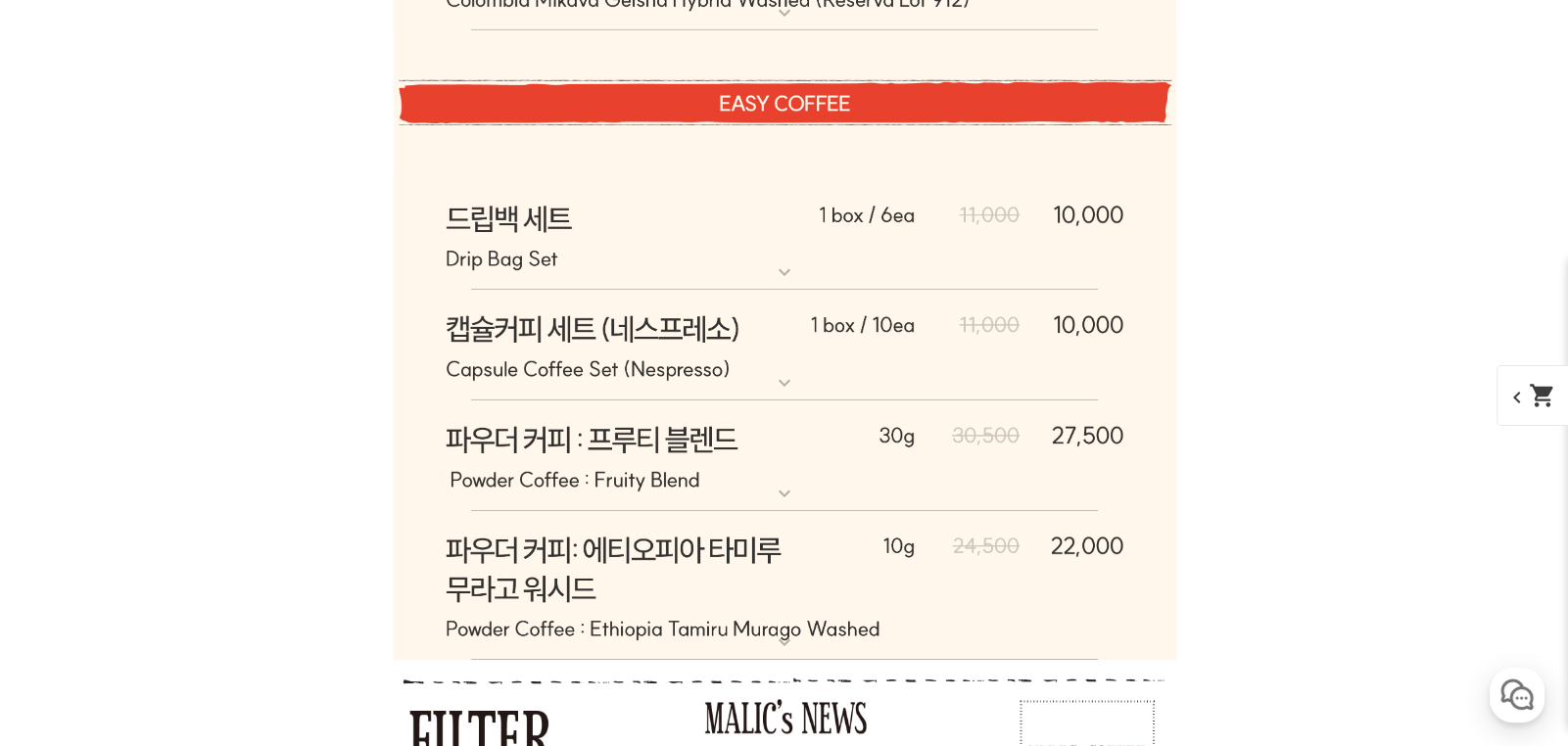 click on "expand_more" at bounding box center [784, 383] 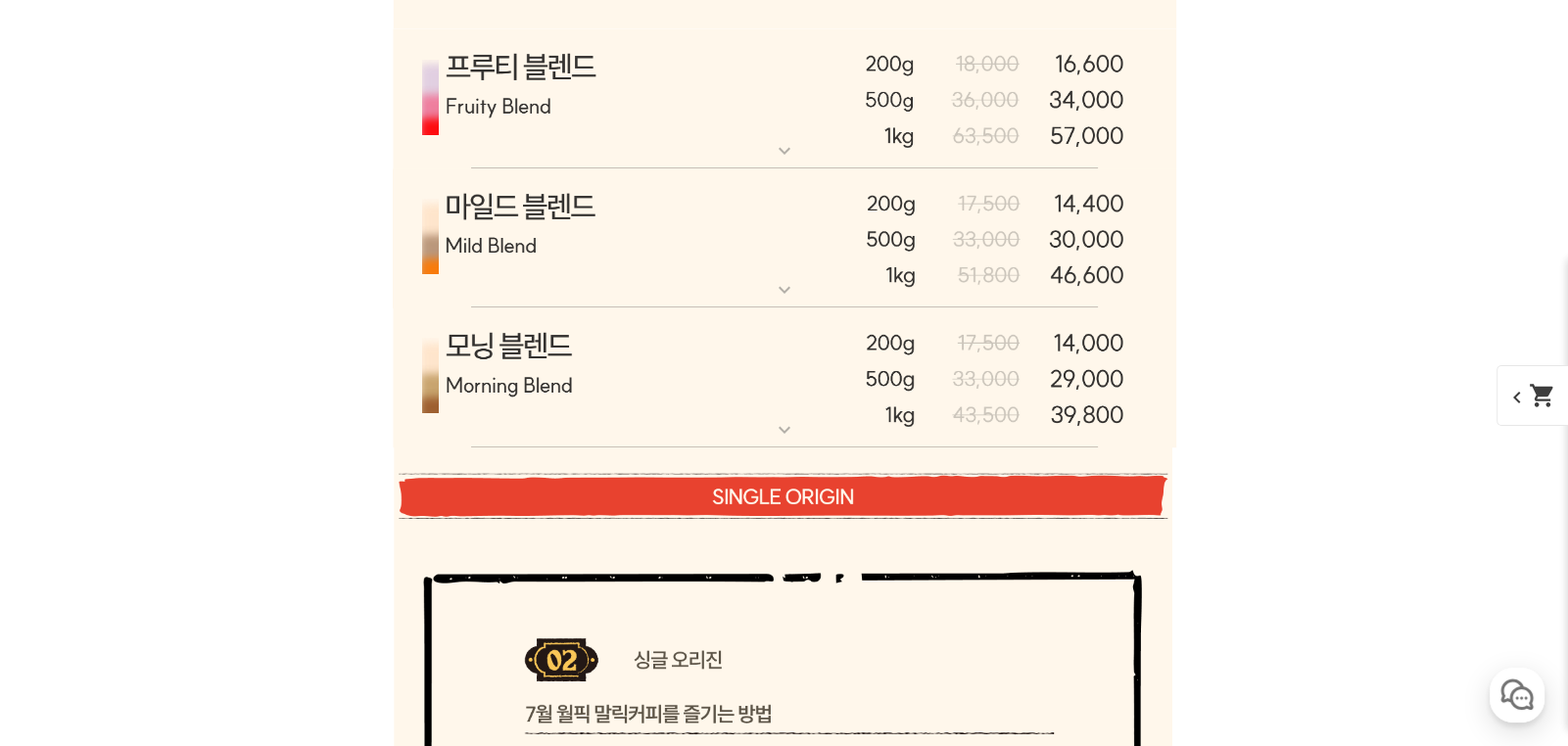 scroll, scrollTop: 10280, scrollLeft: 0, axis: vertical 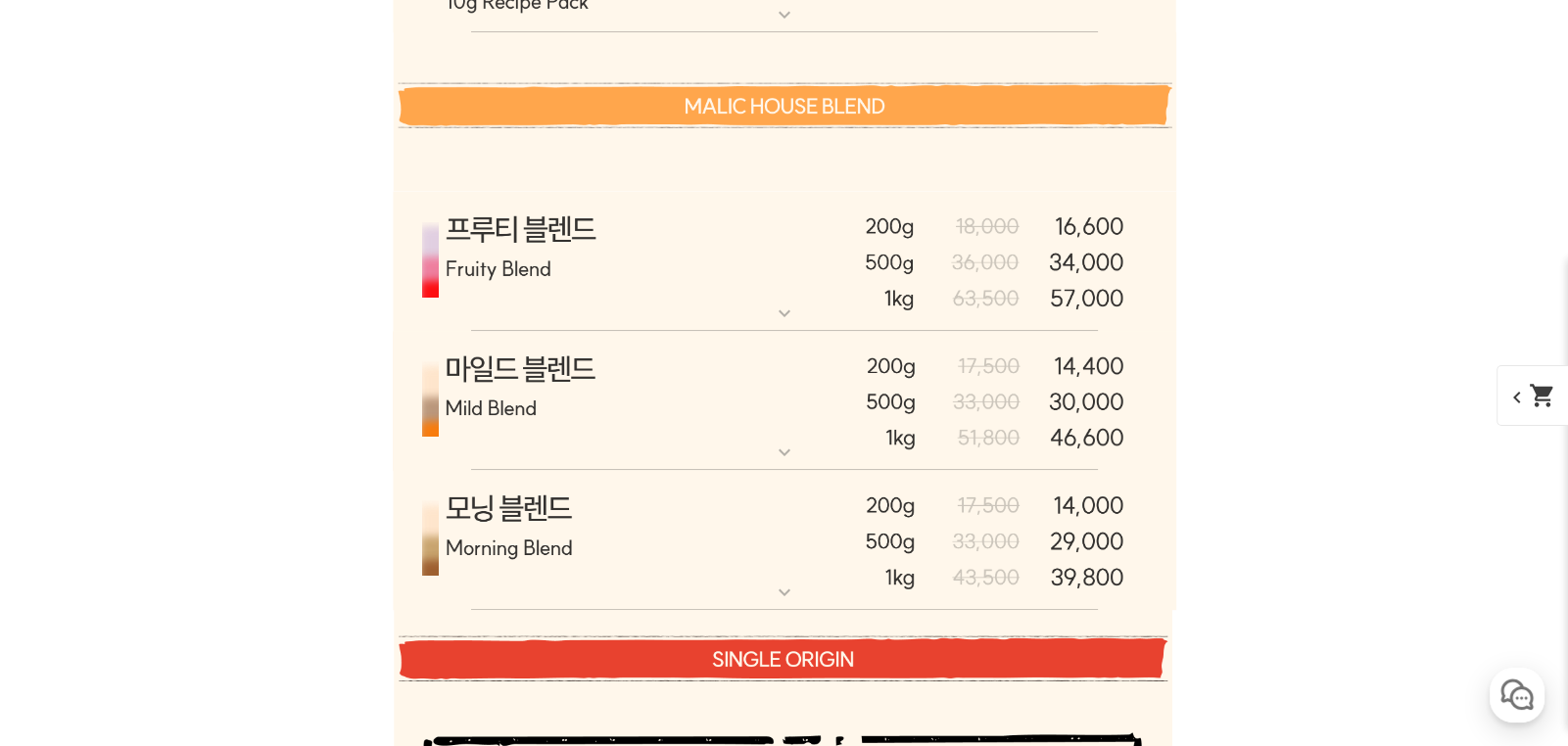 click at bounding box center [784, 261] 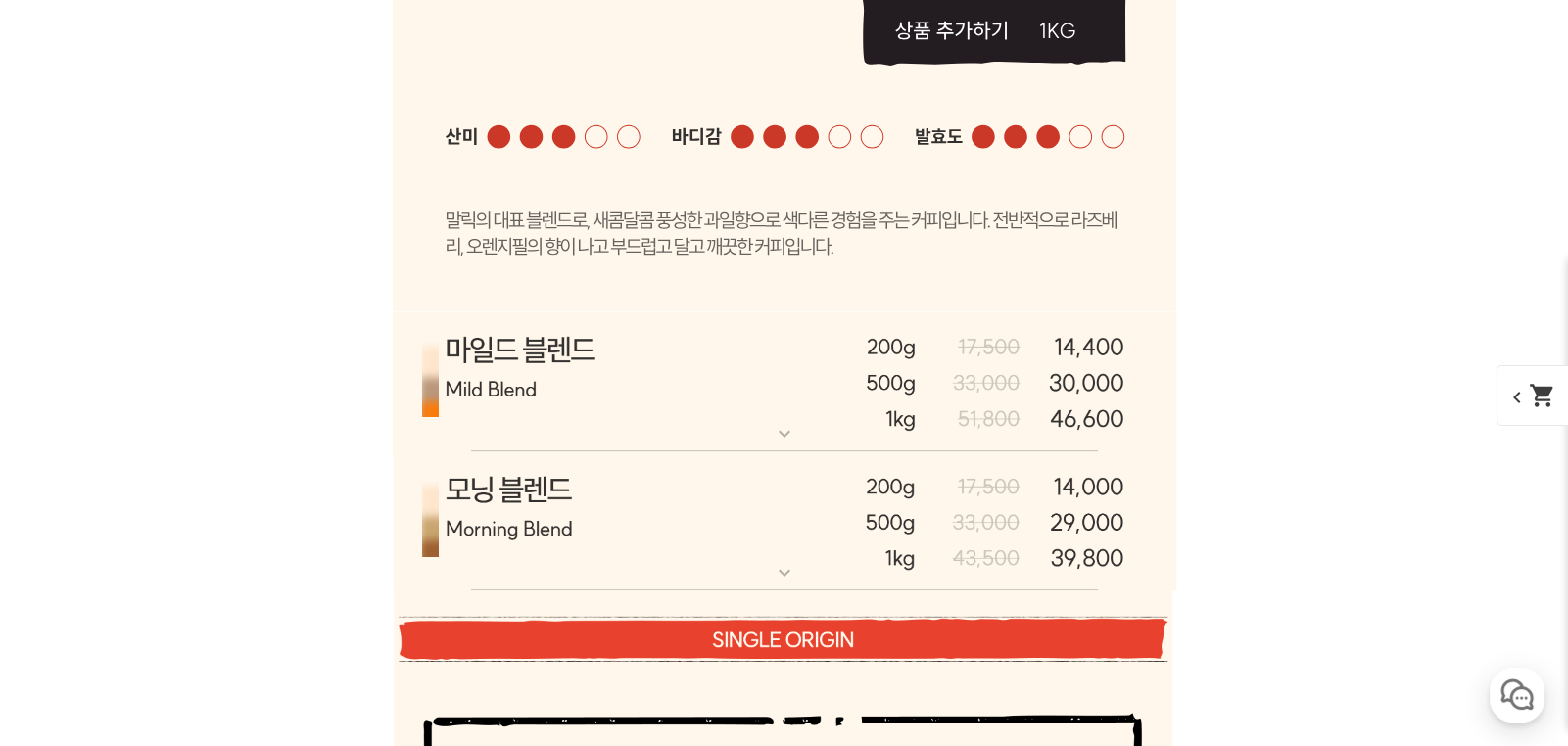 scroll, scrollTop: 11421, scrollLeft: 0, axis: vertical 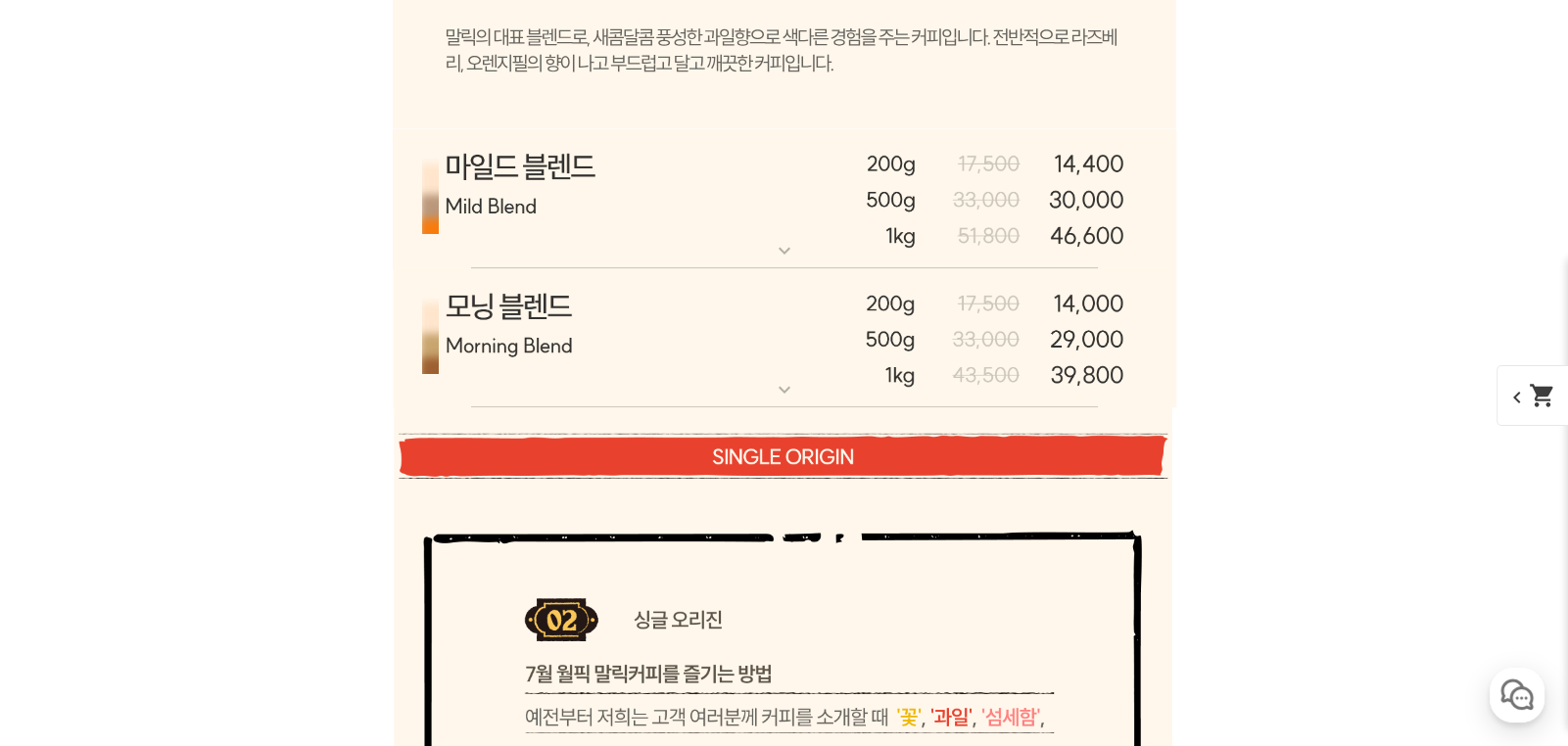 click on "expand_more" at bounding box center [784, 251] 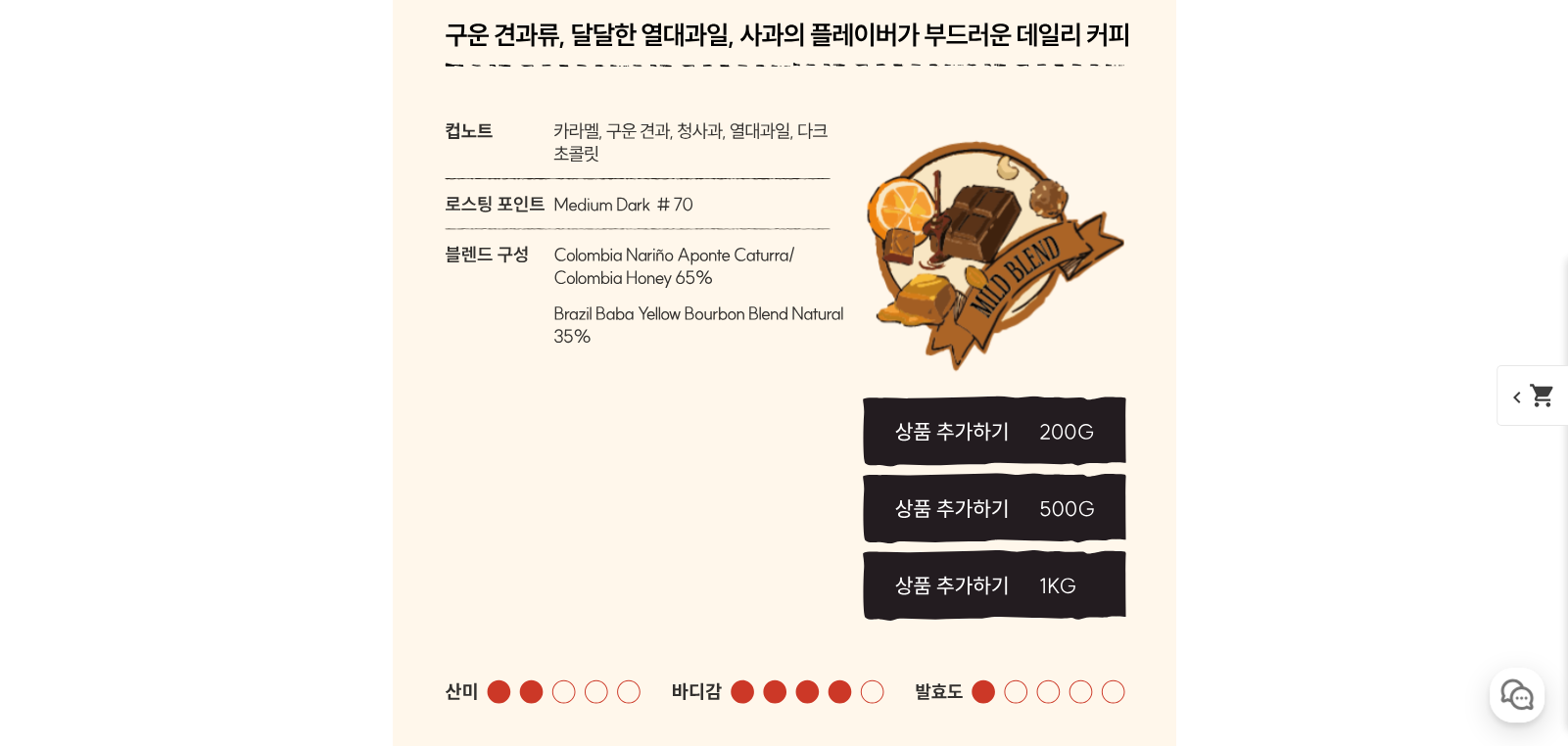 scroll, scrollTop: 11585, scrollLeft: 0, axis: vertical 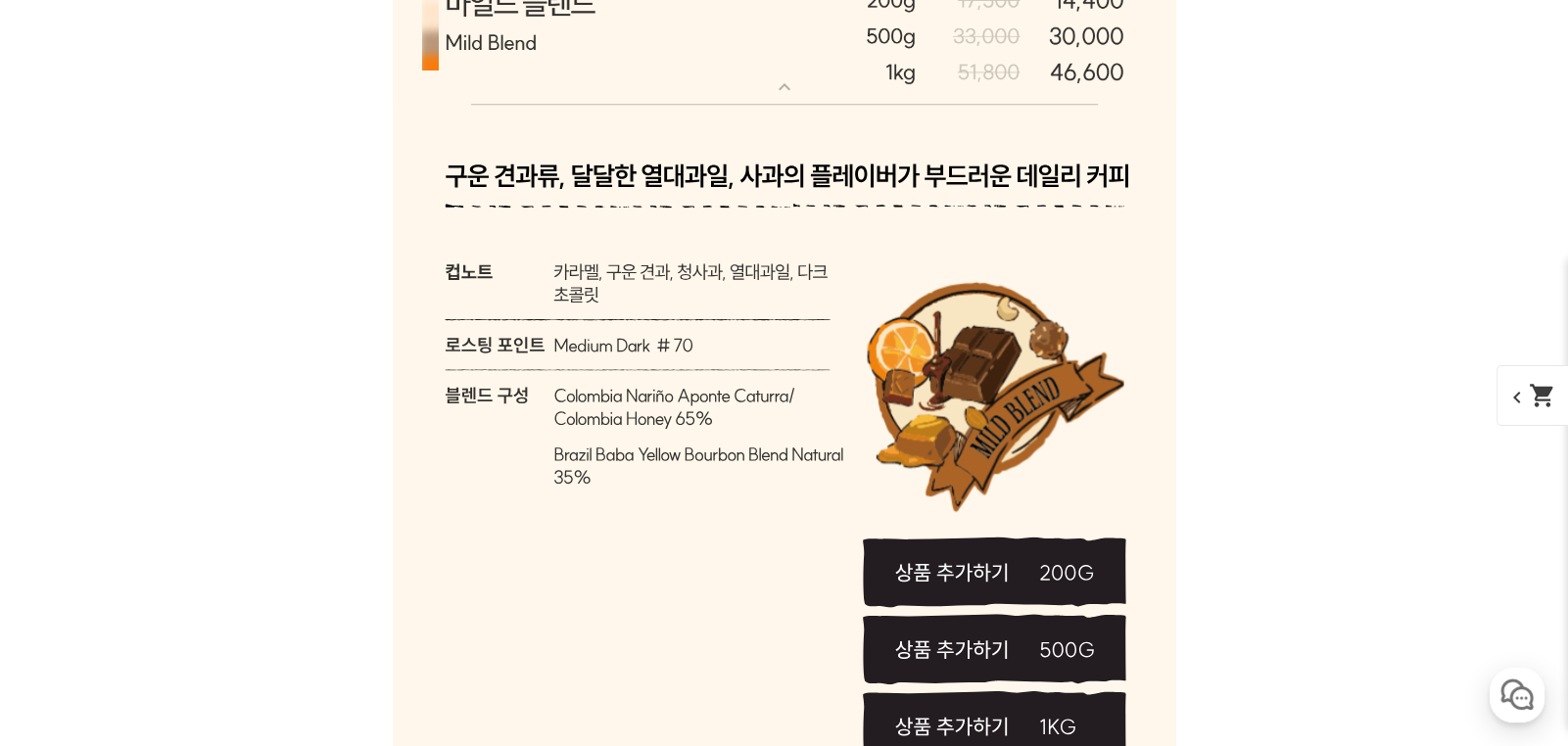 click on "expand_more" at bounding box center (784, 87) 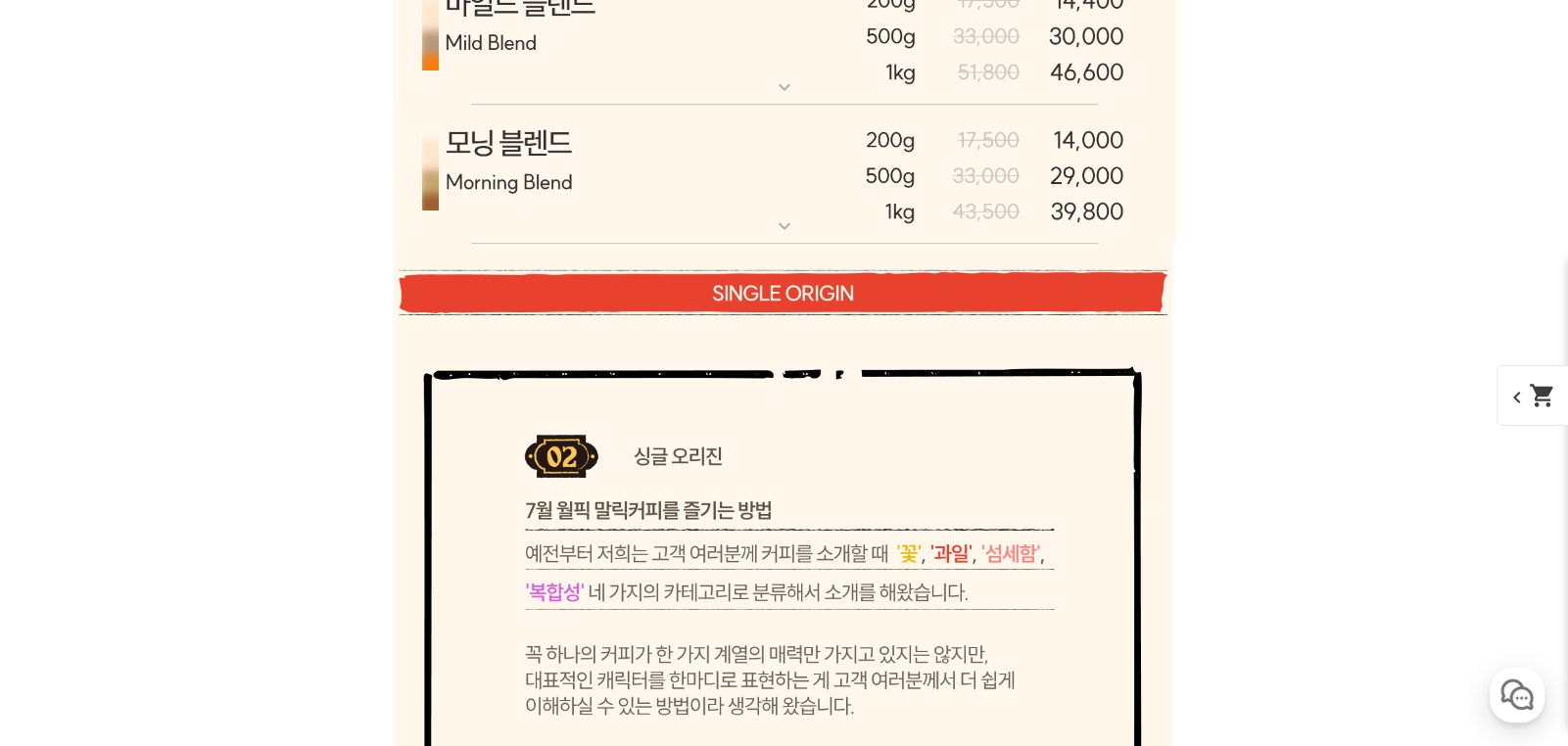 click on "expand_more" at bounding box center (784, 226) 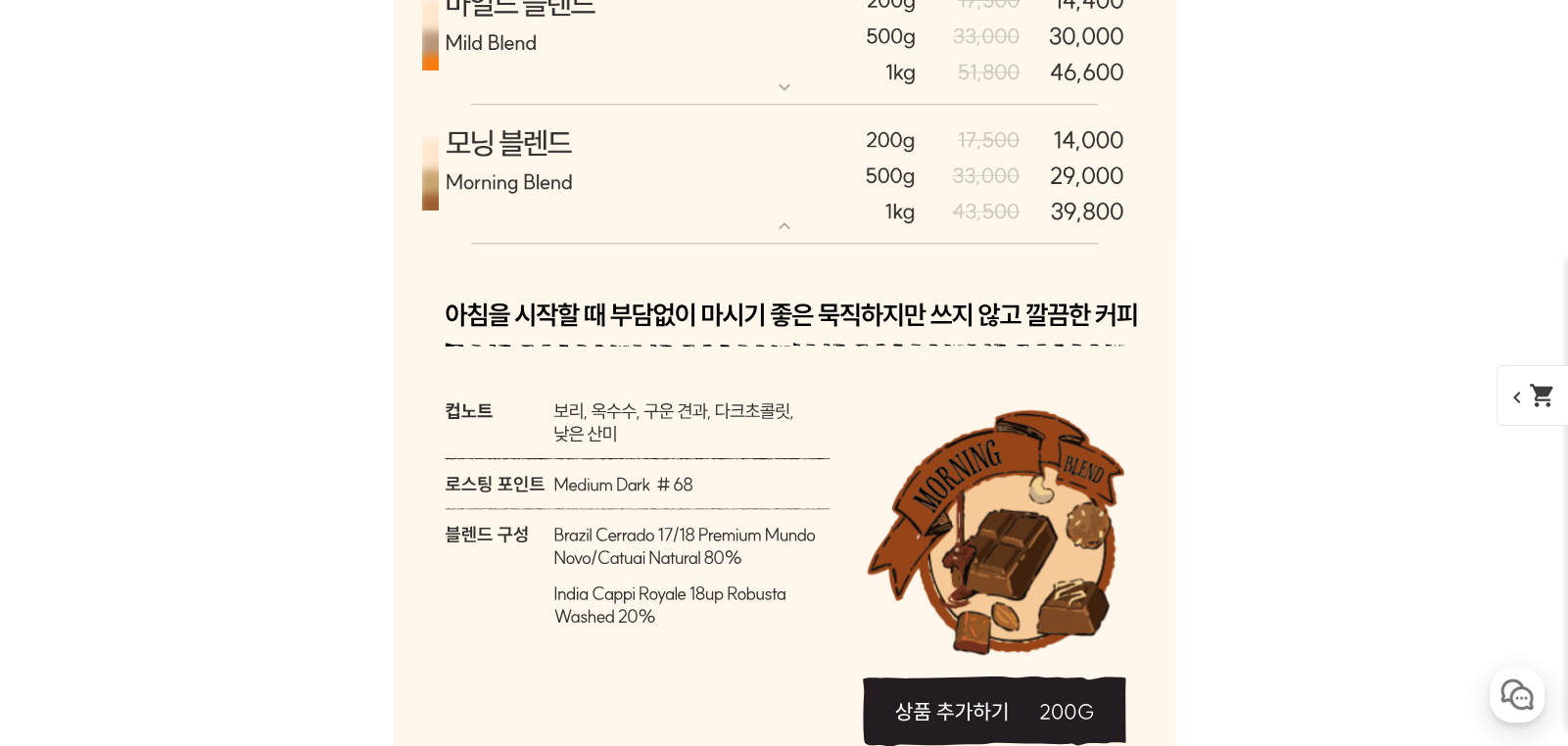 click on "expand_more" at bounding box center (784, 226) 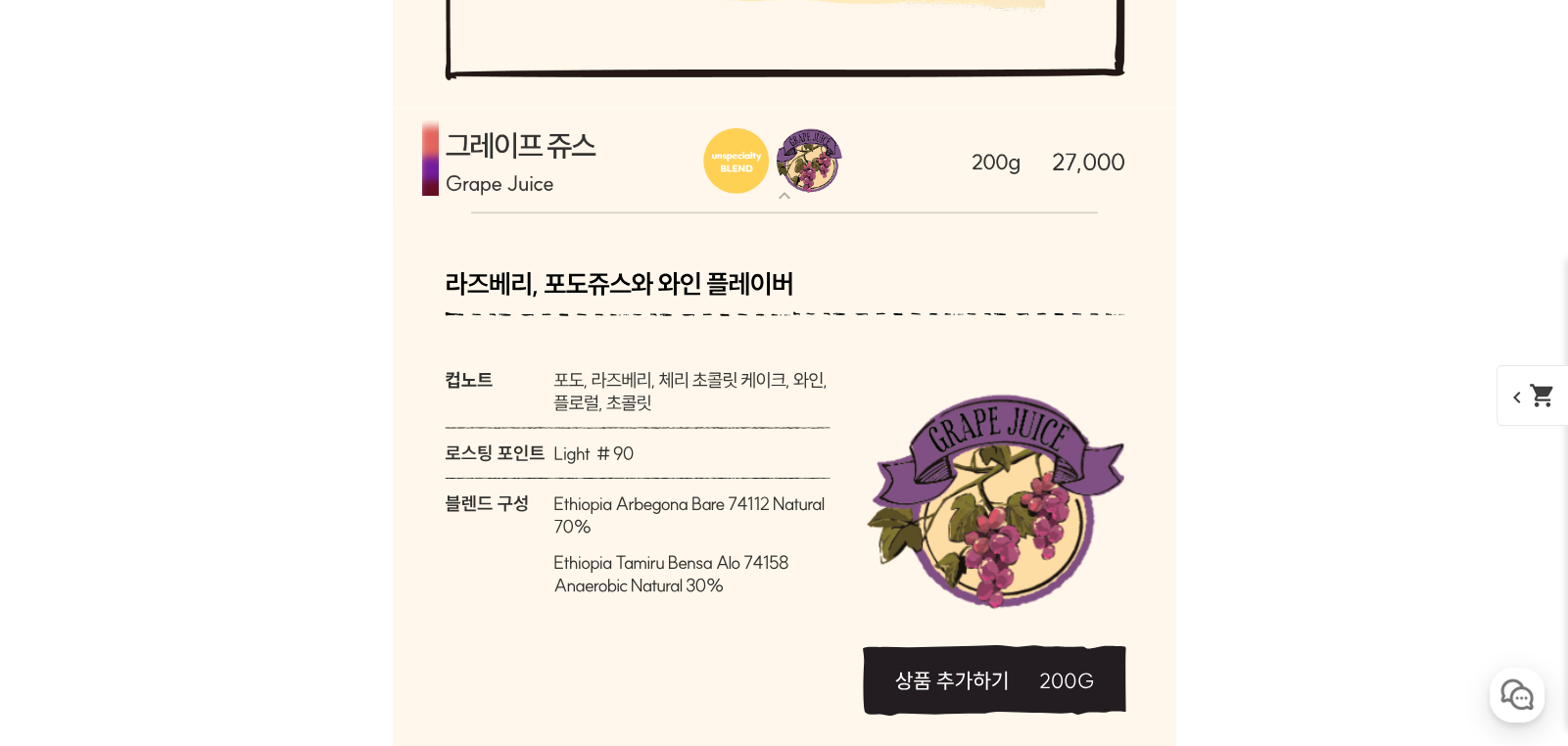 scroll, scrollTop: 6037, scrollLeft: 0, axis: vertical 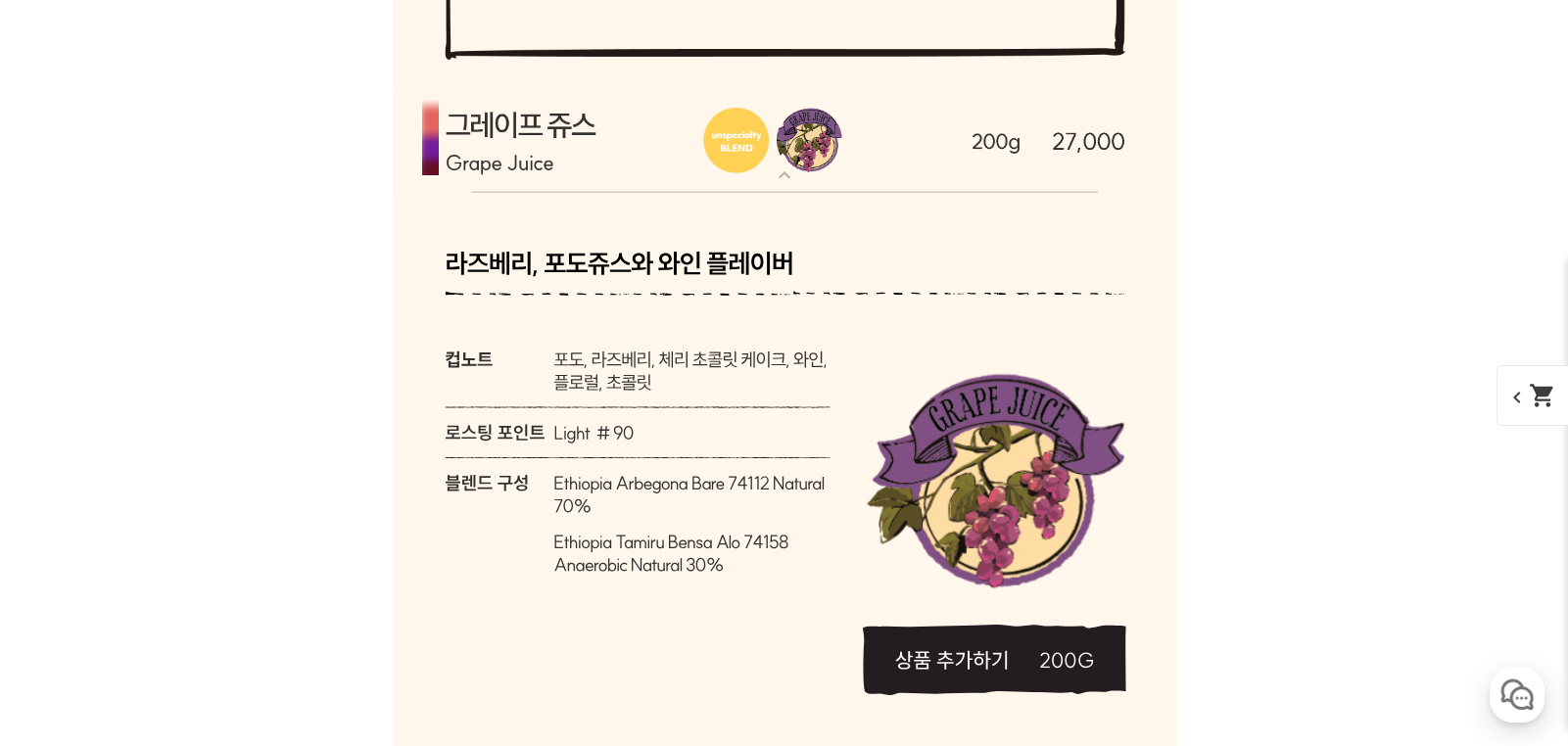 click on "expand_more" at bounding box center (784, 175) 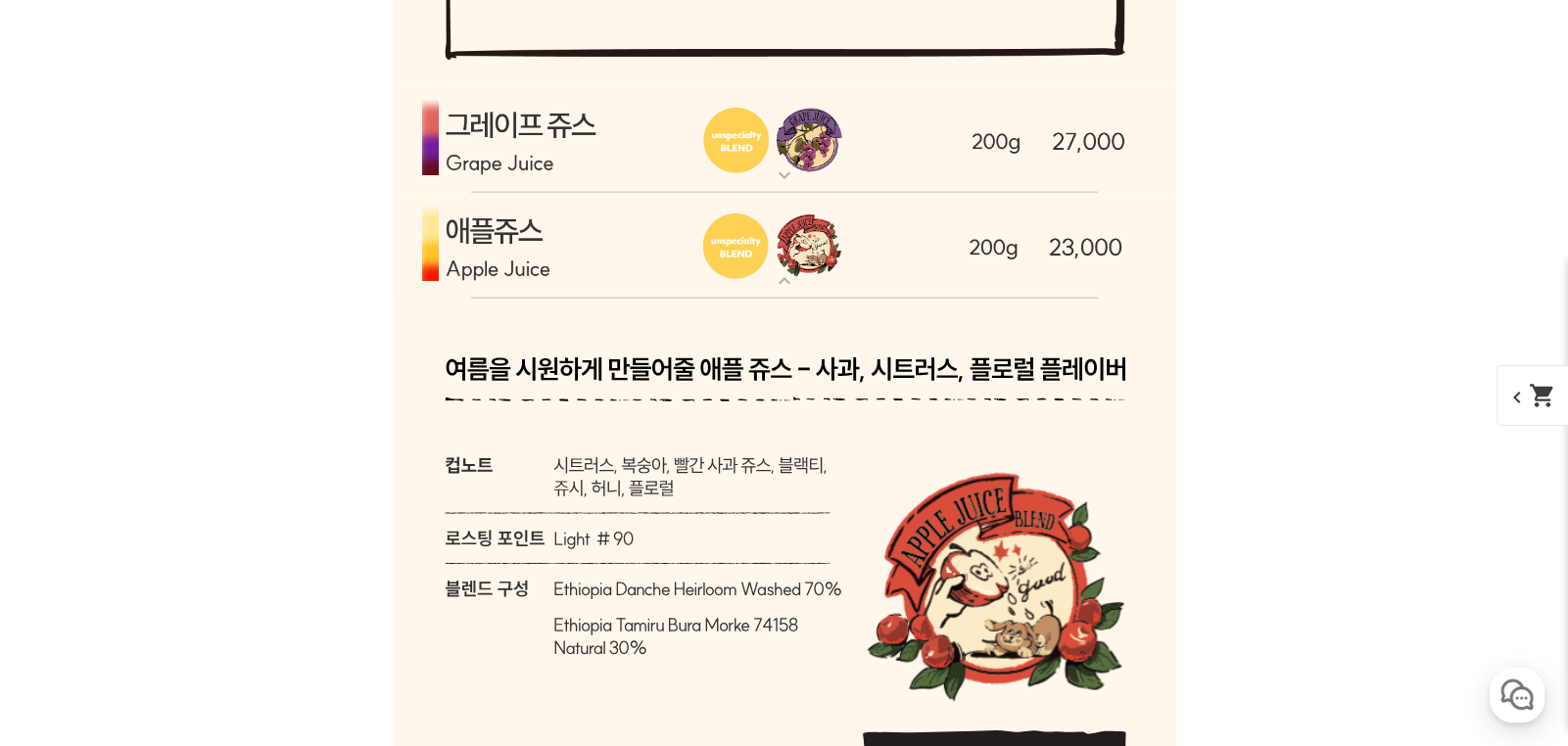 click on "expand_more" at bounding box center [784, 281] 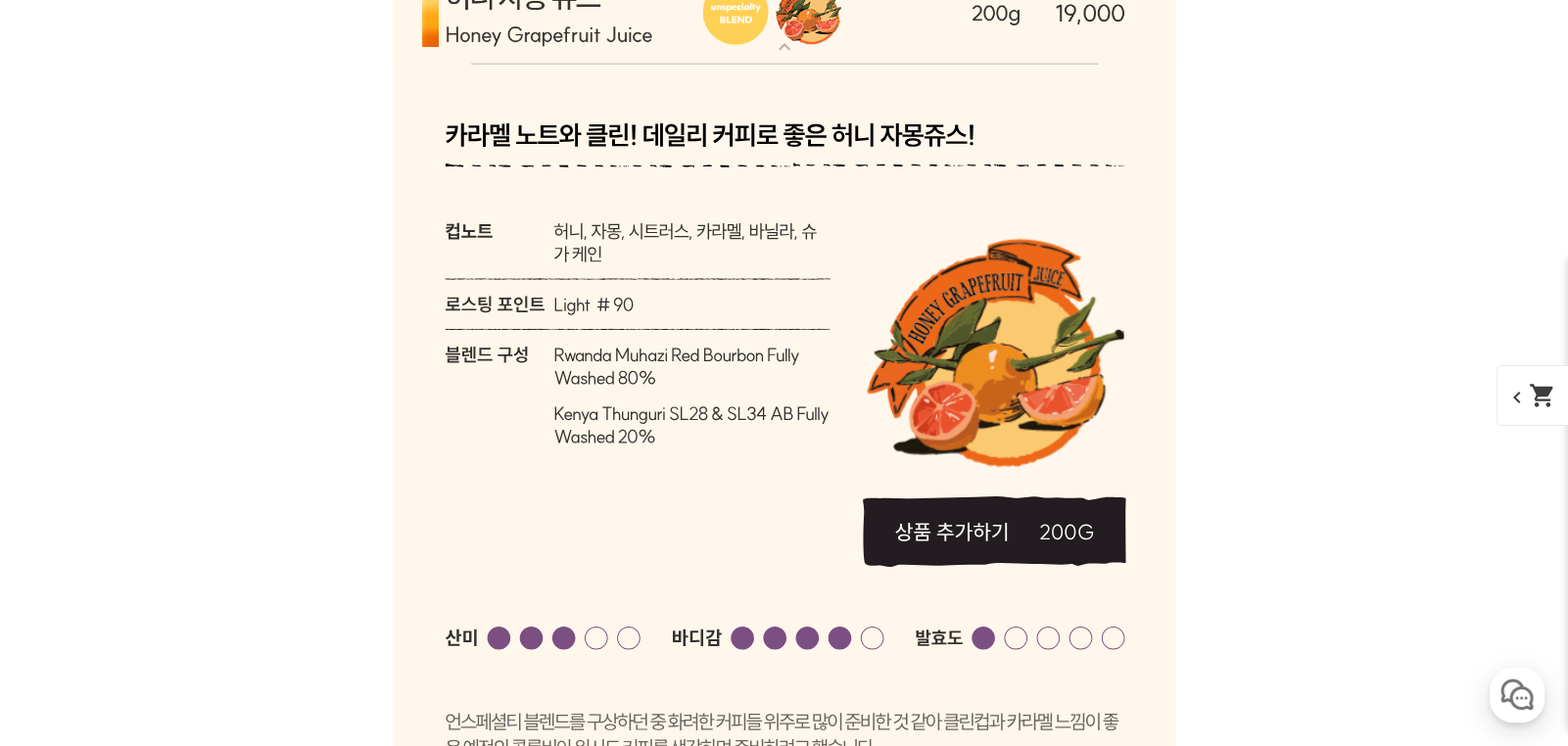 scroll, scrollTop: 6363, scrollLeft: 0, axis: vertical 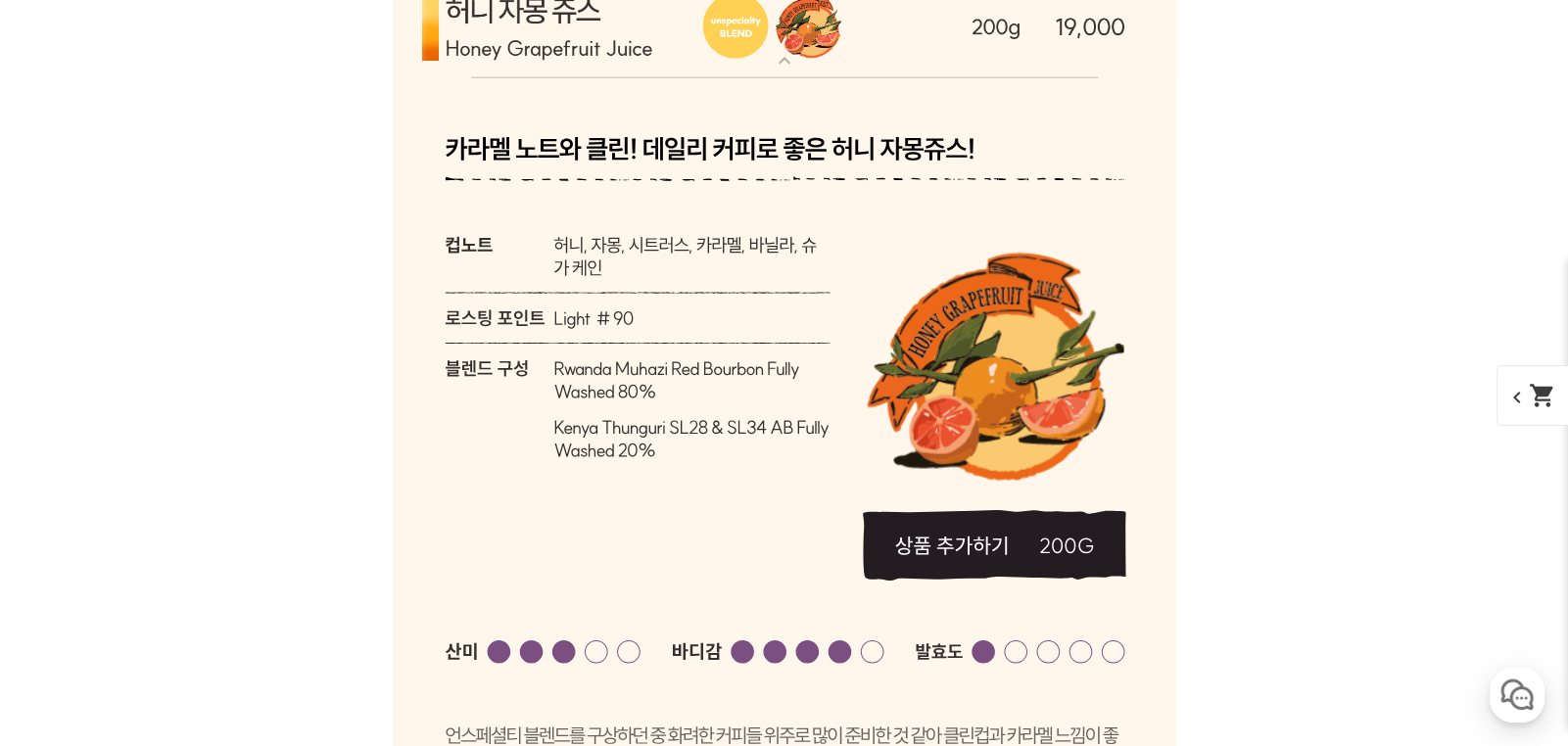 click at bounding box center [784, 25] 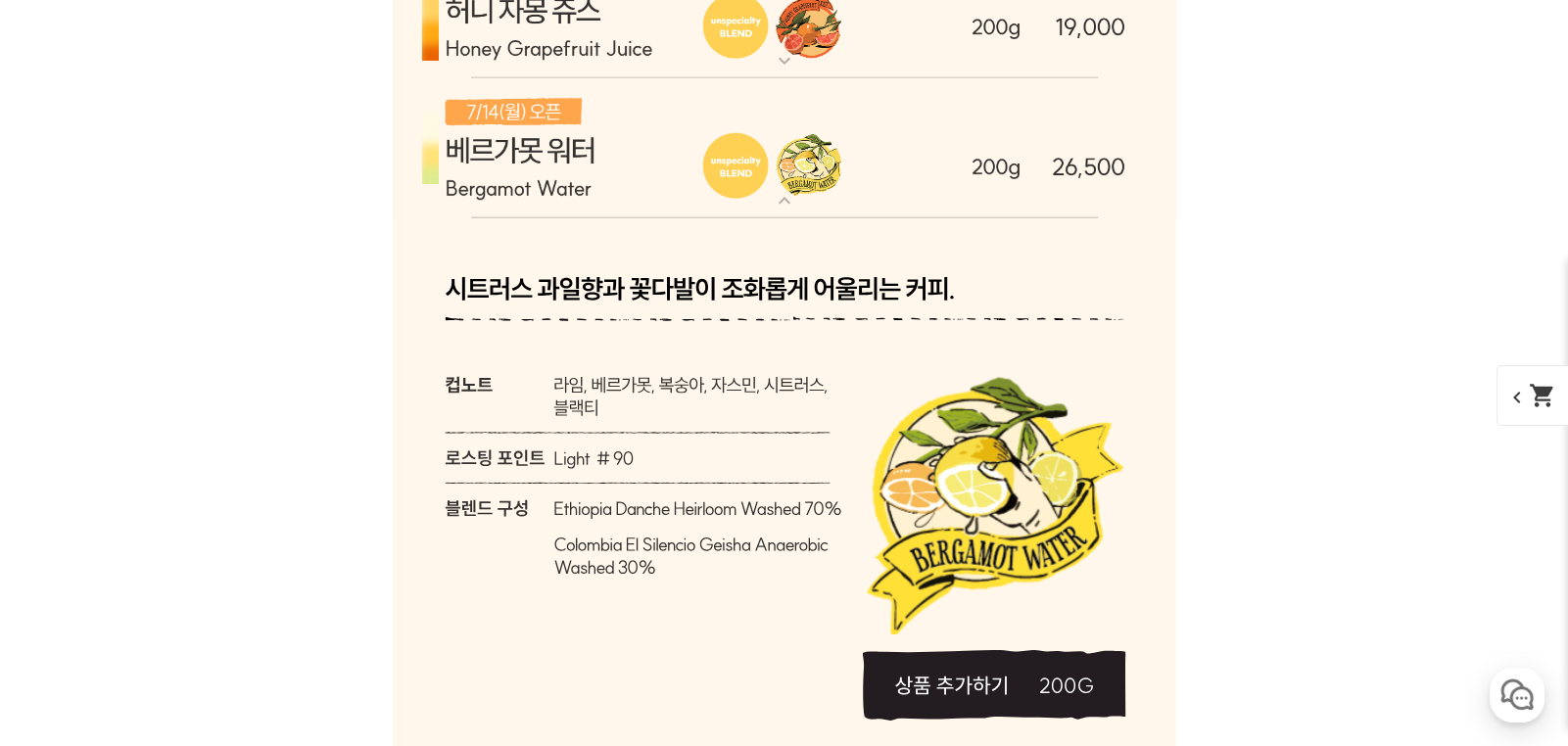 click on "expand_more" at bounding box center (784, 201) 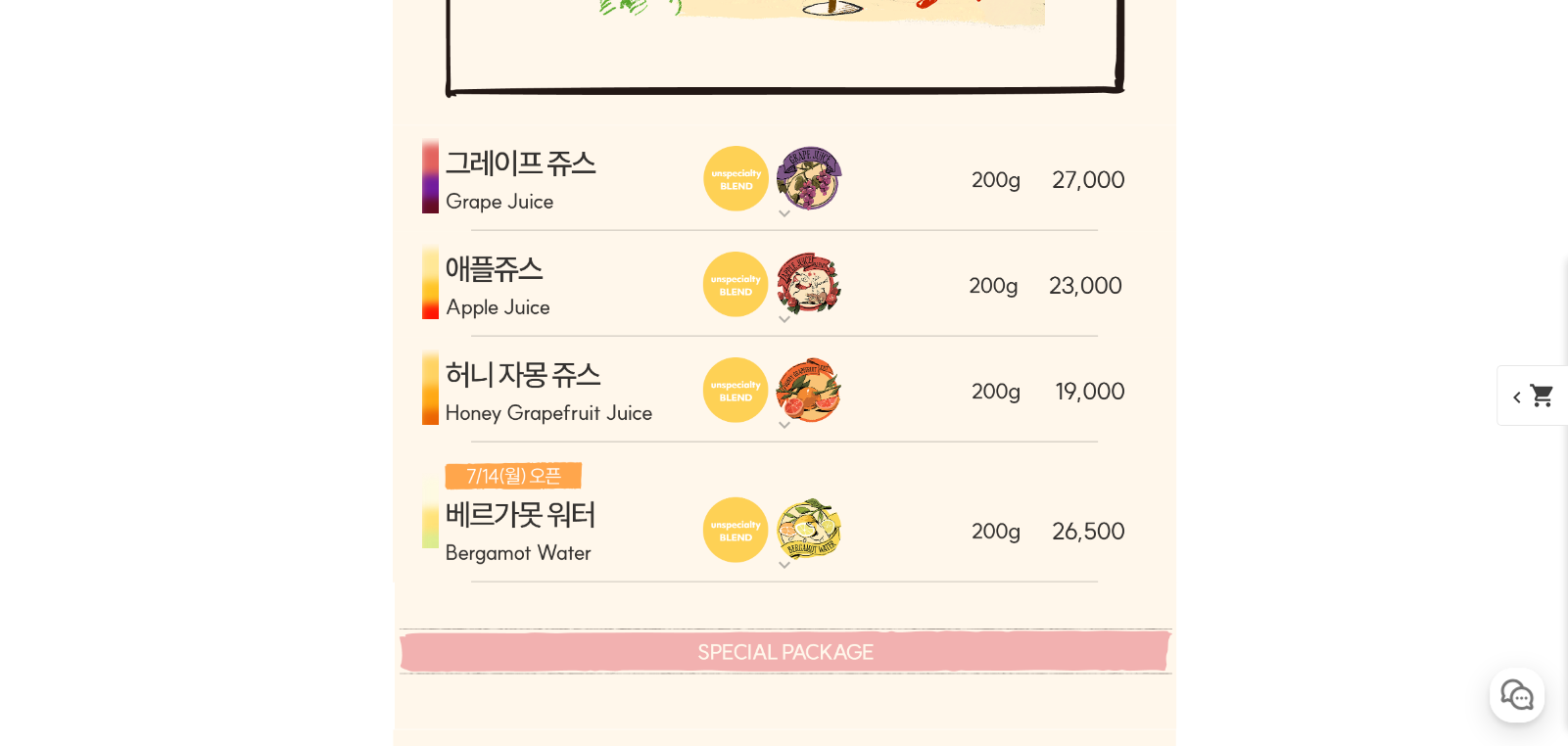 scroll, scrollTop: 6037, scrollLeft: 0, axis: vertical 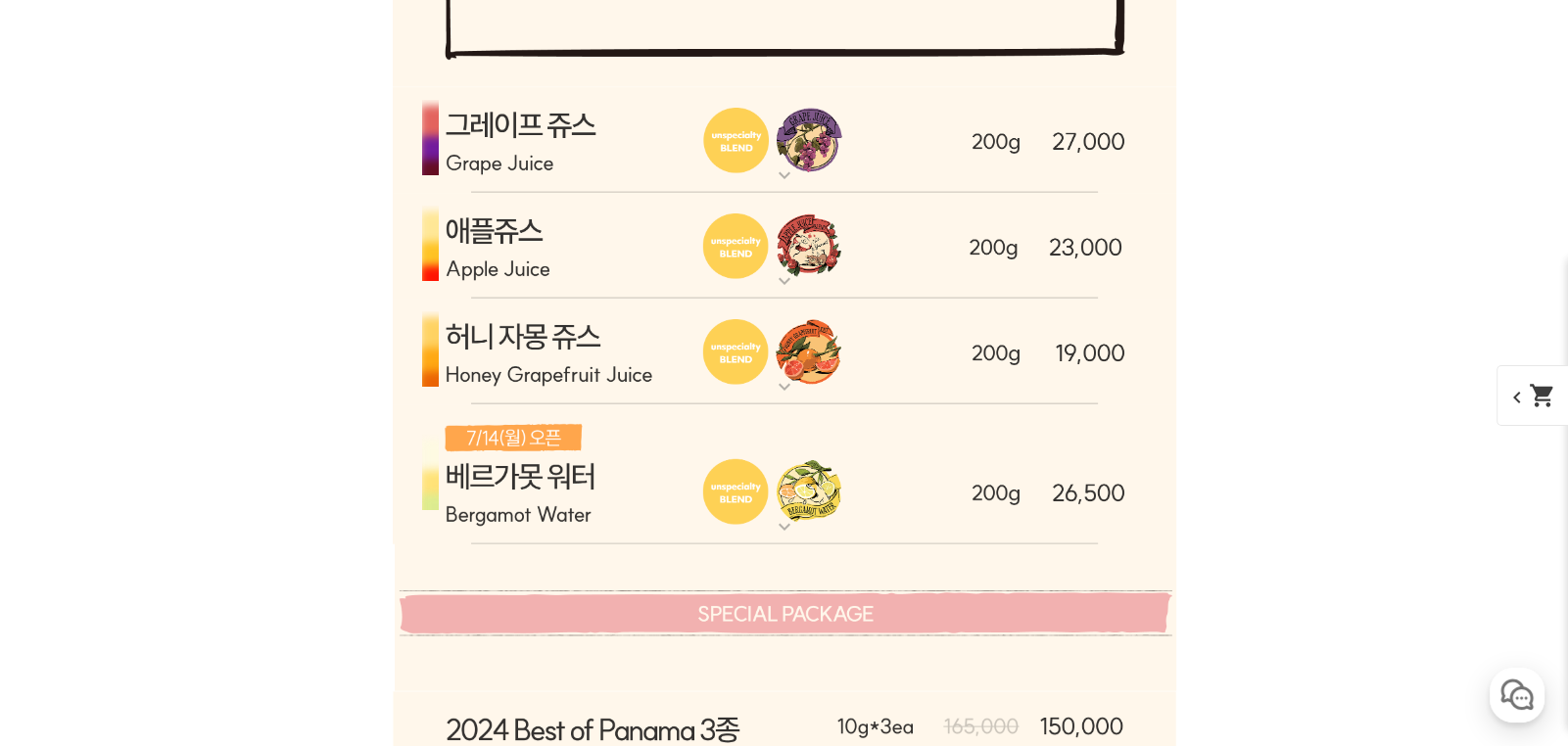 click on "expand_more" at bounding box center (784, 175) 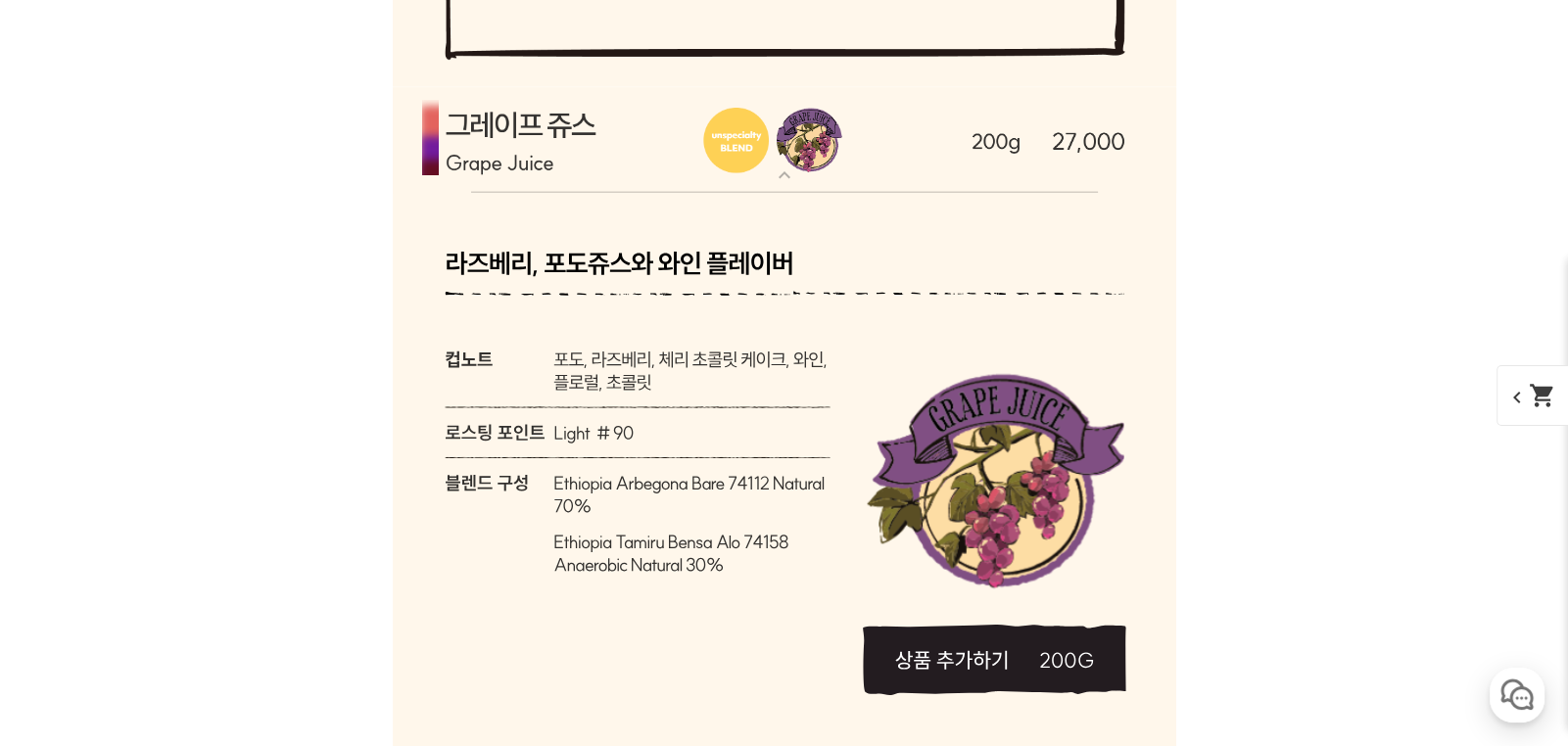 click on "expand_more" at bounding box center (784, 175) 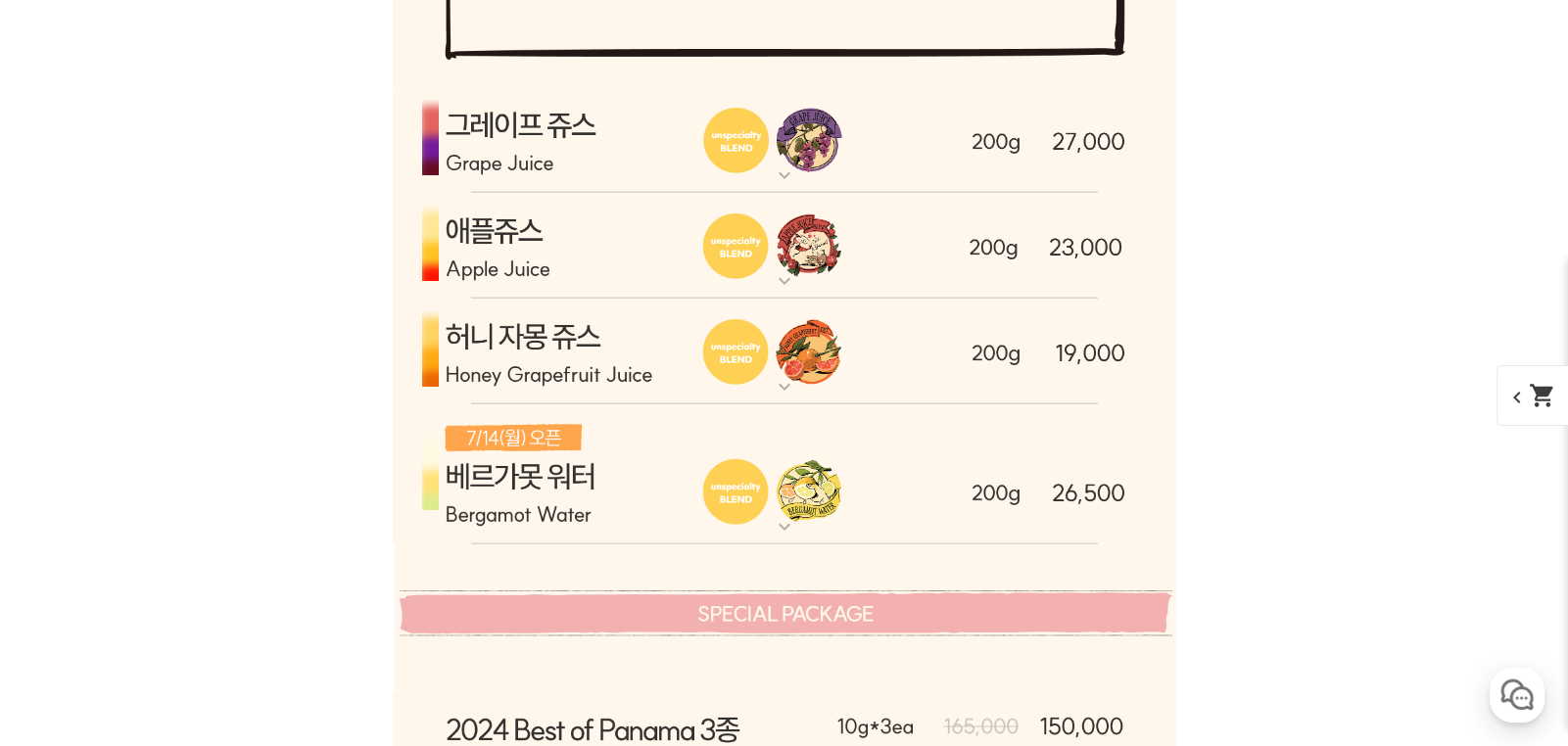click on "expand_more" at bounding box center [784, 281] 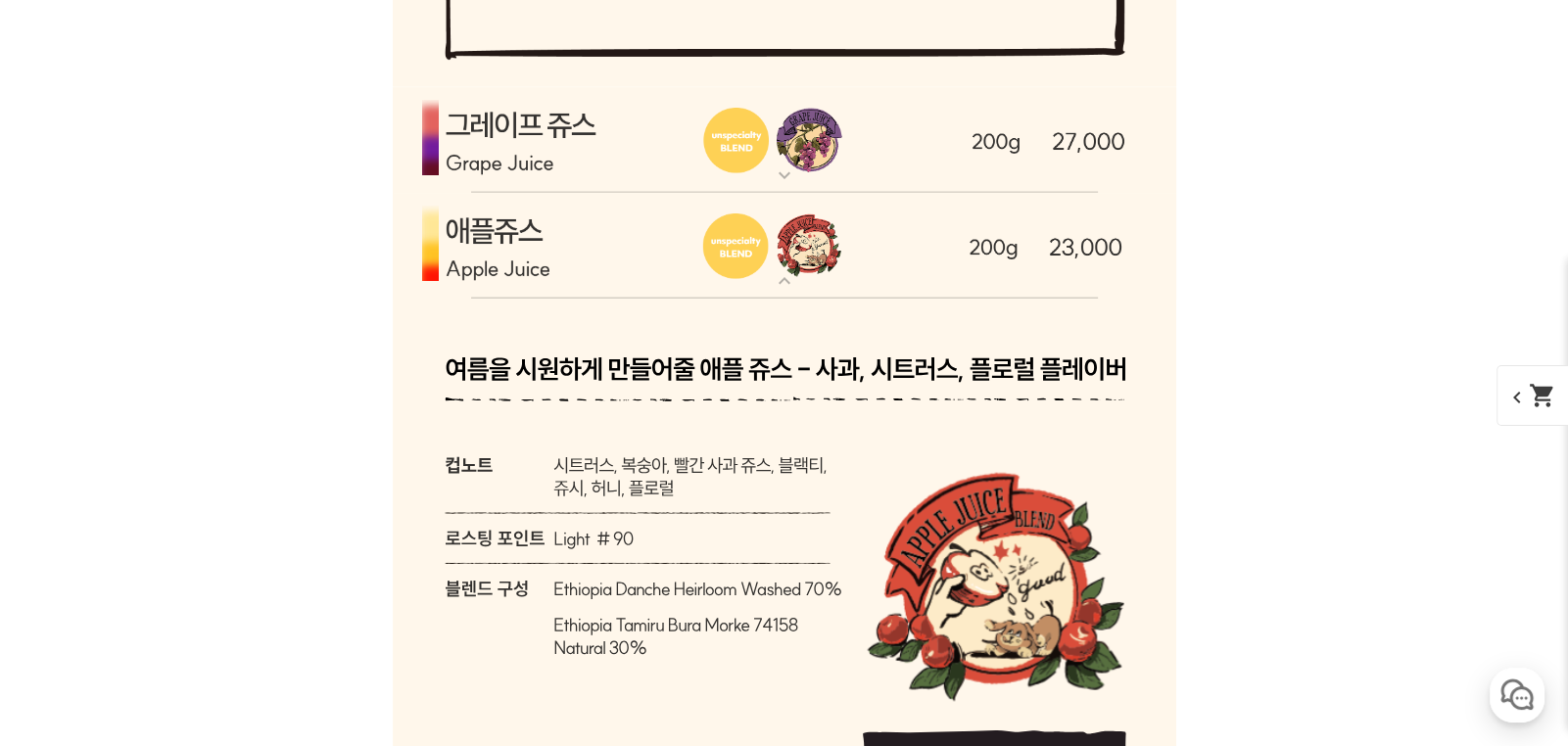 click on "expand_more" at bounding box center [784, 281] 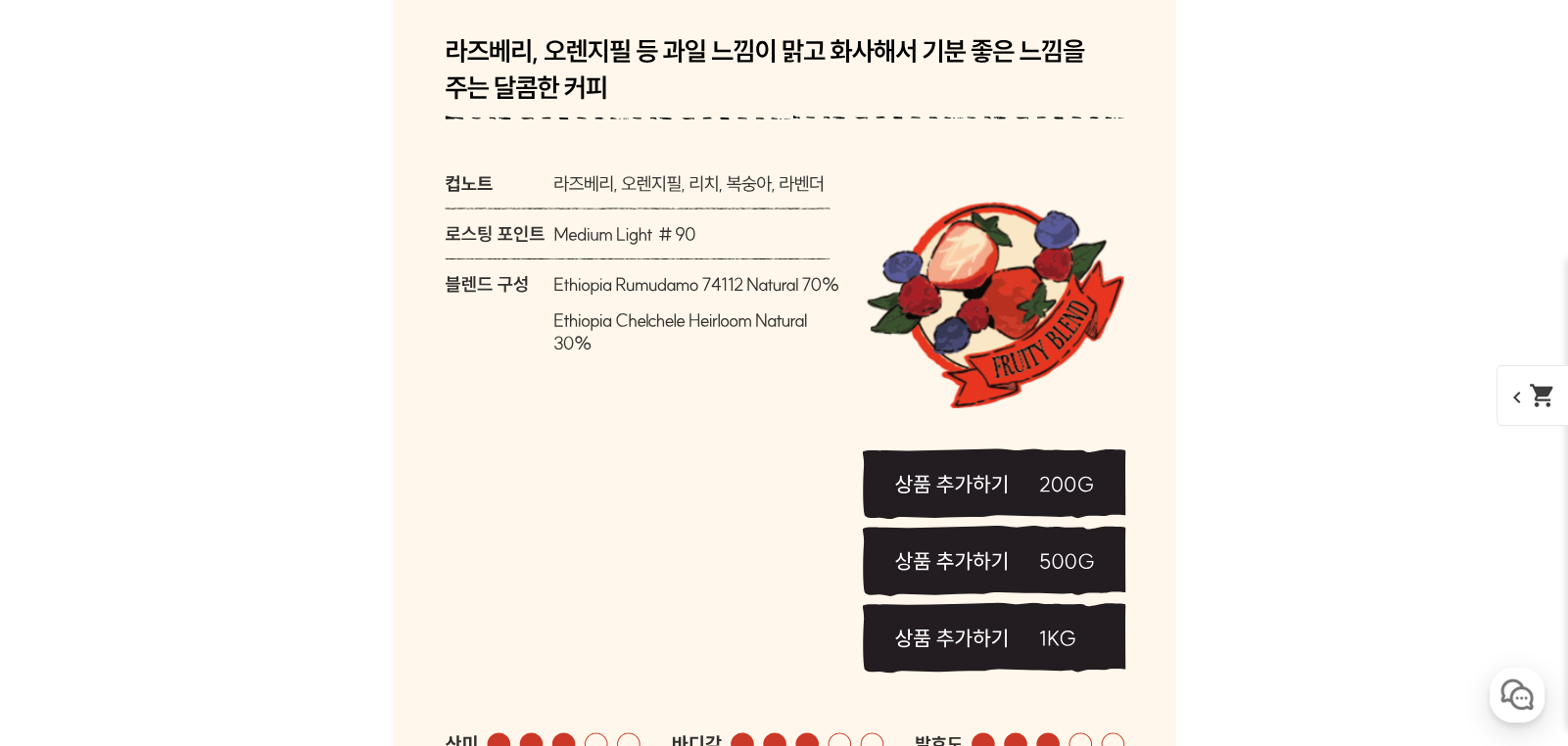 scroll, scrollTop: 7179, scrollLeft: 0, axis: vertical 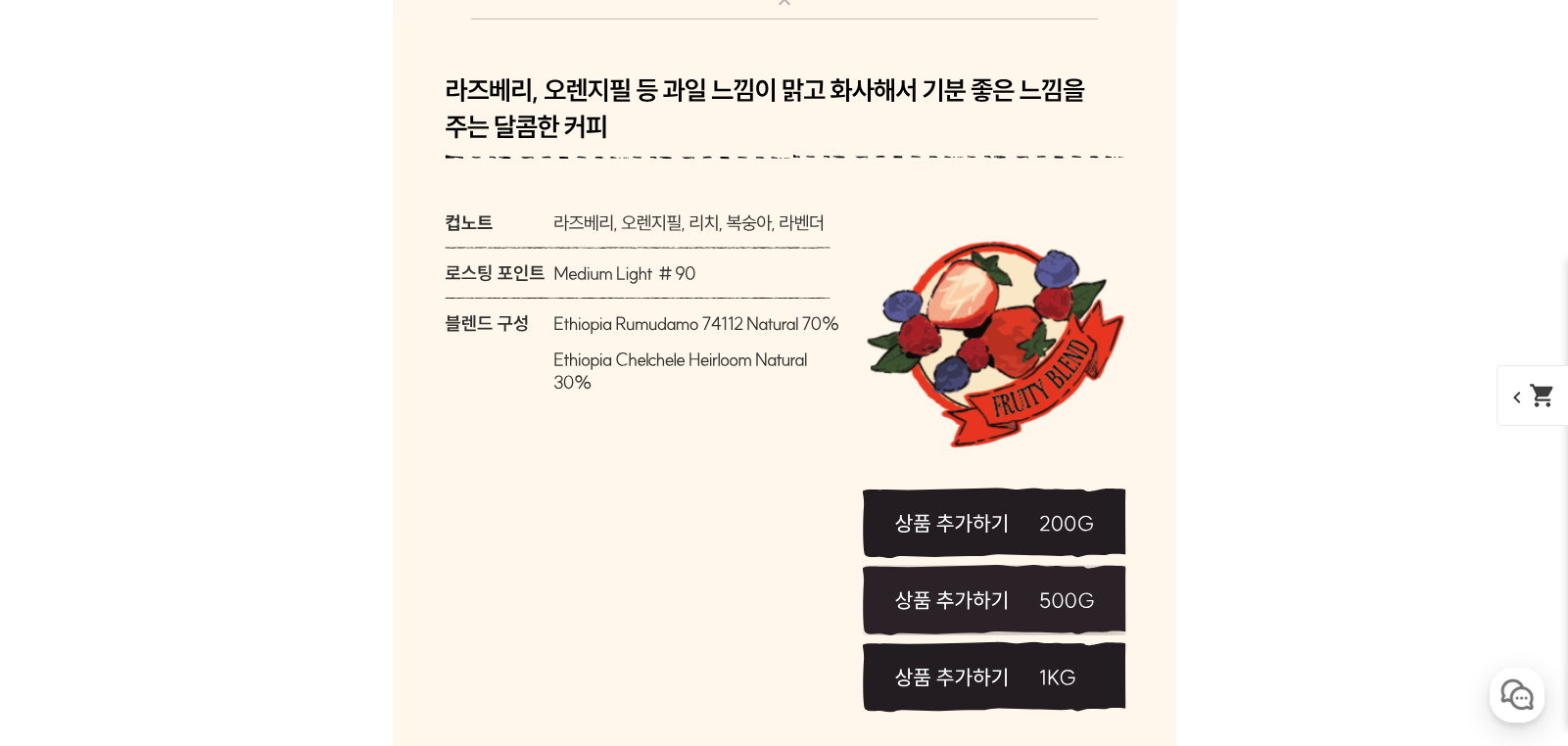 click 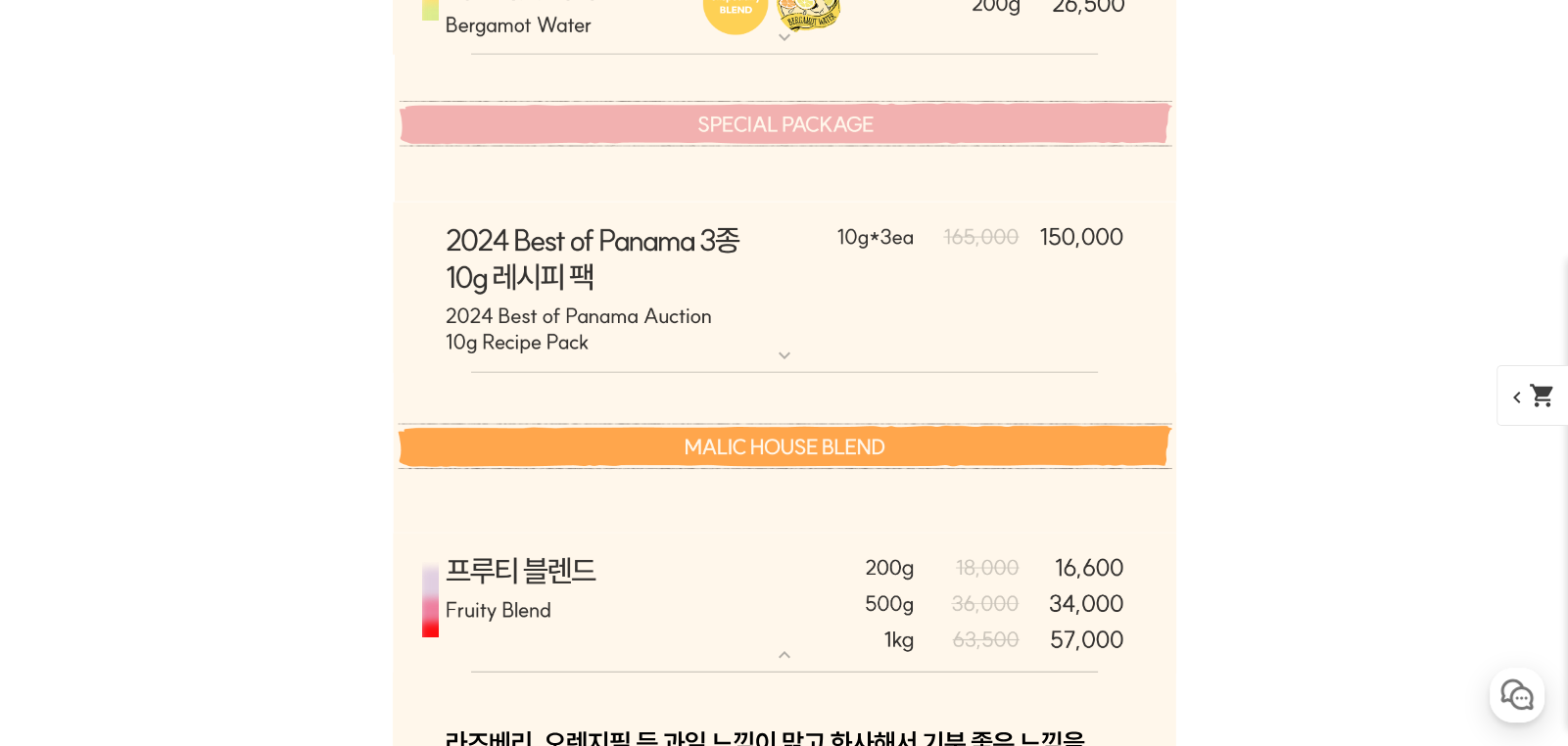 scroll, scrollTop: 6200, scrollLeft: 0, axis: vertical 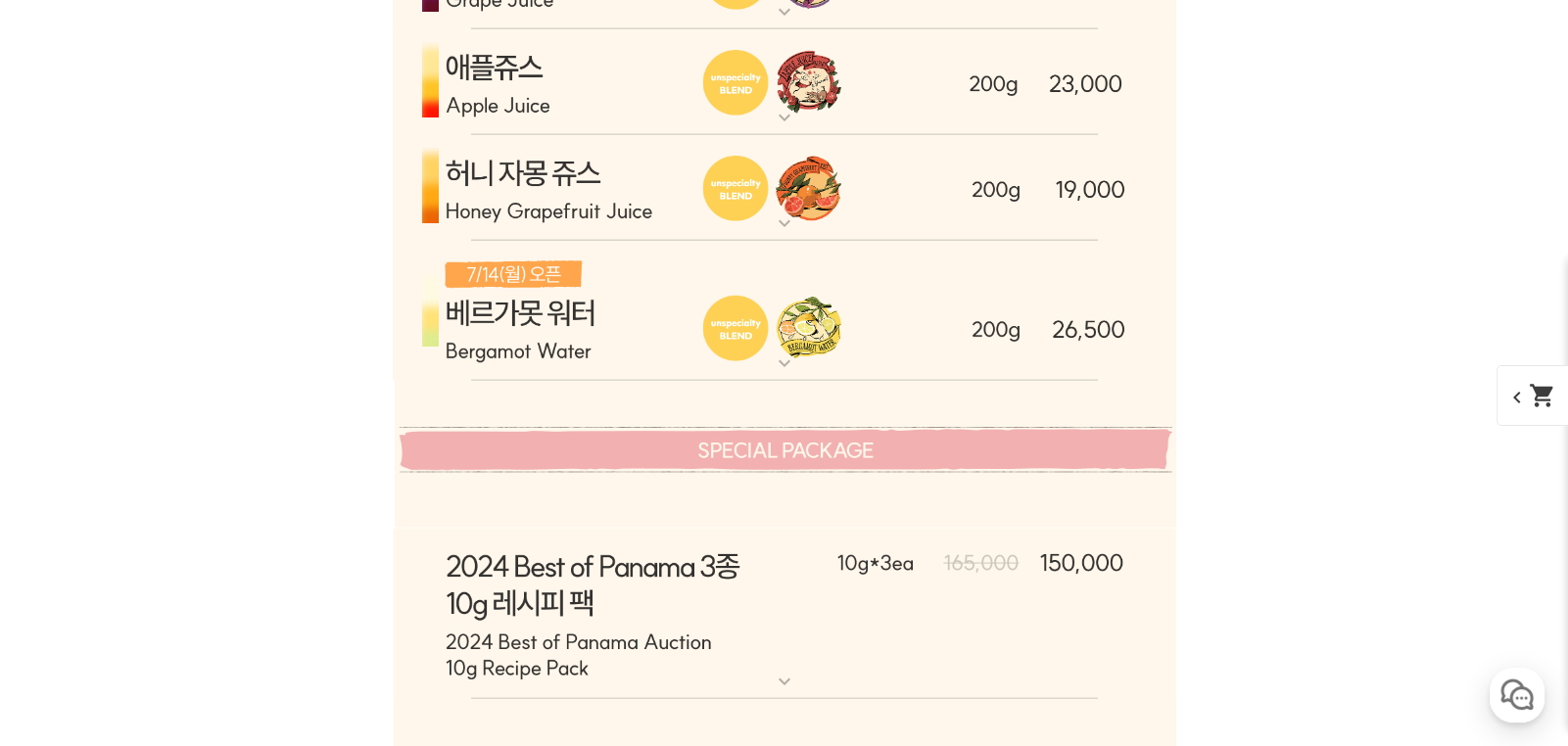 click on "expand_more" at bounding box center (784, 363) 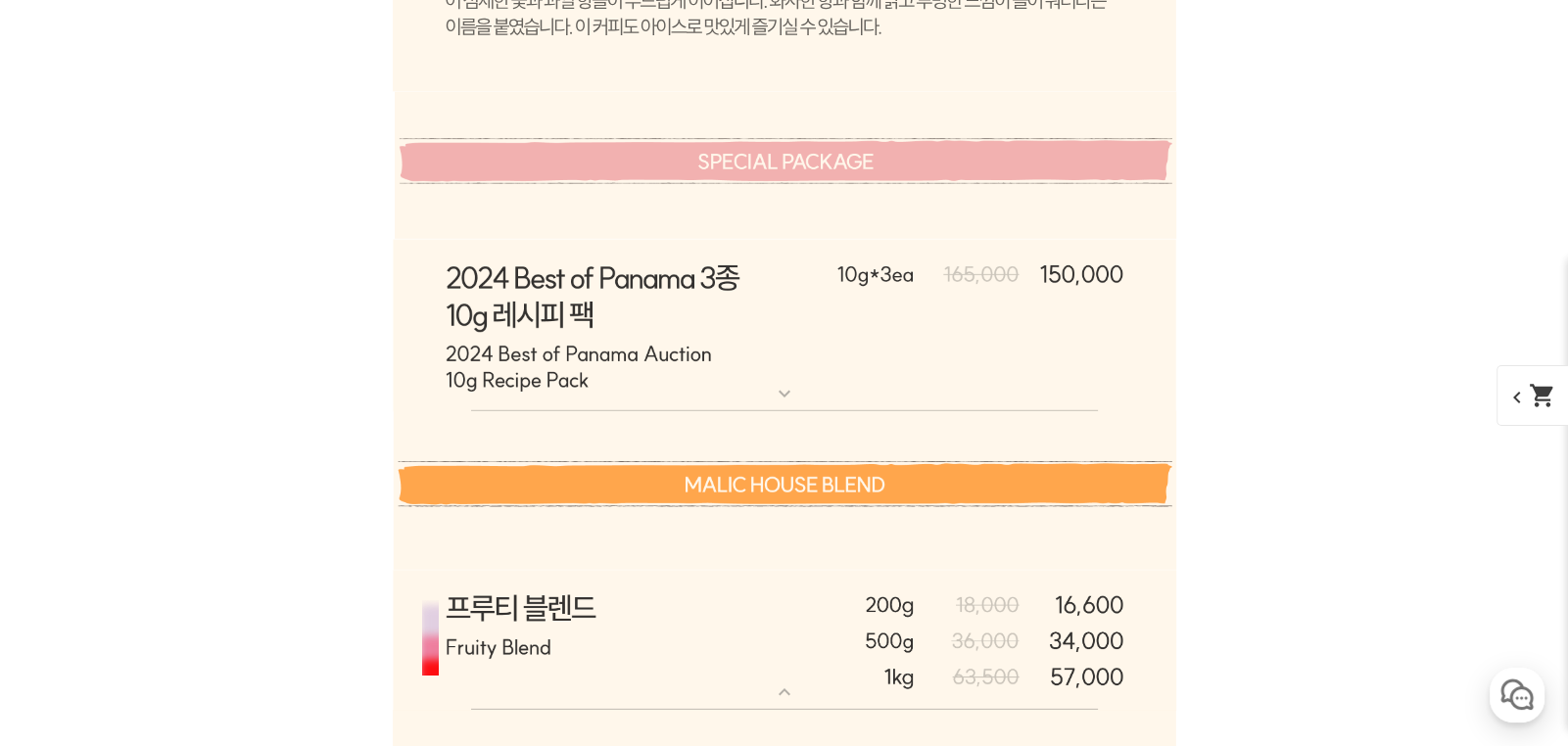 scroll, scrollTop: 6690, scrollLeft: 0, axis: vertical 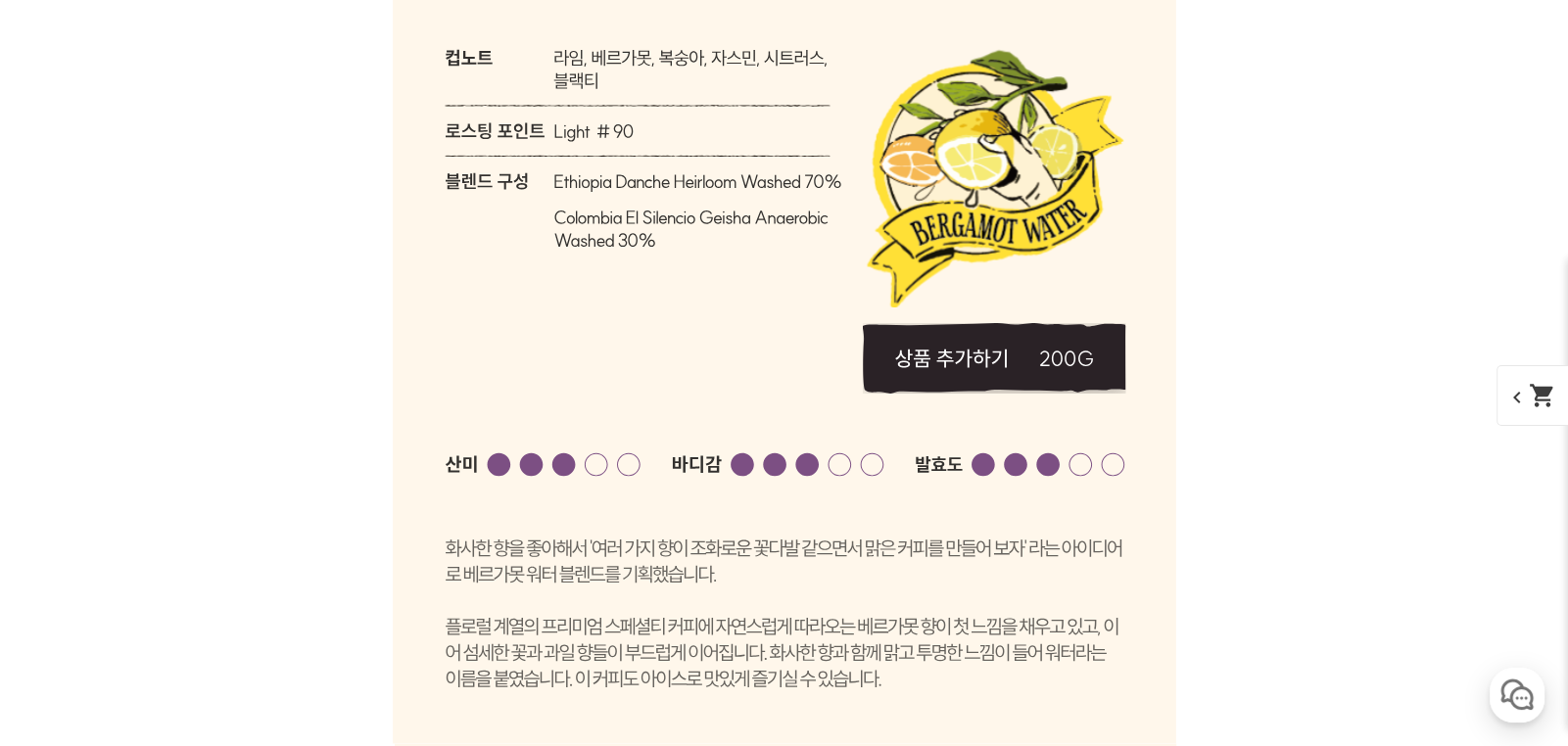 click 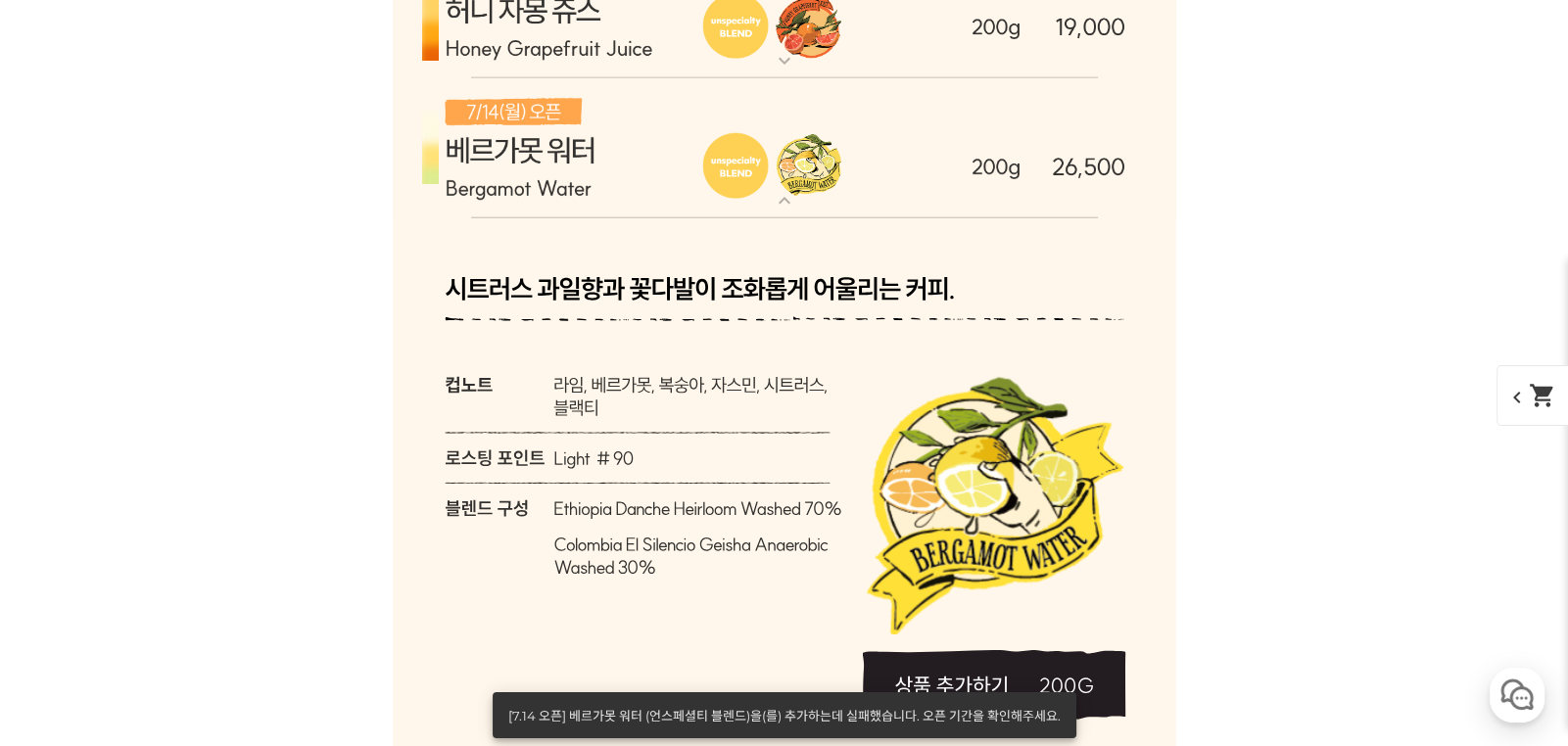 scroll, scrollTop: 6200, scrollLeft: 0, axis: vertical 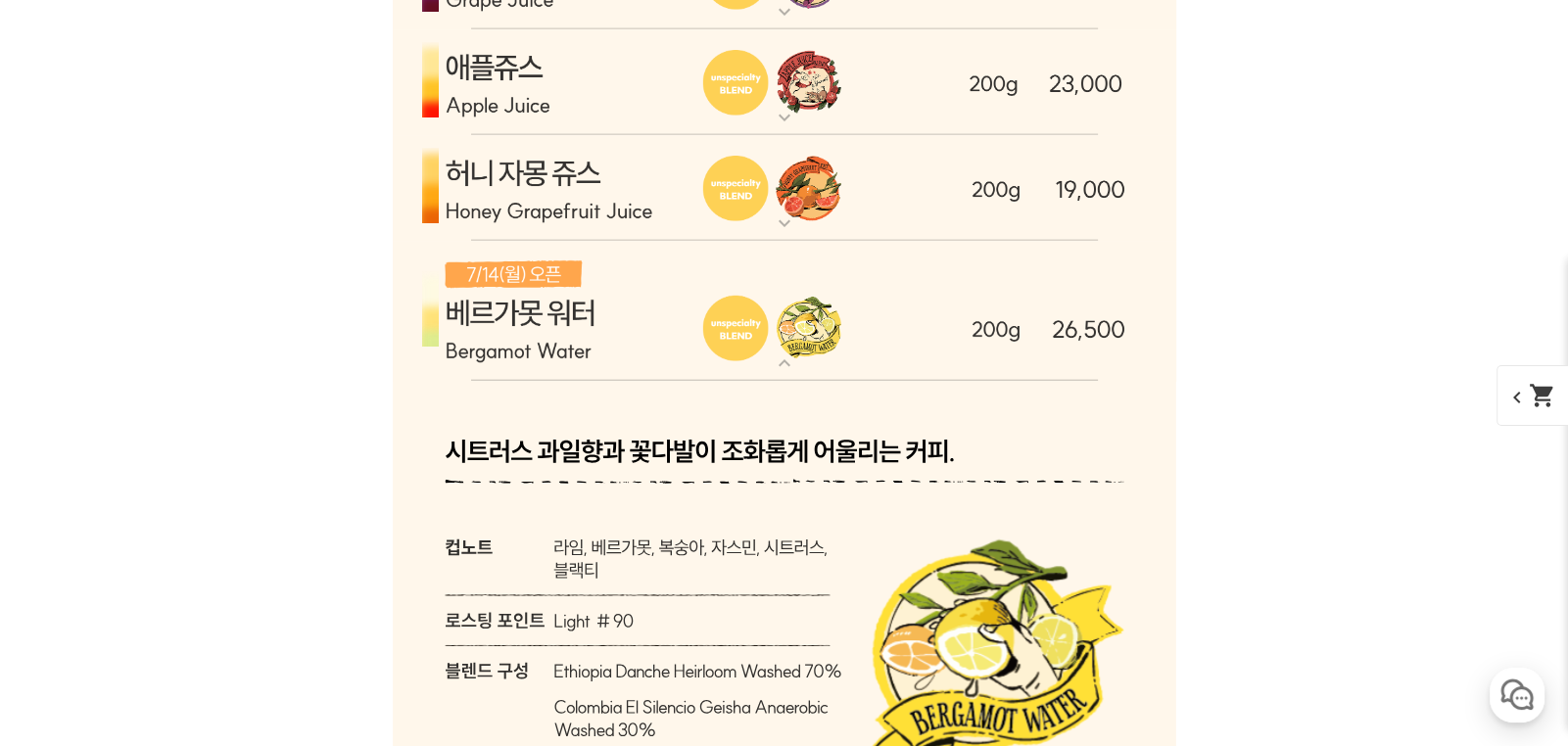 click on "expand_more" at bounding box center [784, 363] 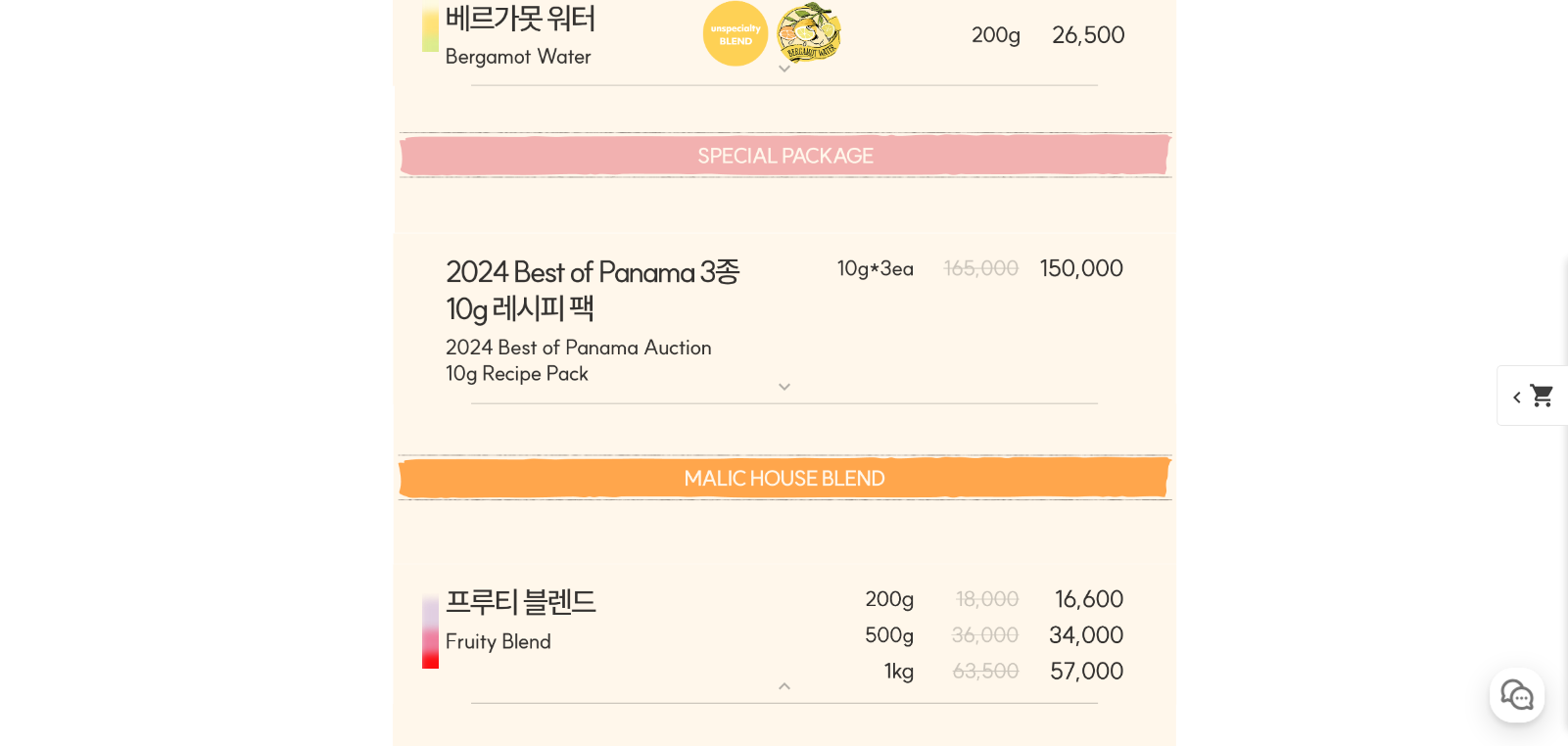 scroll, scrollTop: 6690, scrollLeft: 0, axis: vertical 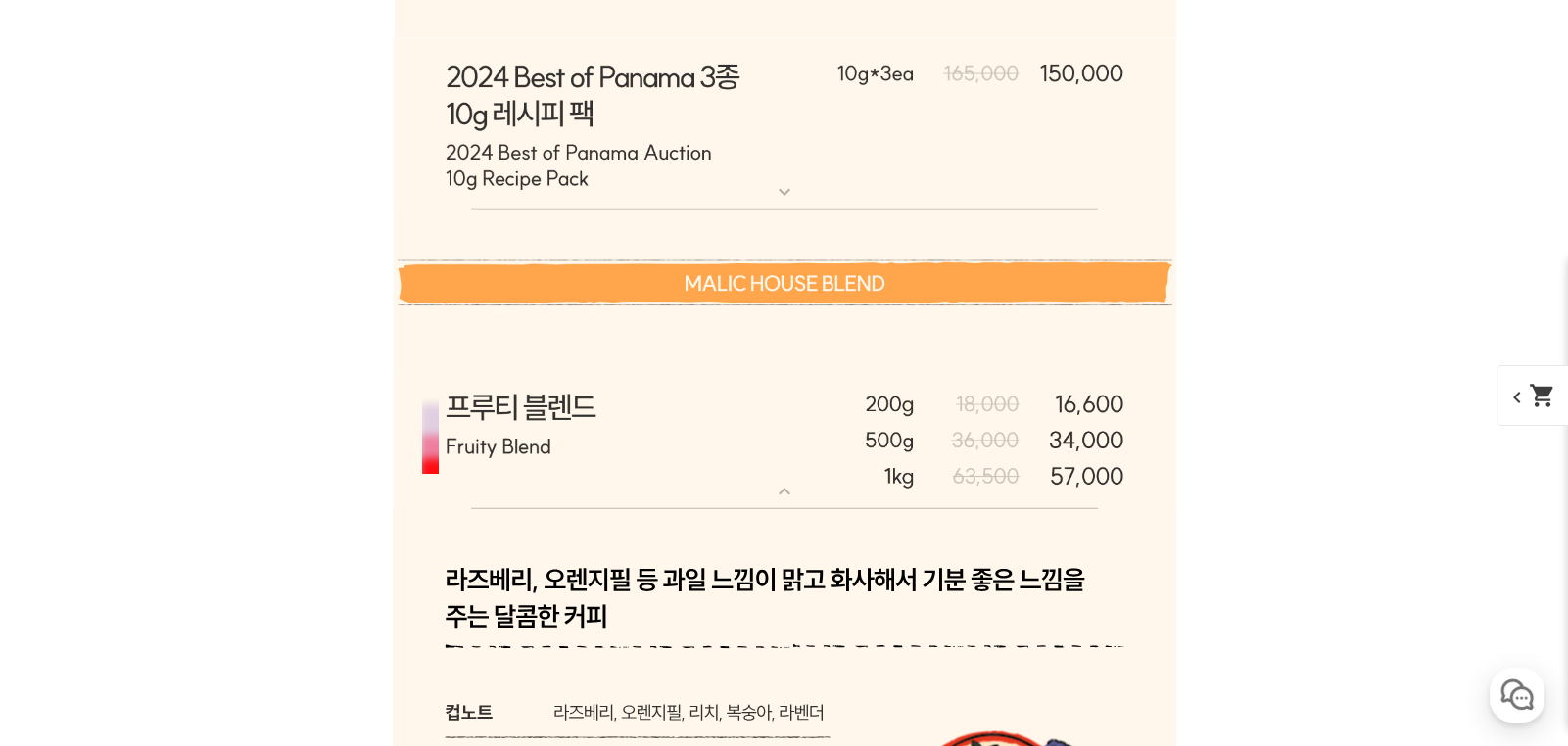 click on "expand_more" at bounding box center [784, 491] 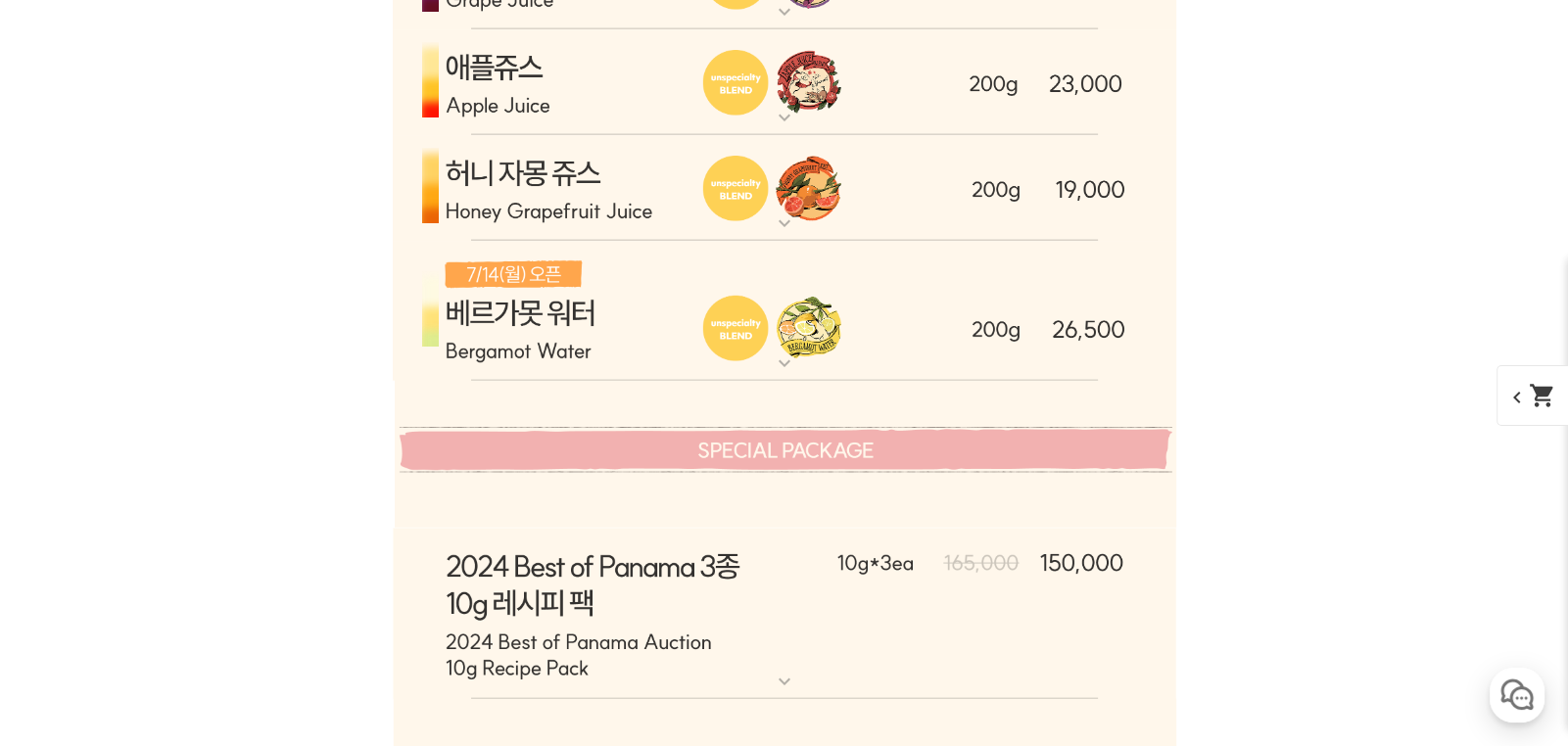 scroll, scrollTop: 6037, scrollLeft: 0, axis: vertical 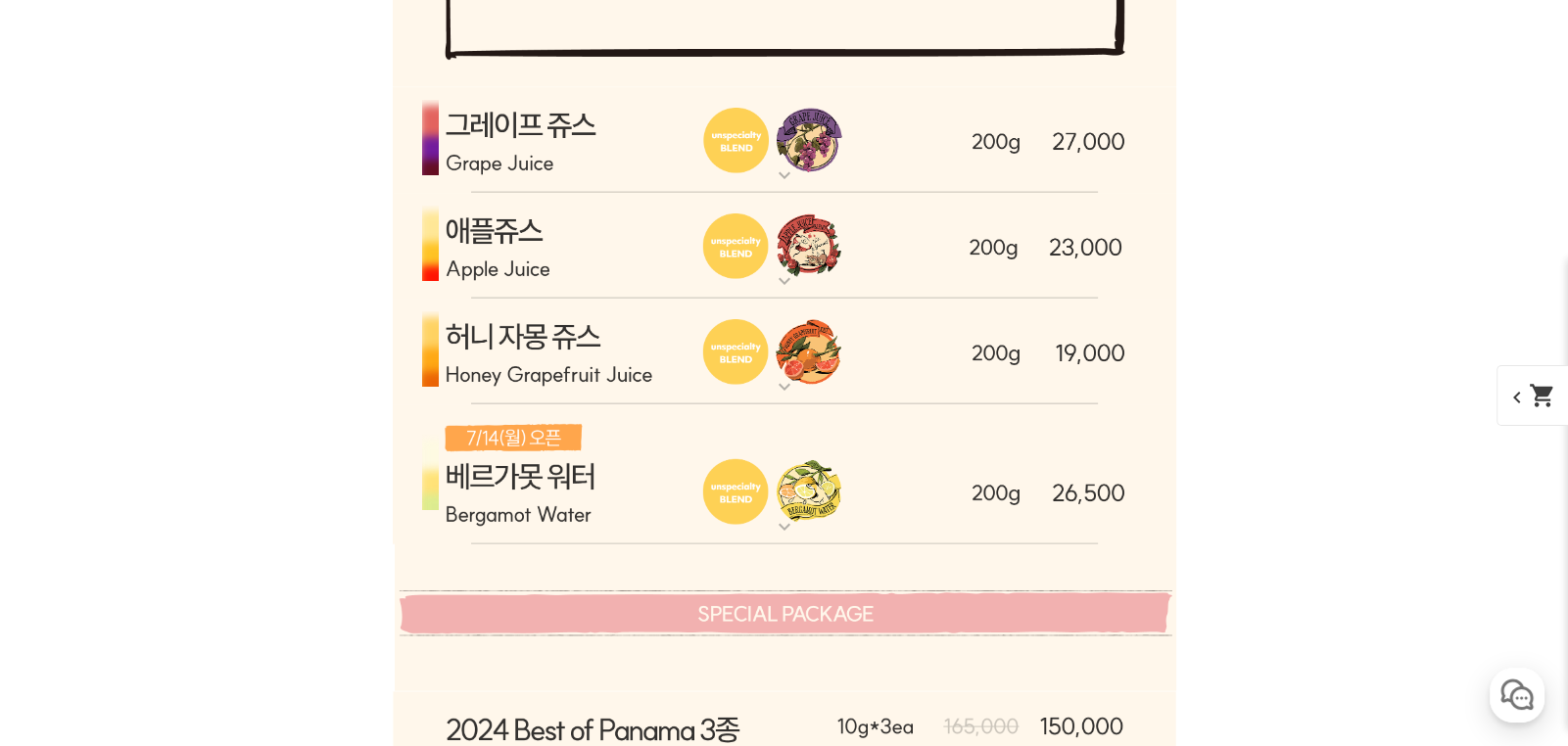 click on "expand_more" at bounding box center [784, 175] 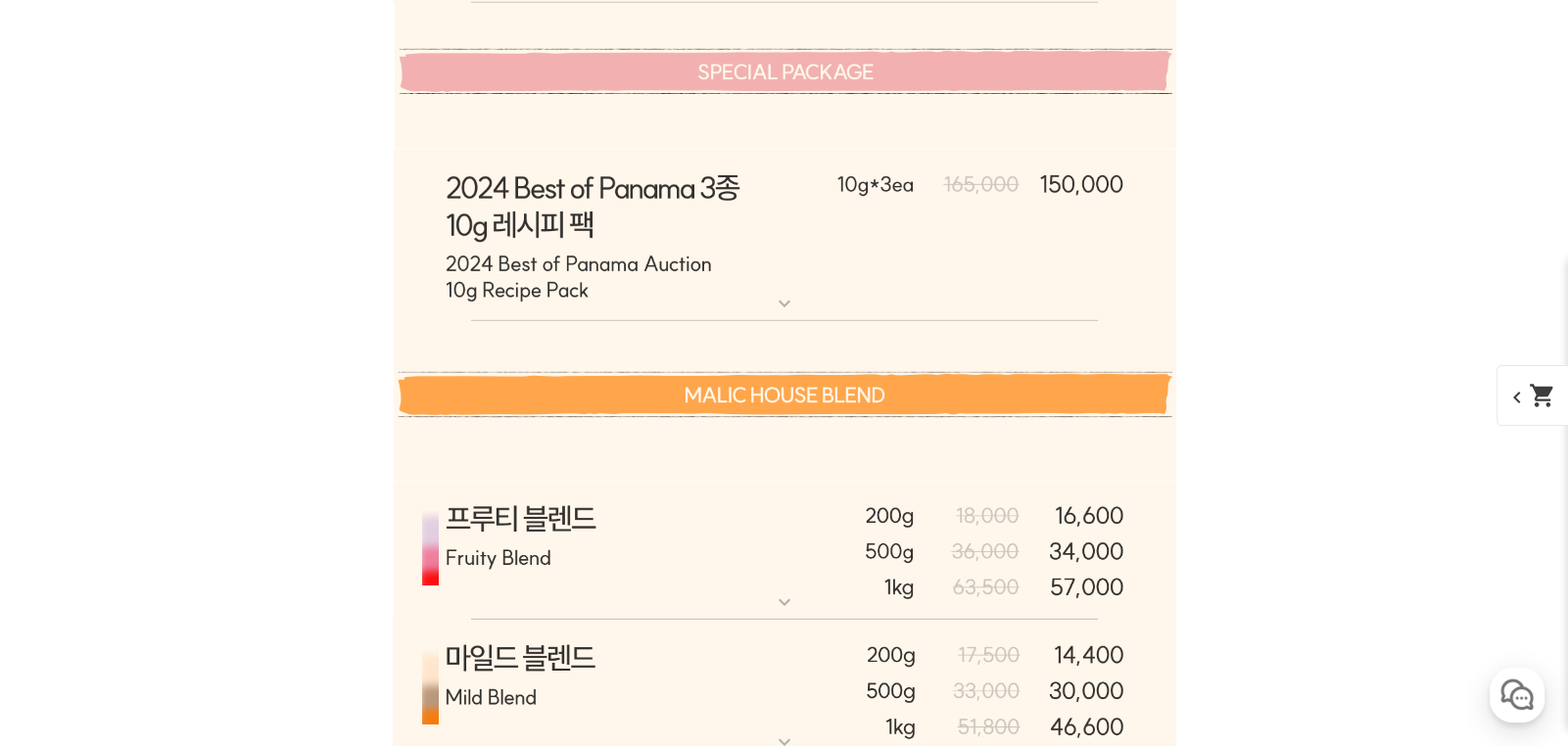 scroll, scrollTop: 7505, scrollLeft: 0, axis: vertical 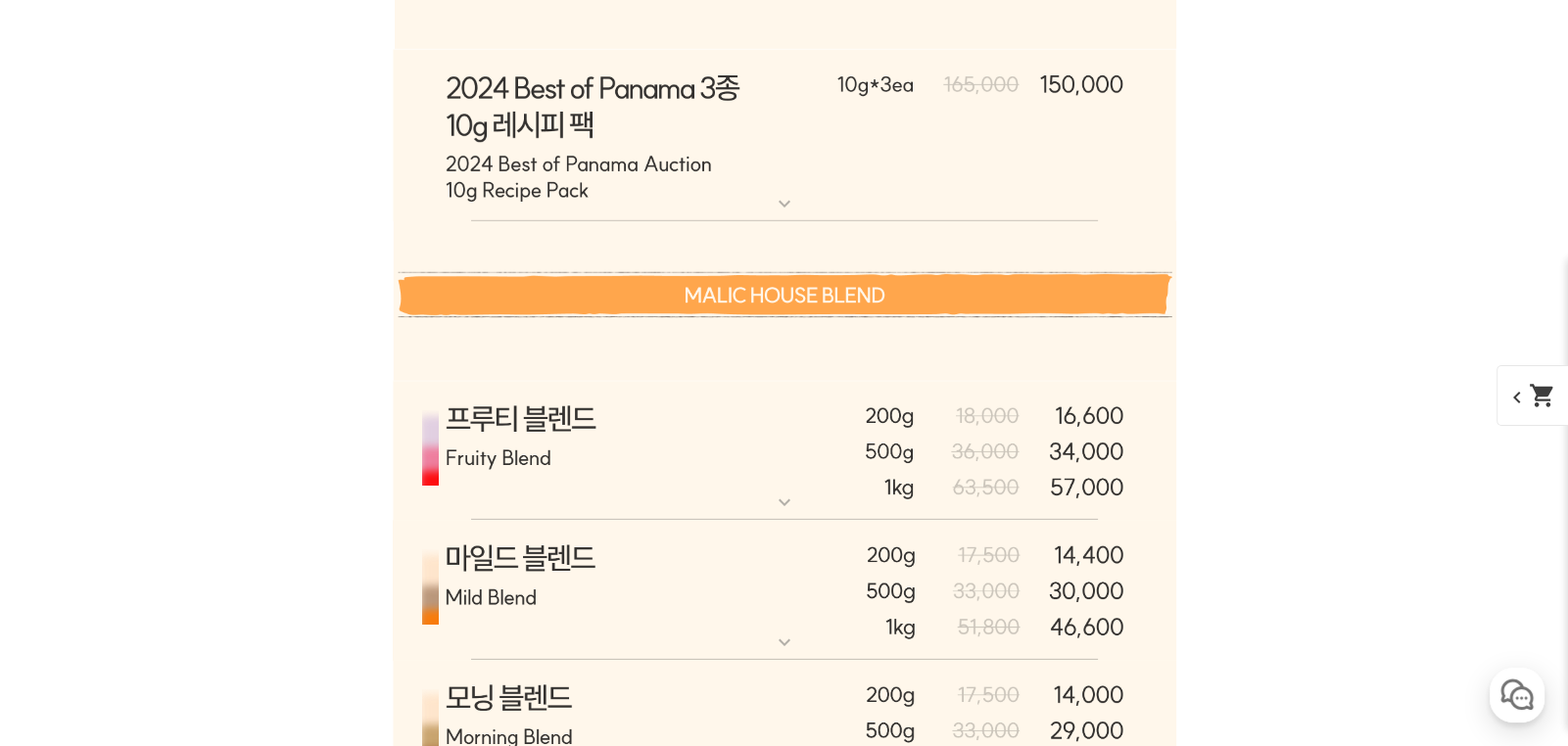 click on "expand_more" at bounding box center (784, 502) 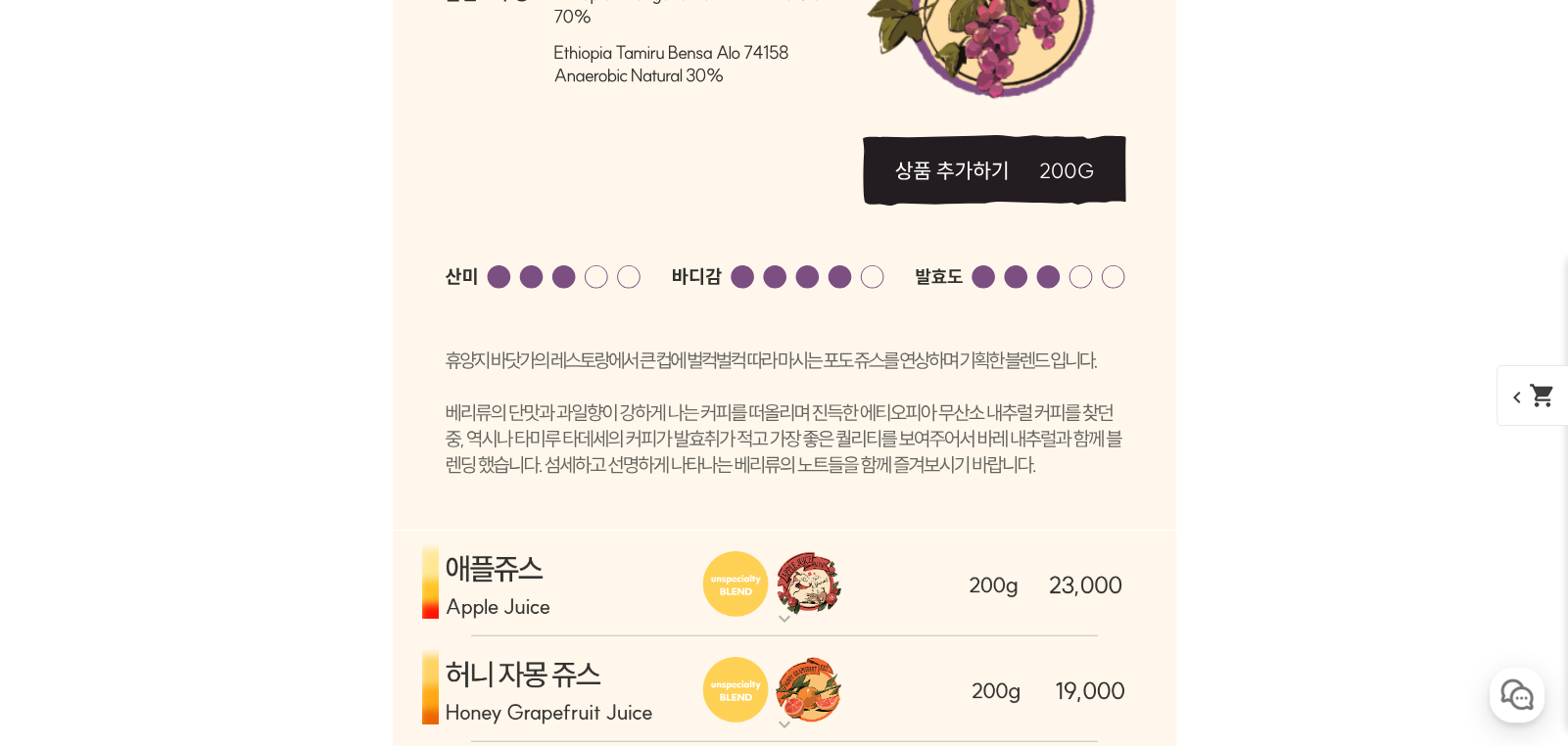 scroll, scrollTop: 6852, scrollLeft: 0, axis: vertical 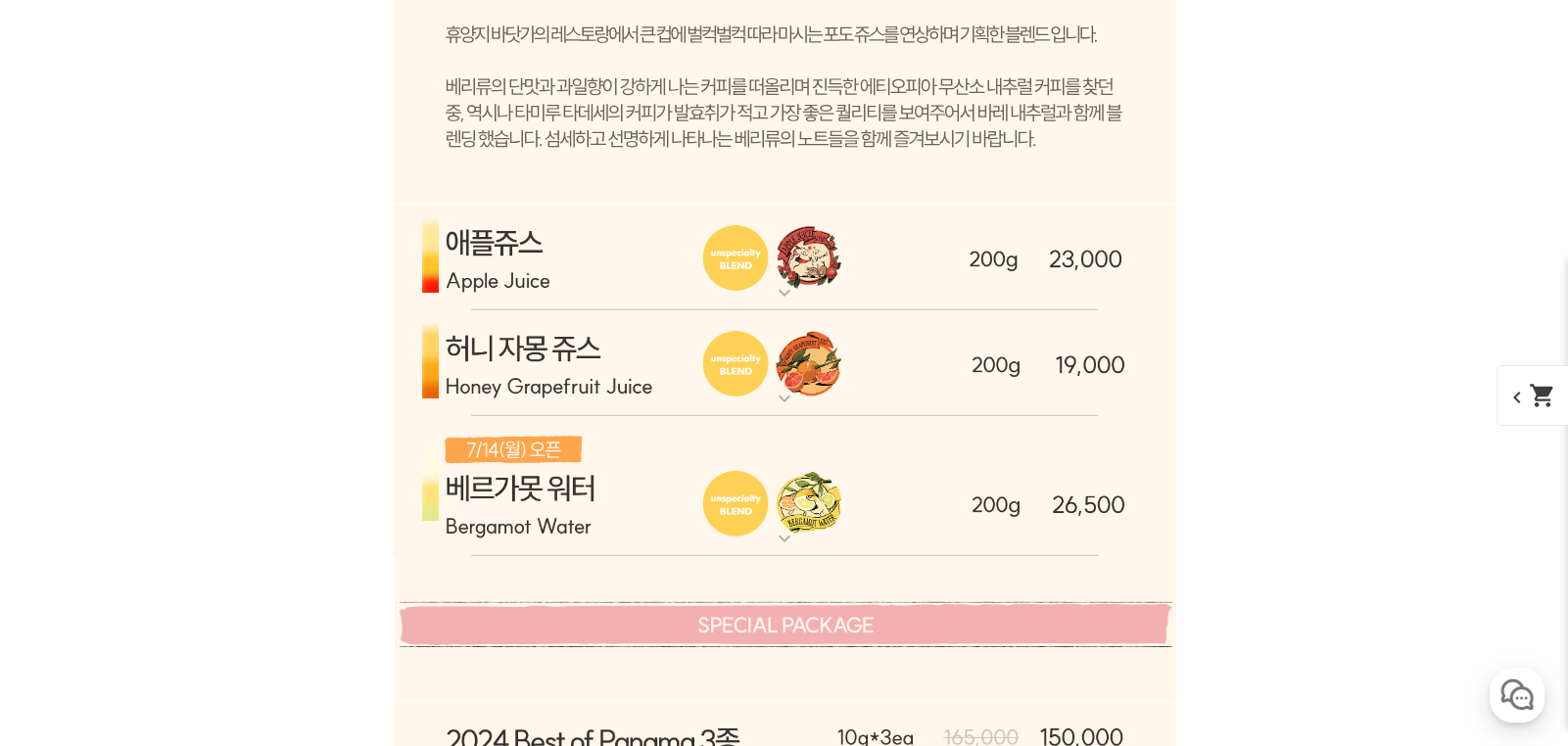 click on "expand_more" at bounding box center [784, 293] 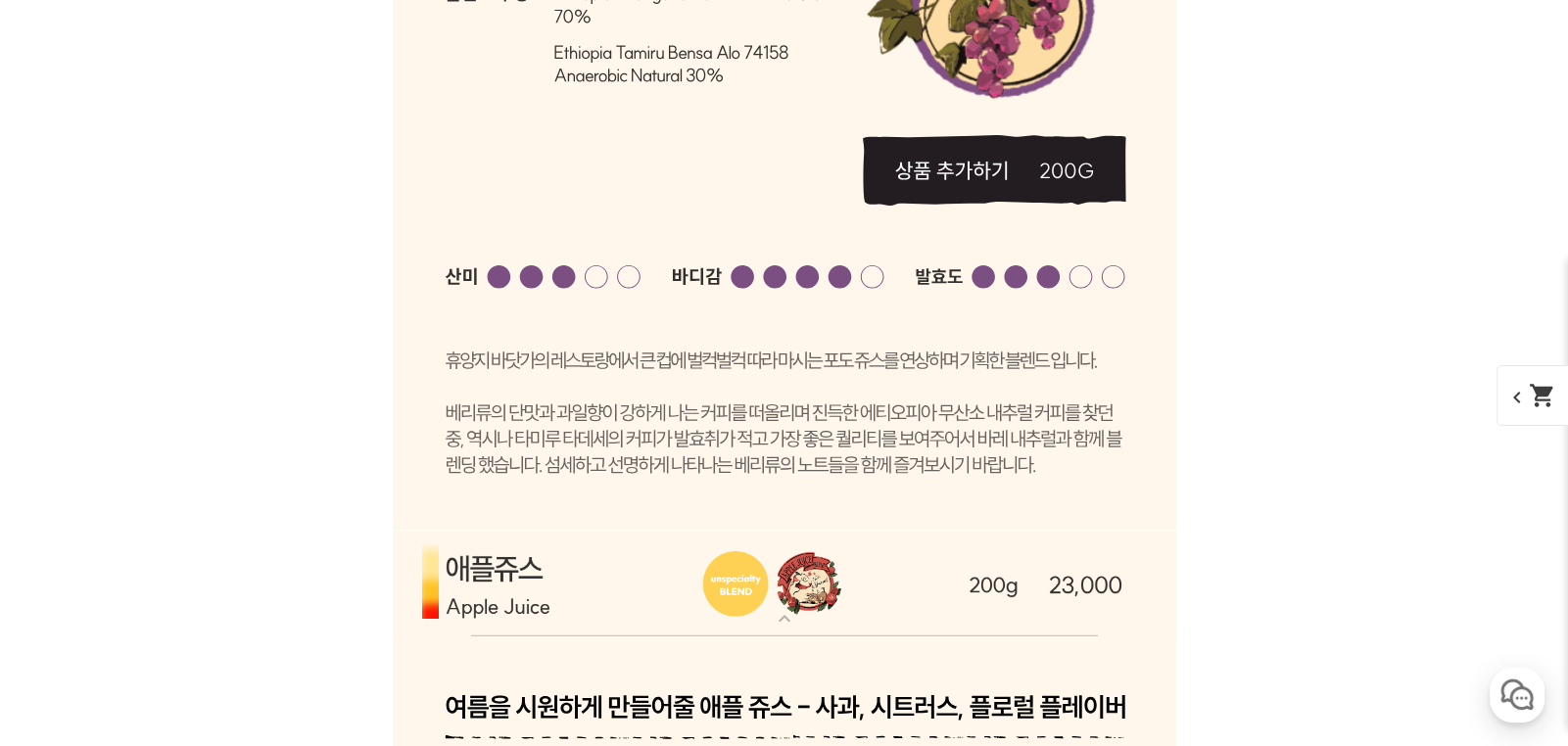 scroll, scrollTop: 6363, scrollLeft: 0, axis: vertical 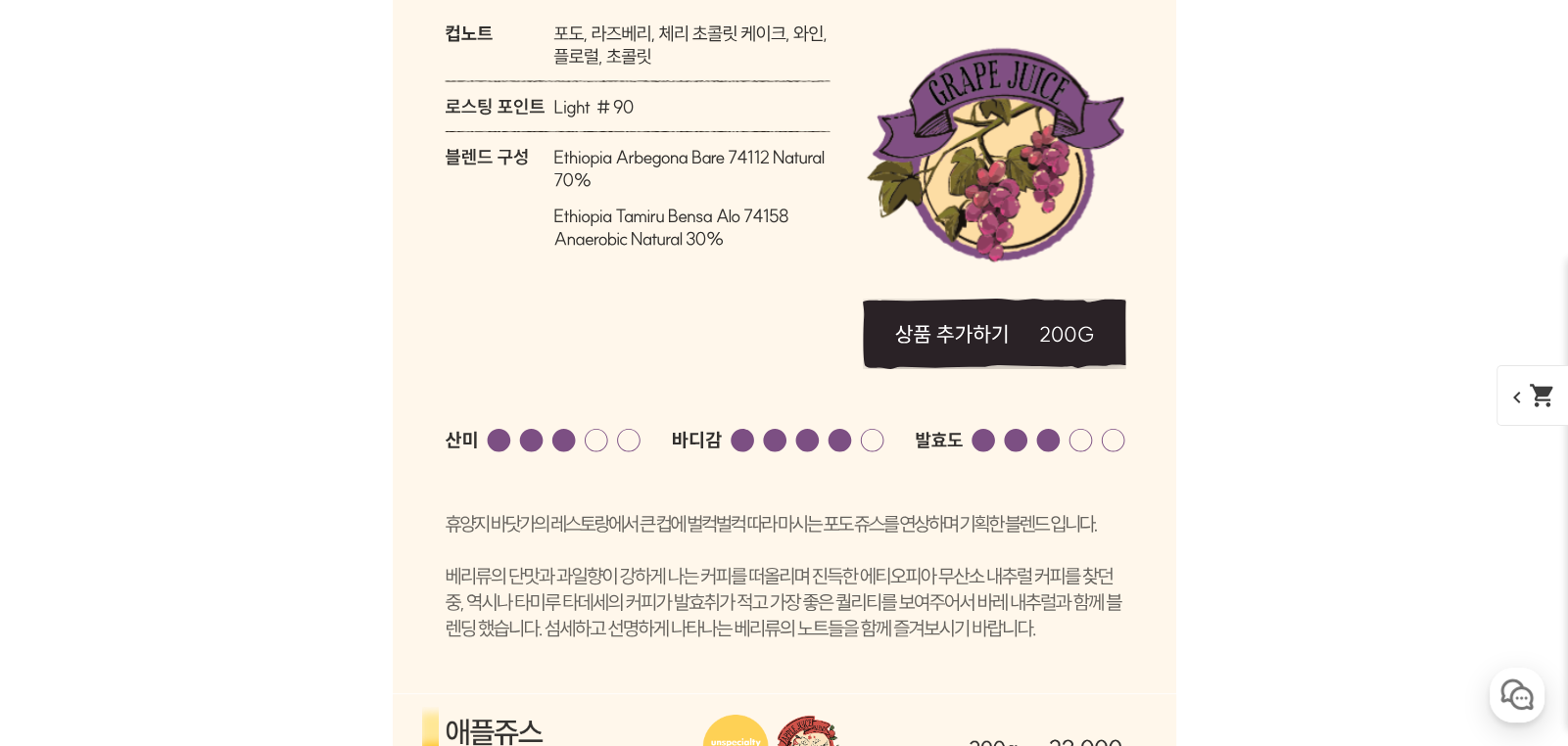 click 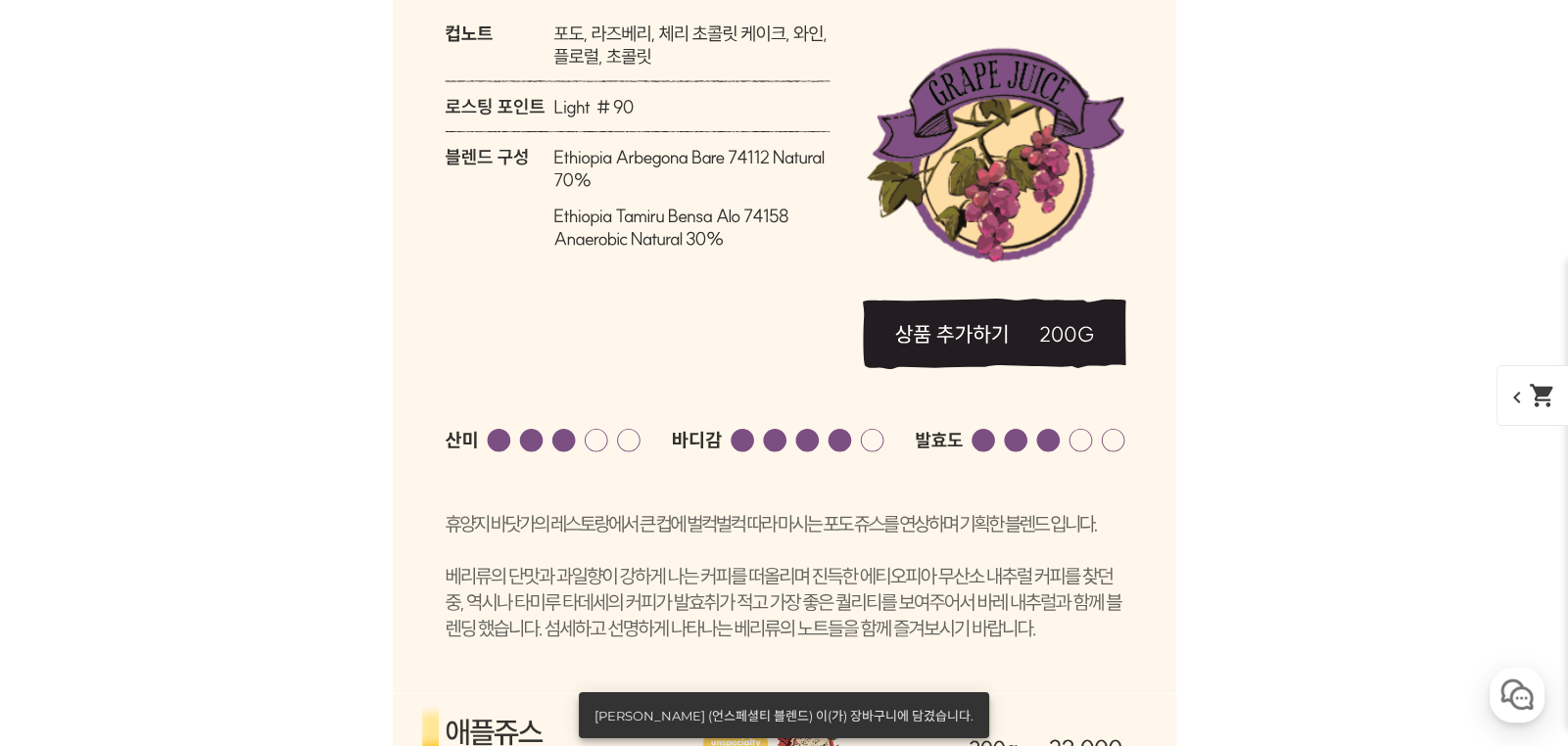 click on "shopping_cart" at bounding box center [1543, 396] 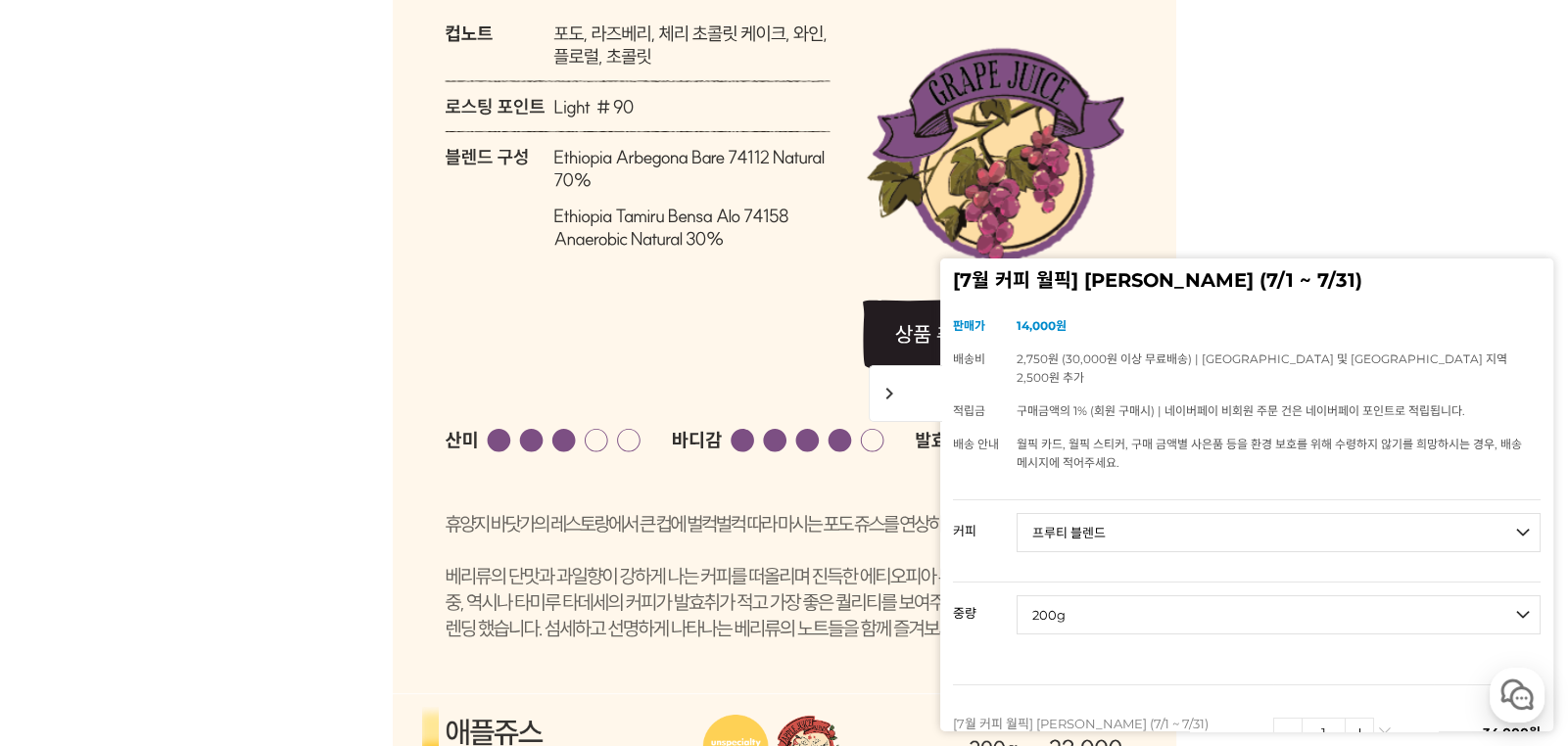 scroll, scrollTop: 163, scrollLeft: 0, axis: vertical 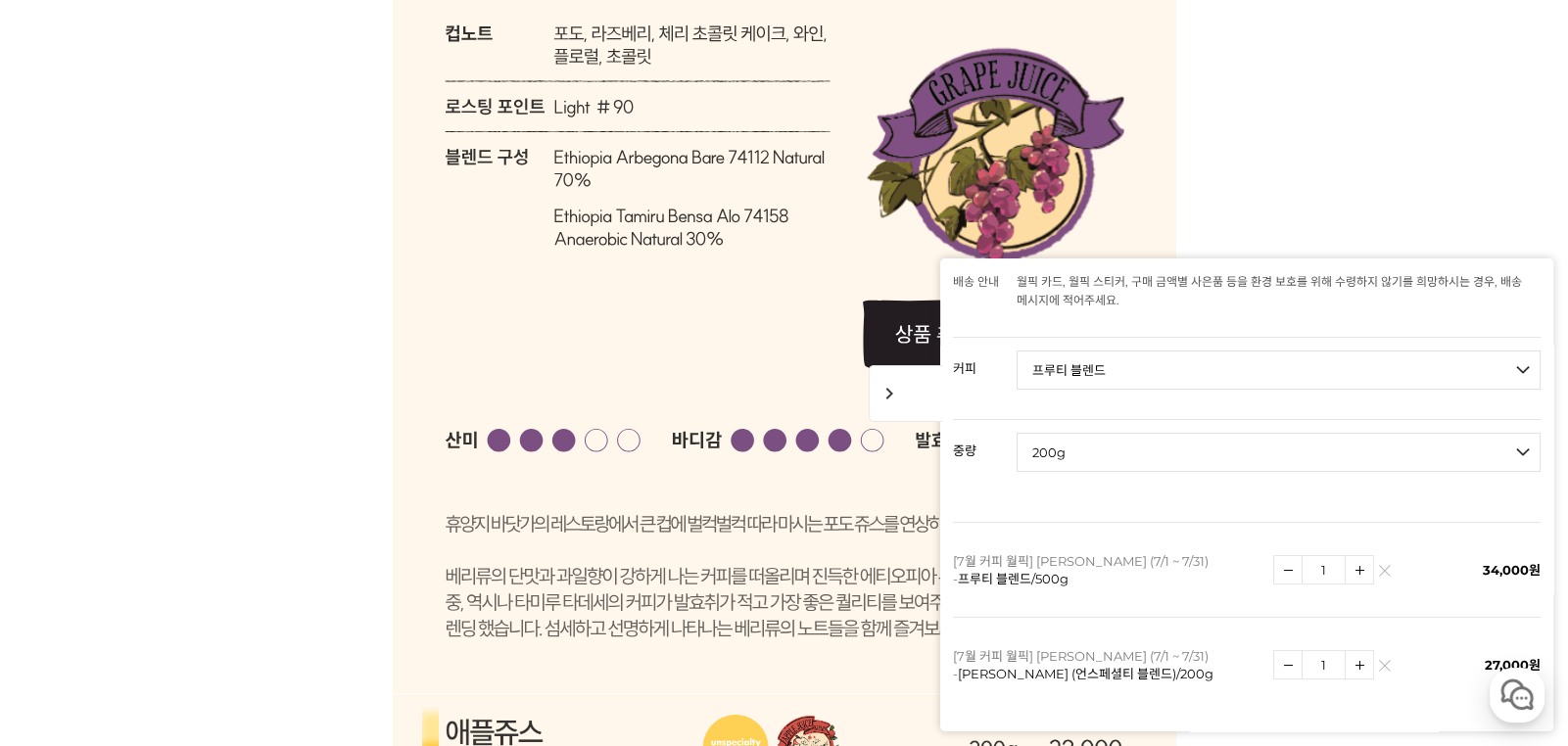 click on "게시글 신고하기
신고사유
관련없는 내용
욕설/비방
개인정보유출
광고/홍보글
기타
신고해주신 내용은 쇼핑몰 운영자의 검토 후 내부 운영 정책에 의해 처리가 진행됩니다.
신고
취소
닫기
상세 정보
상품 후기  191
상품 문의  30
배송/반품 안내
상세 정보
배송/반품 안내
상품 후기  191
상품 문의  30
﻿  expand_more  그레이프 쥬스 (언스페셜티 블렌드)" at bounding box center [784, 17706] 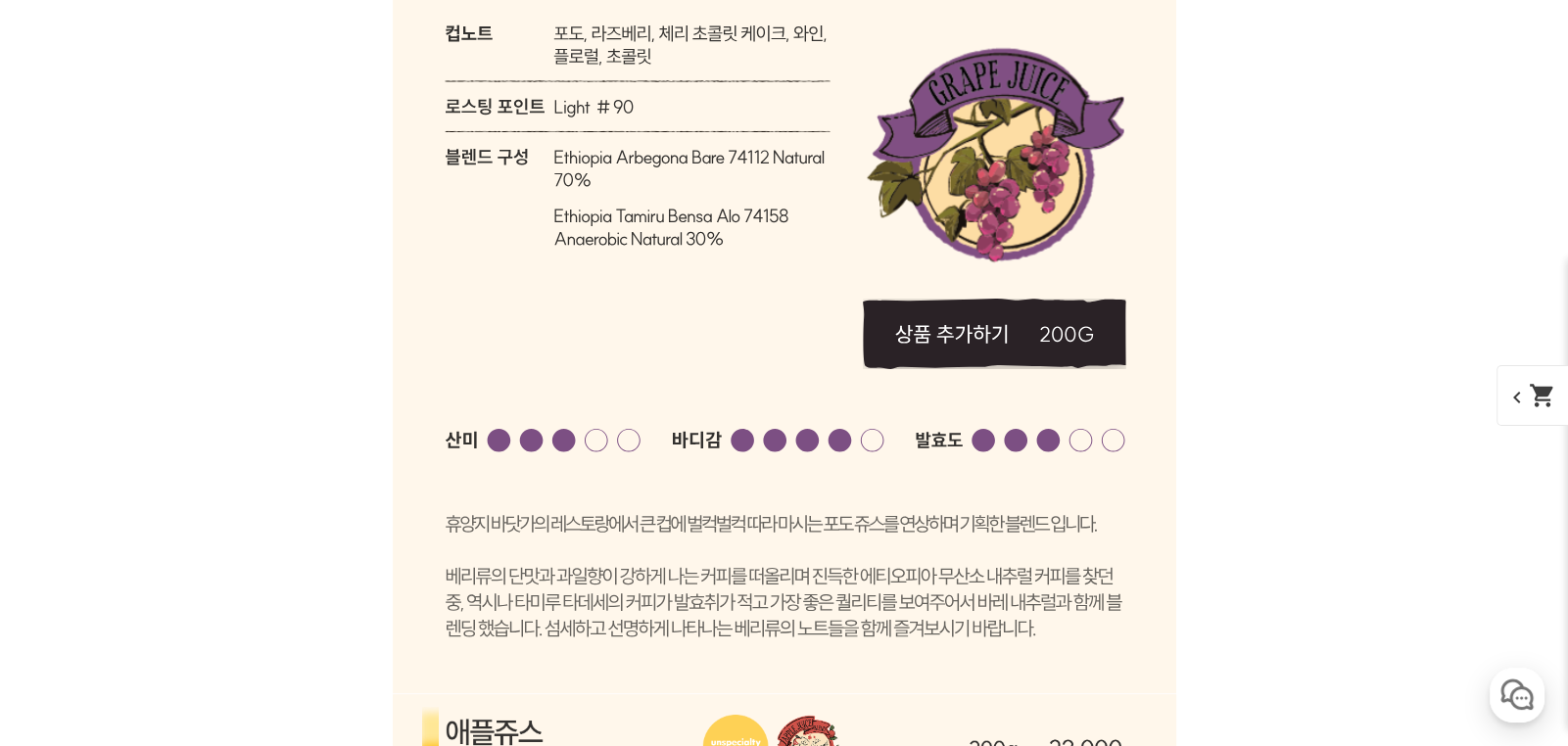 click 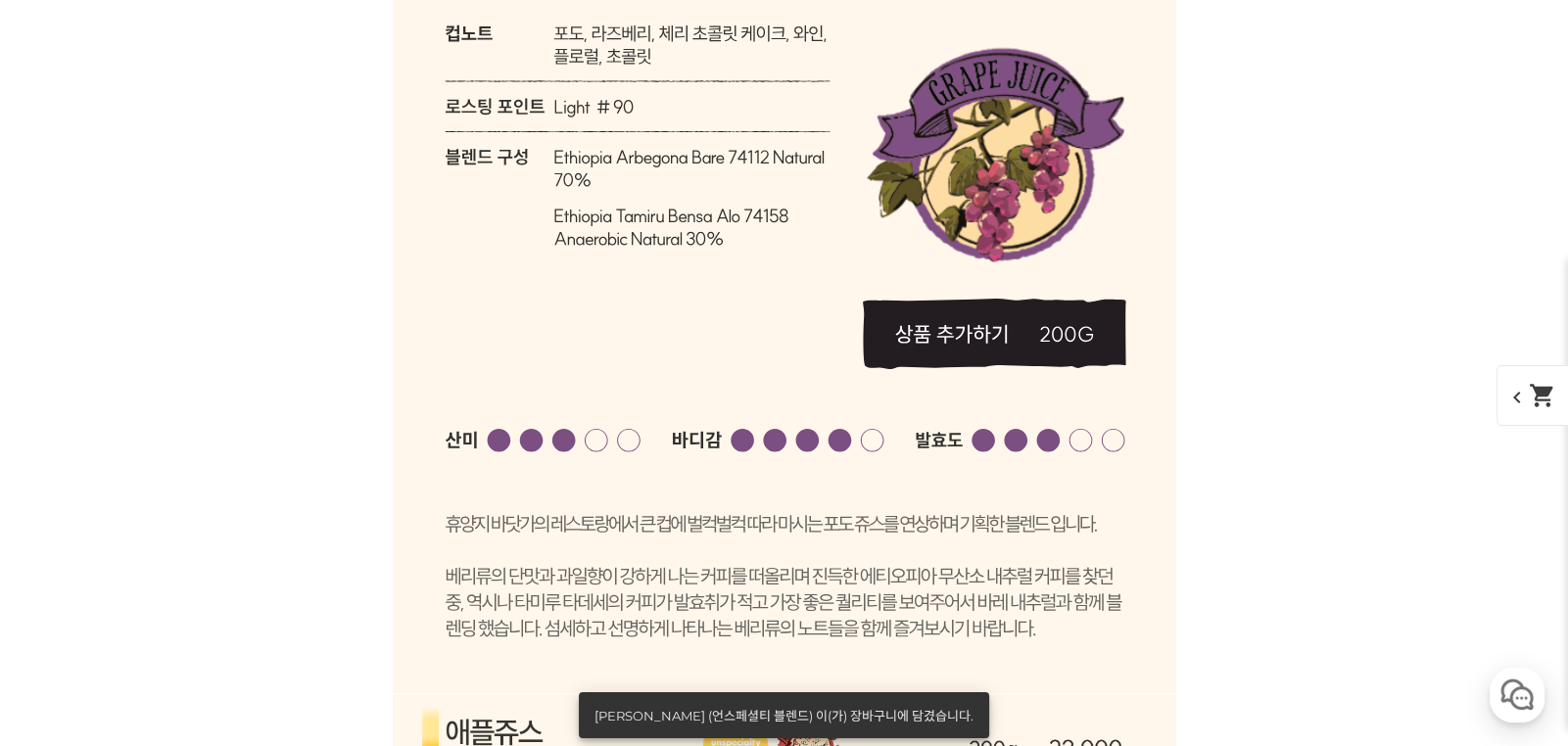 click on "chevron_left shopping_cart" at bounding box center (1546, 396) 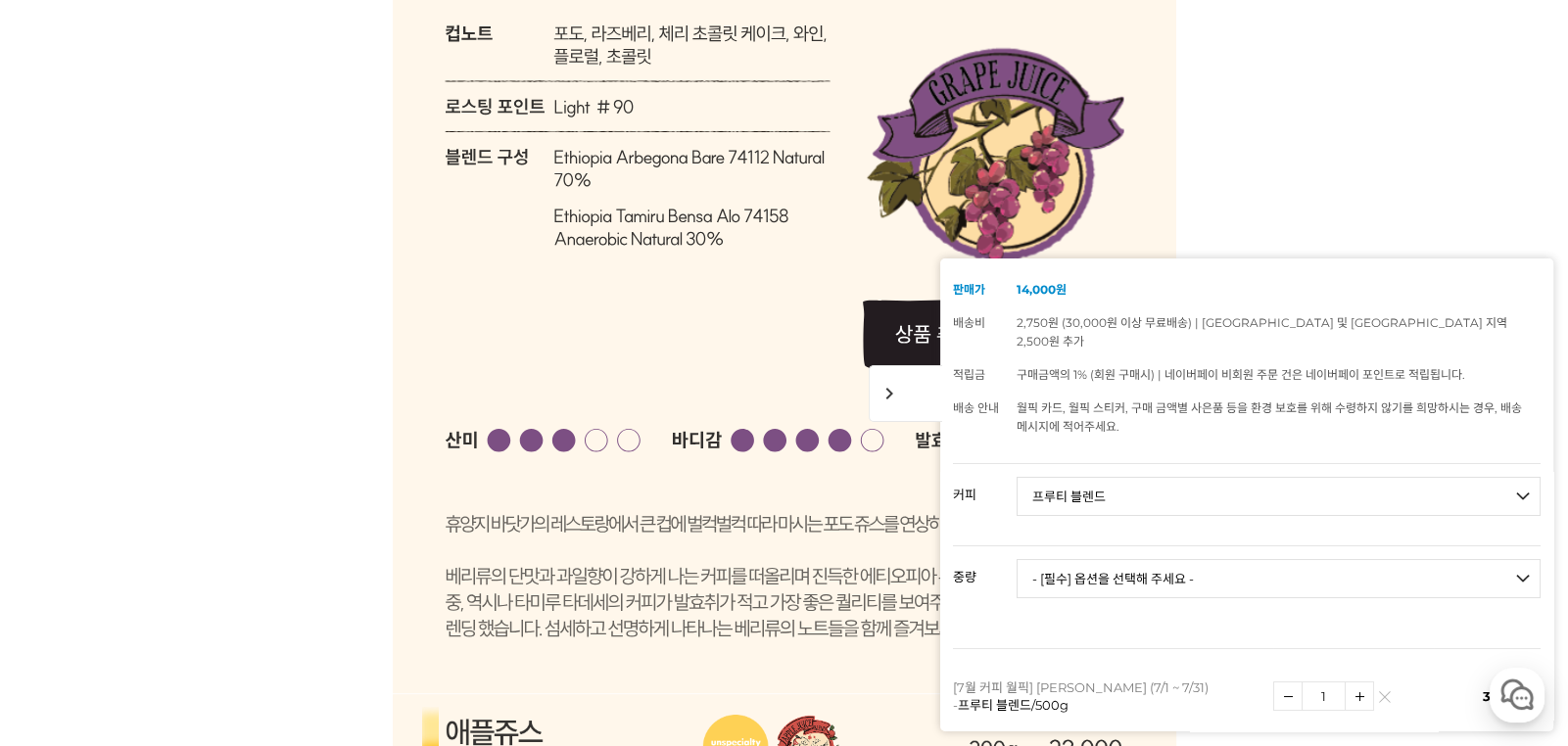 scroll, scrollTop: 0, scrollLeft: 0, axis: both 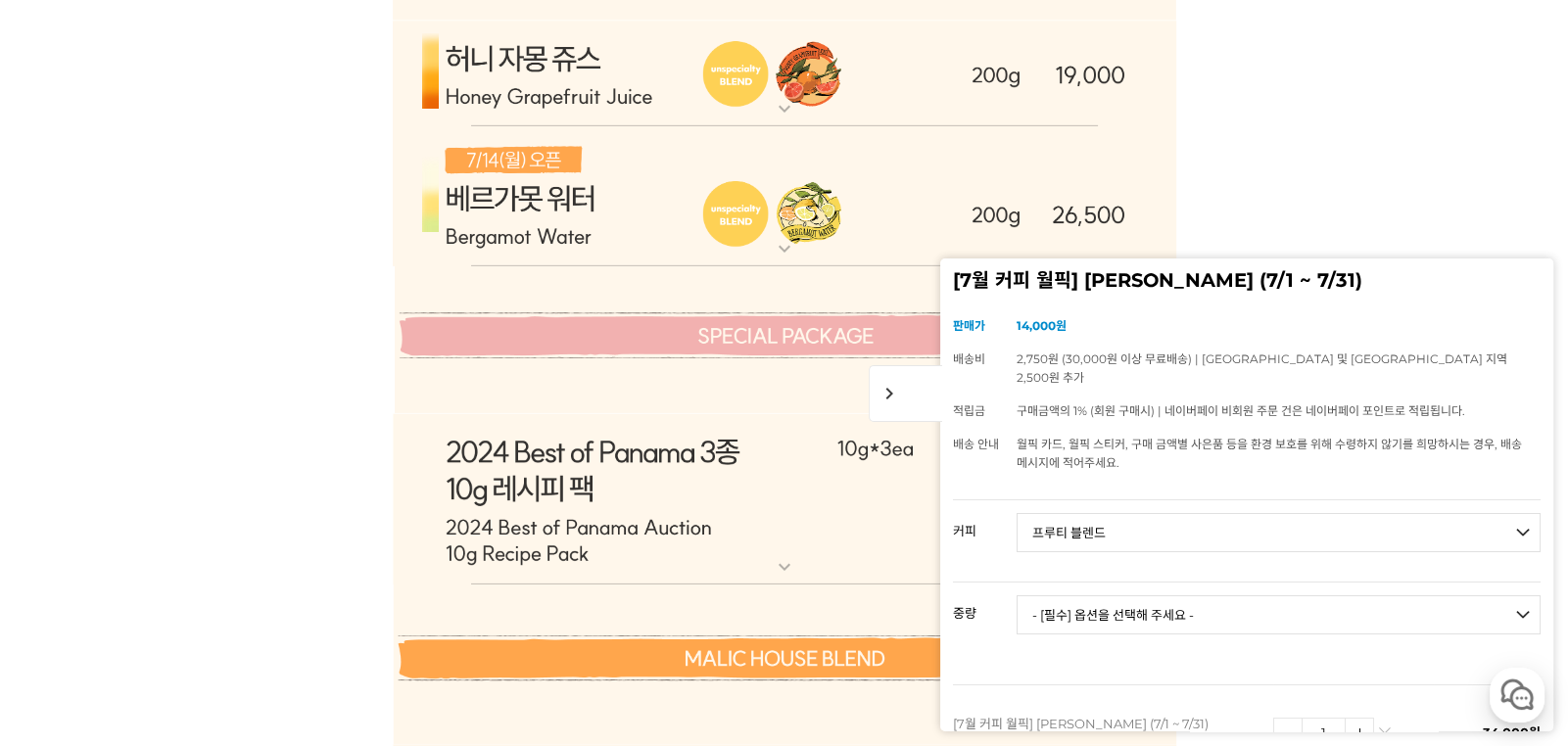 click on "expand_more" at bounding box center [784, 249] 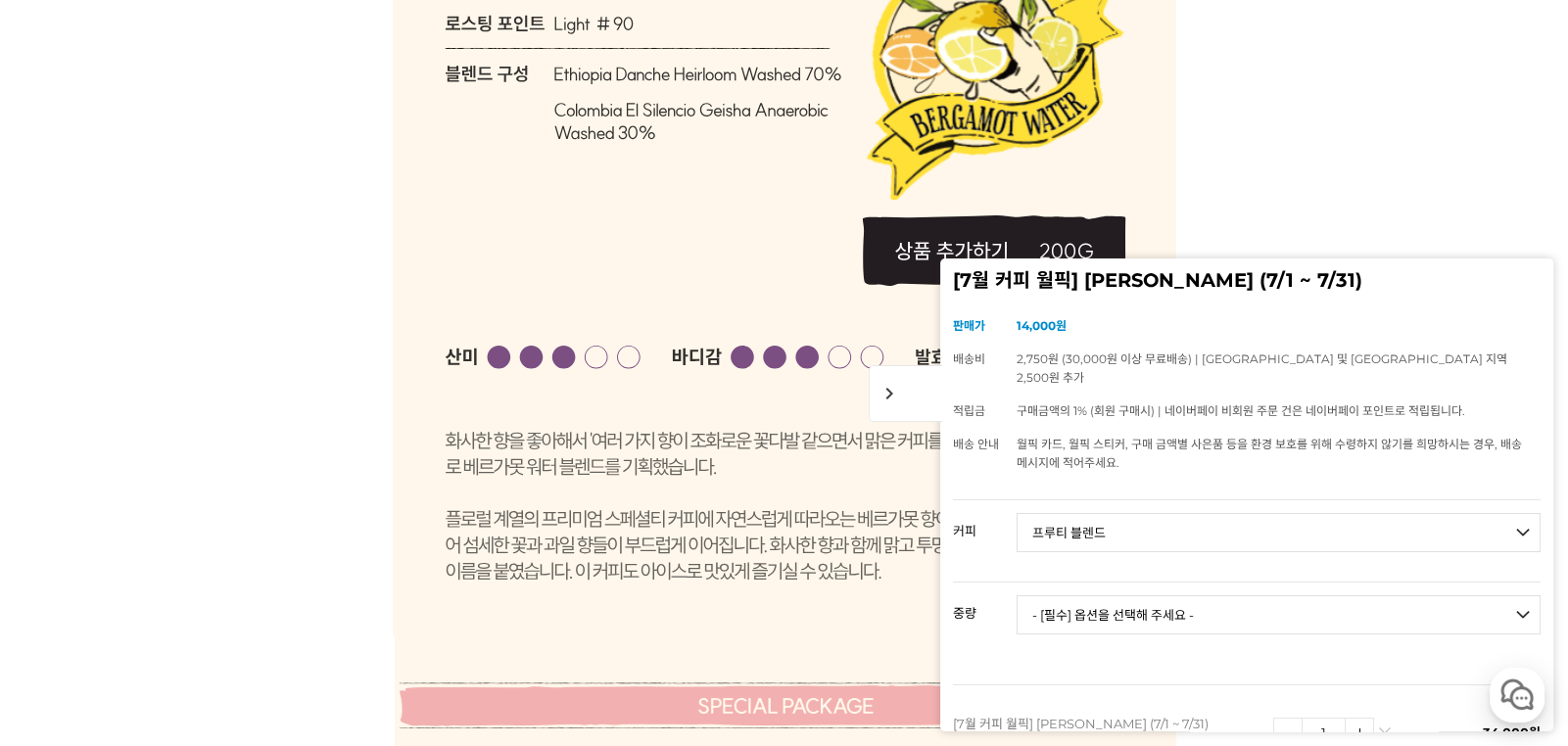 scroll, scrollTop: 8484, scrollLeft: 0, axis: vertical 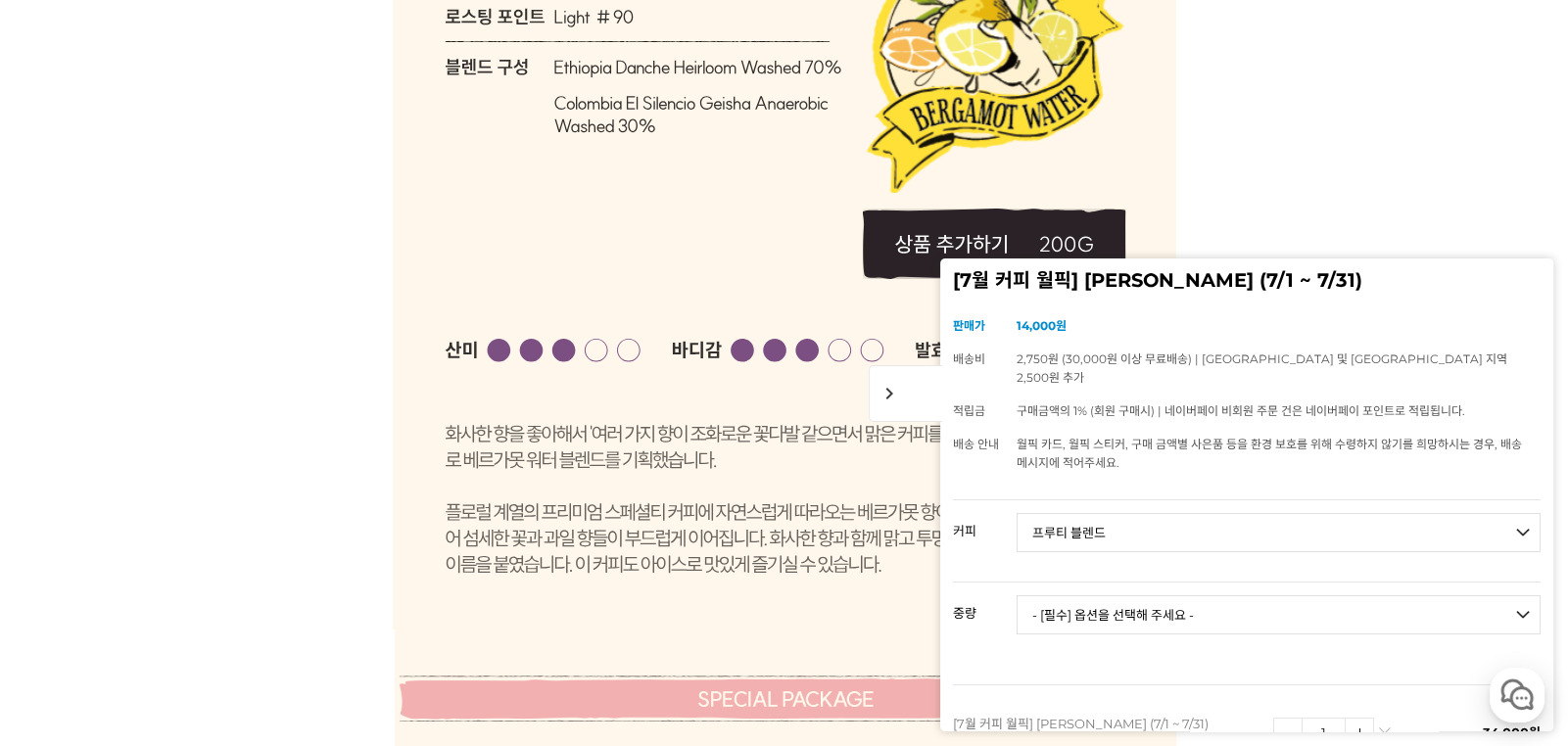 click 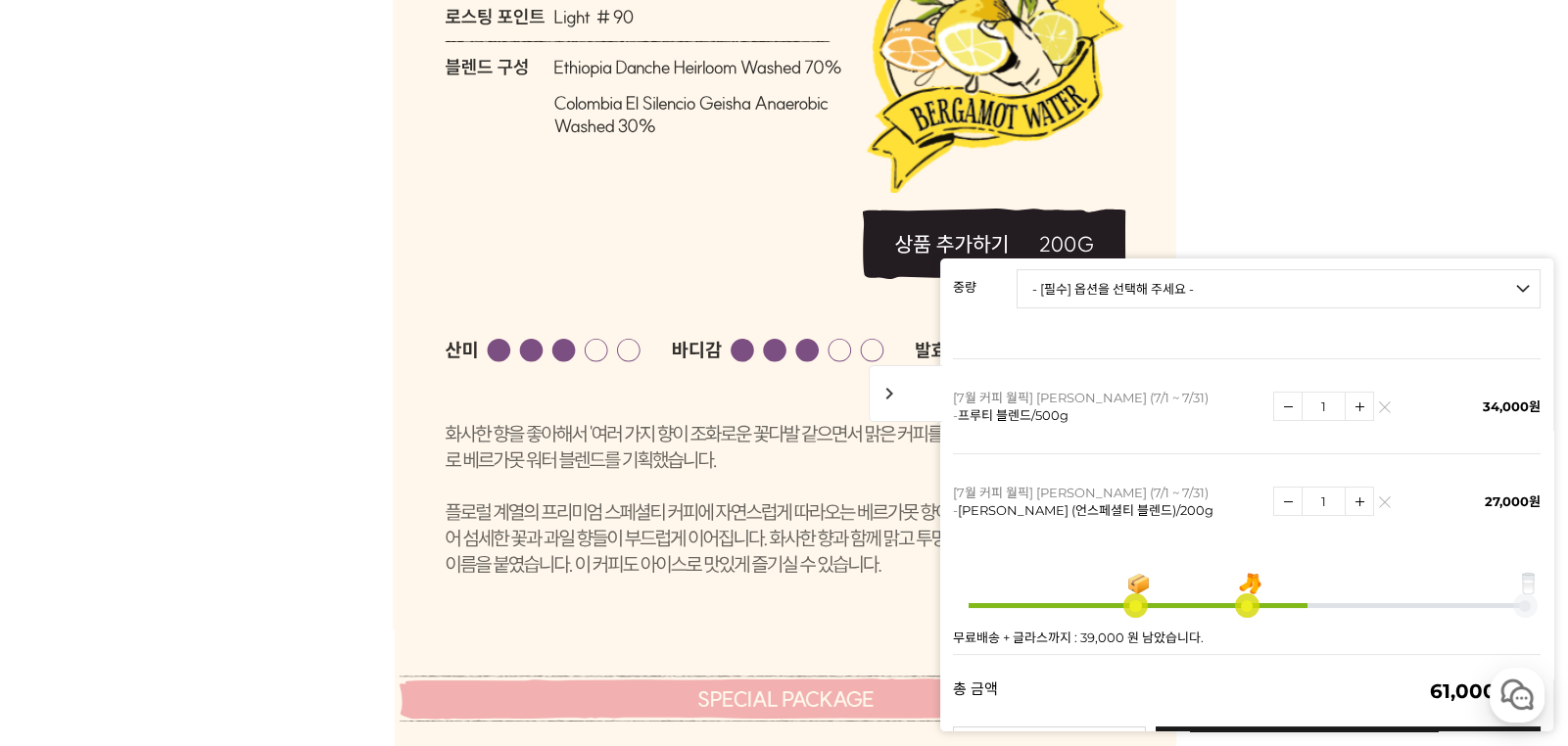 scroll, scrollTop: 489, scrollLeft: 0, axis: vertical 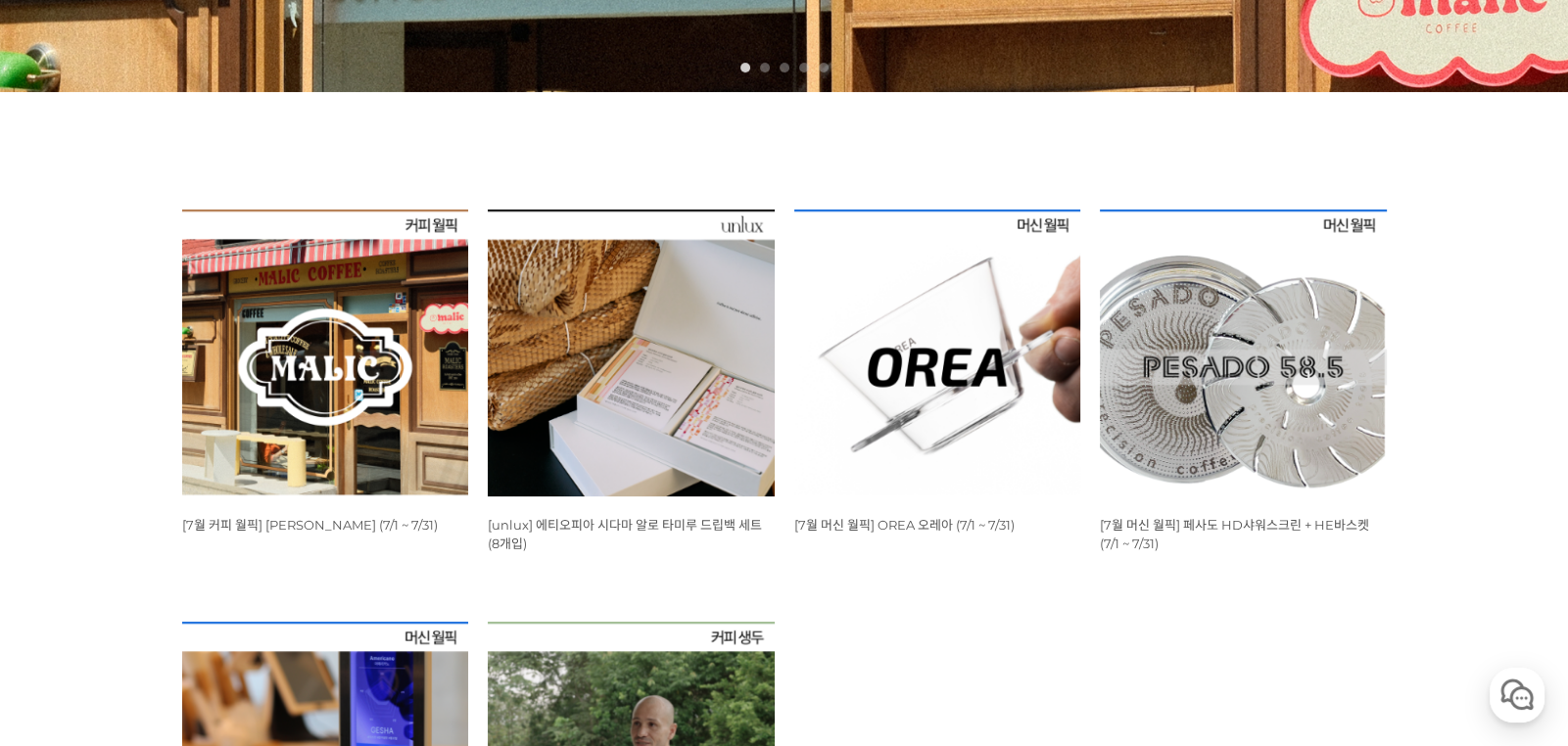 click at bounding box center (325, 352) 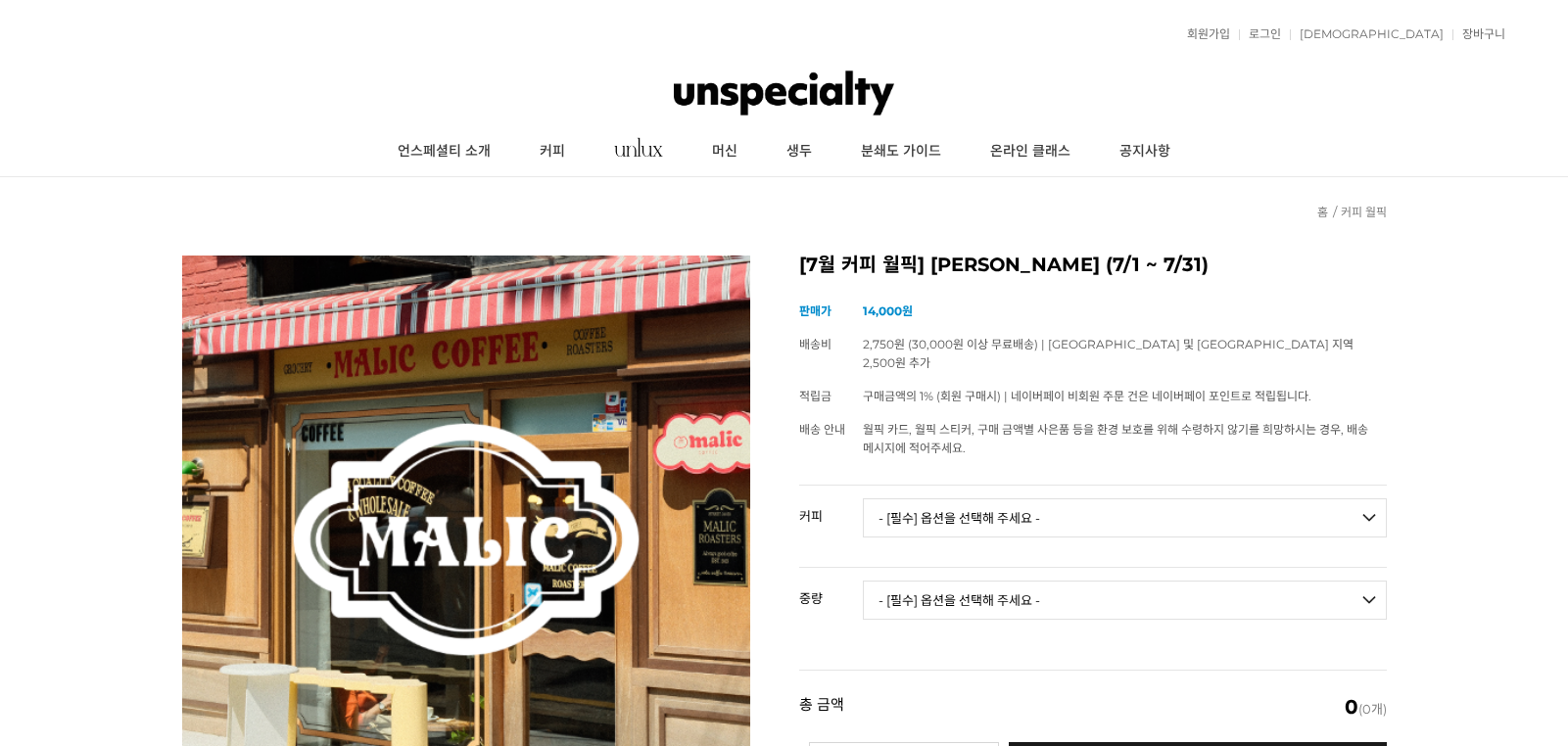 scroll, scrollTop: 2121, scrollLeft: 0, axis: vertical 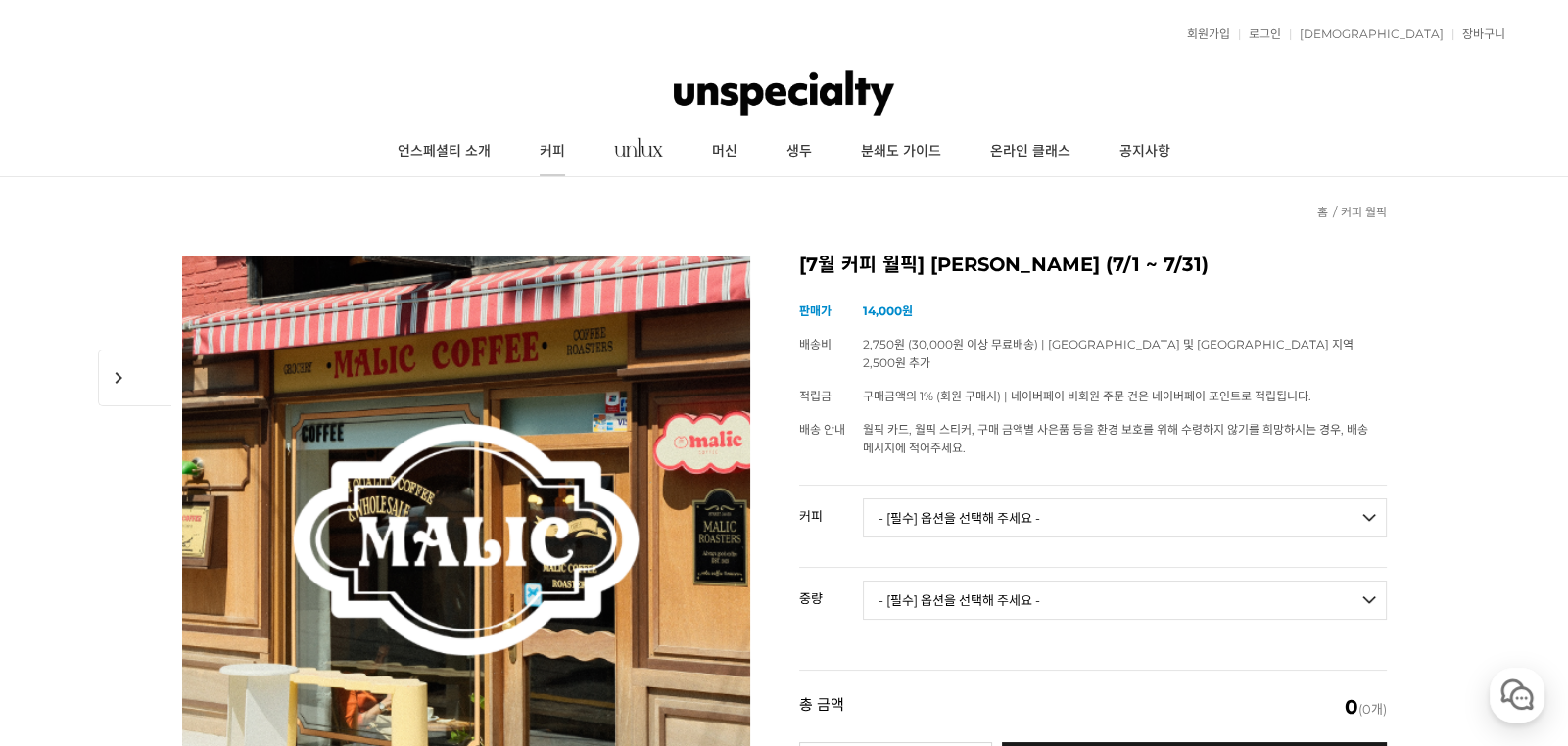 click on "커피" at bounding box center (552, 152) 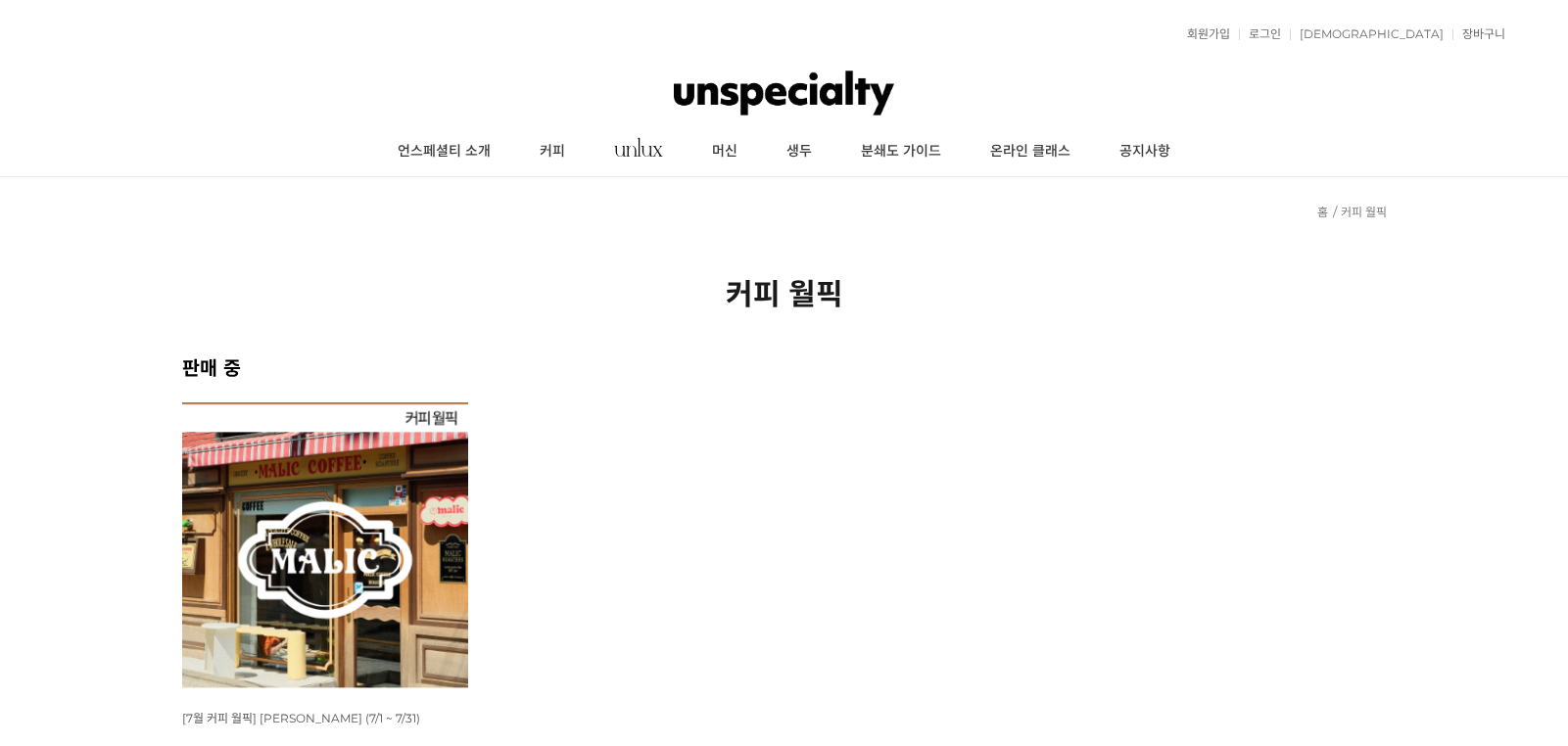 scroll, scrollTop: 0, scrollLeft: 0, axis: both 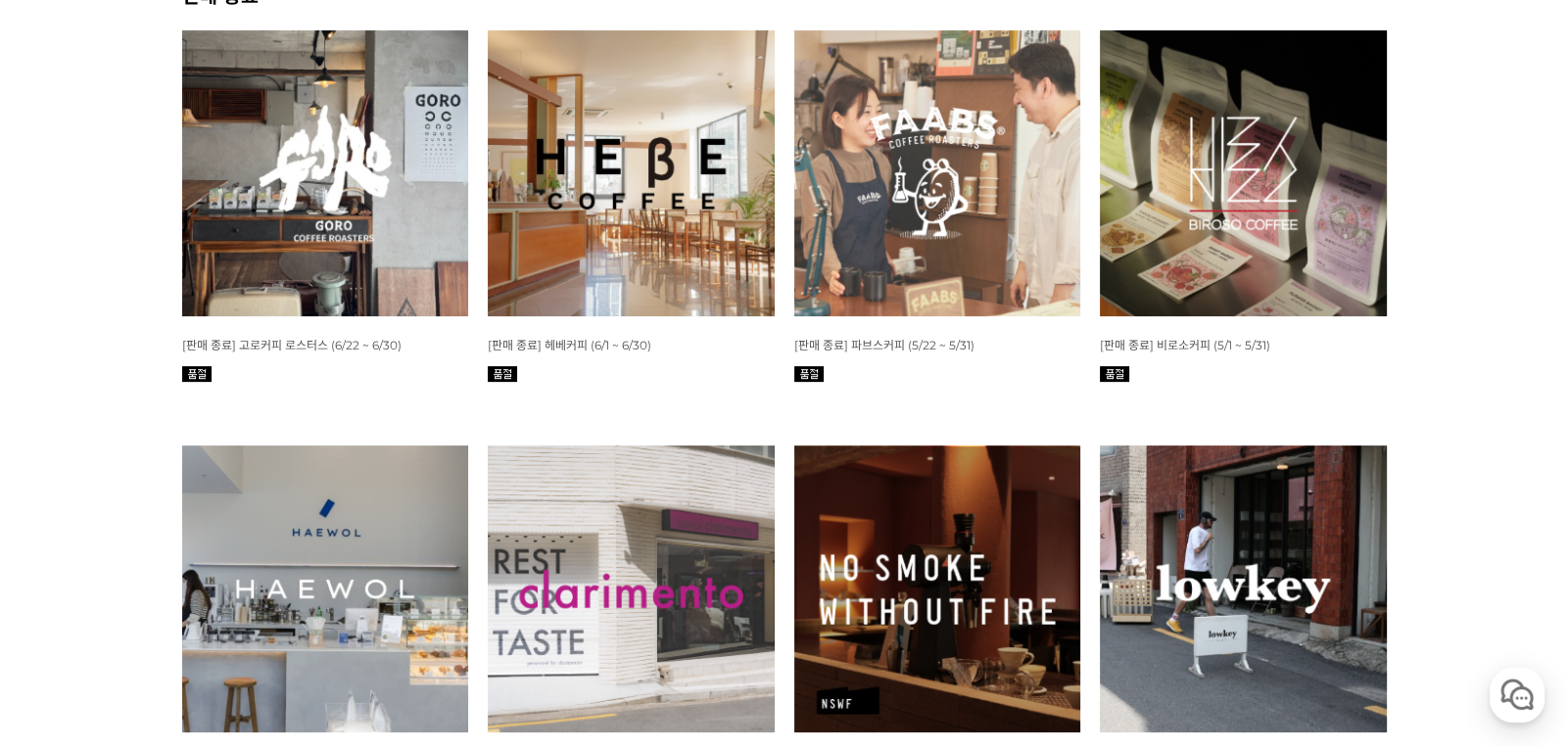click at bounding box center [631, 173] 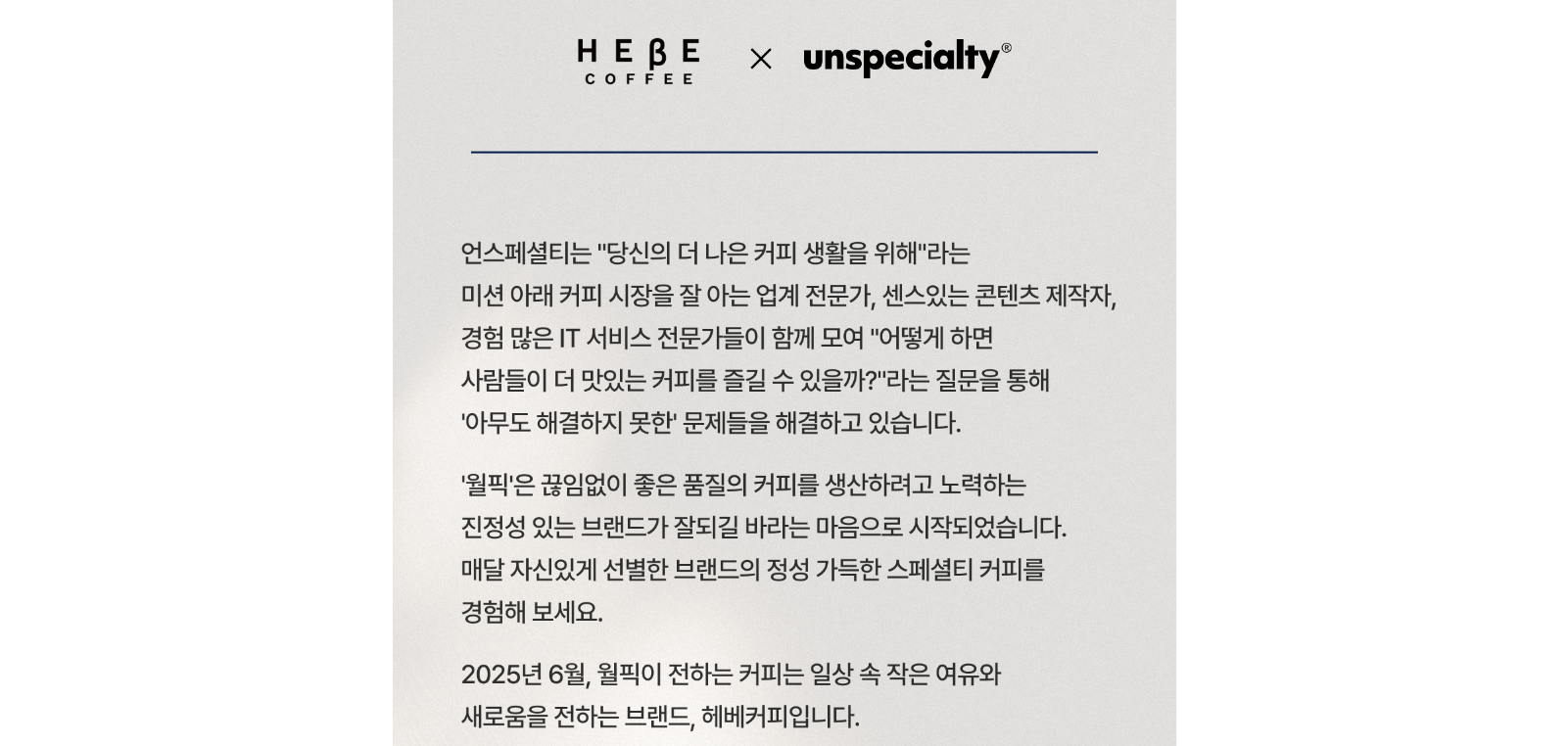 scroll, scrollTop: 4309, scrollLeft: 0, axis: vertical 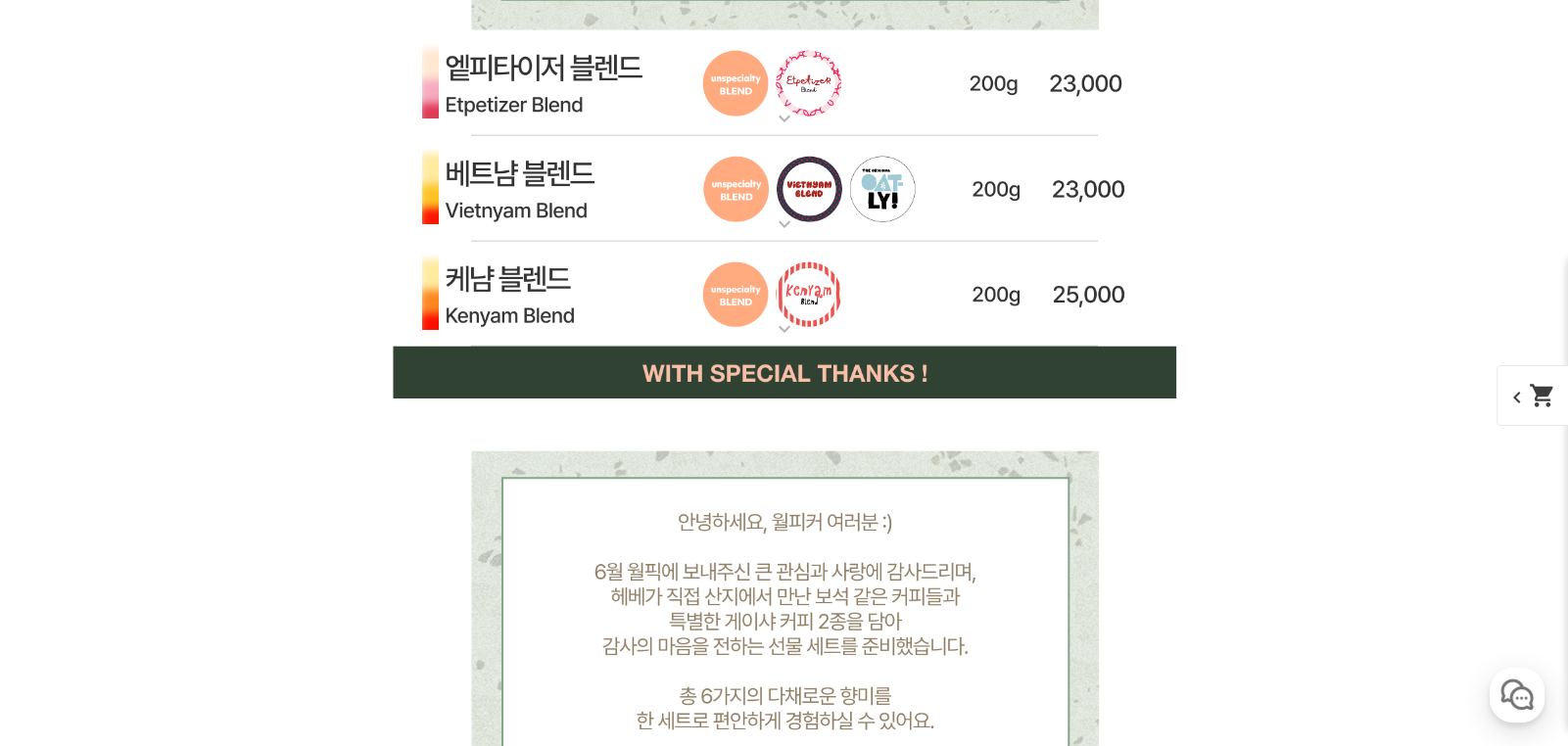 click at bounding box center [784, 83] 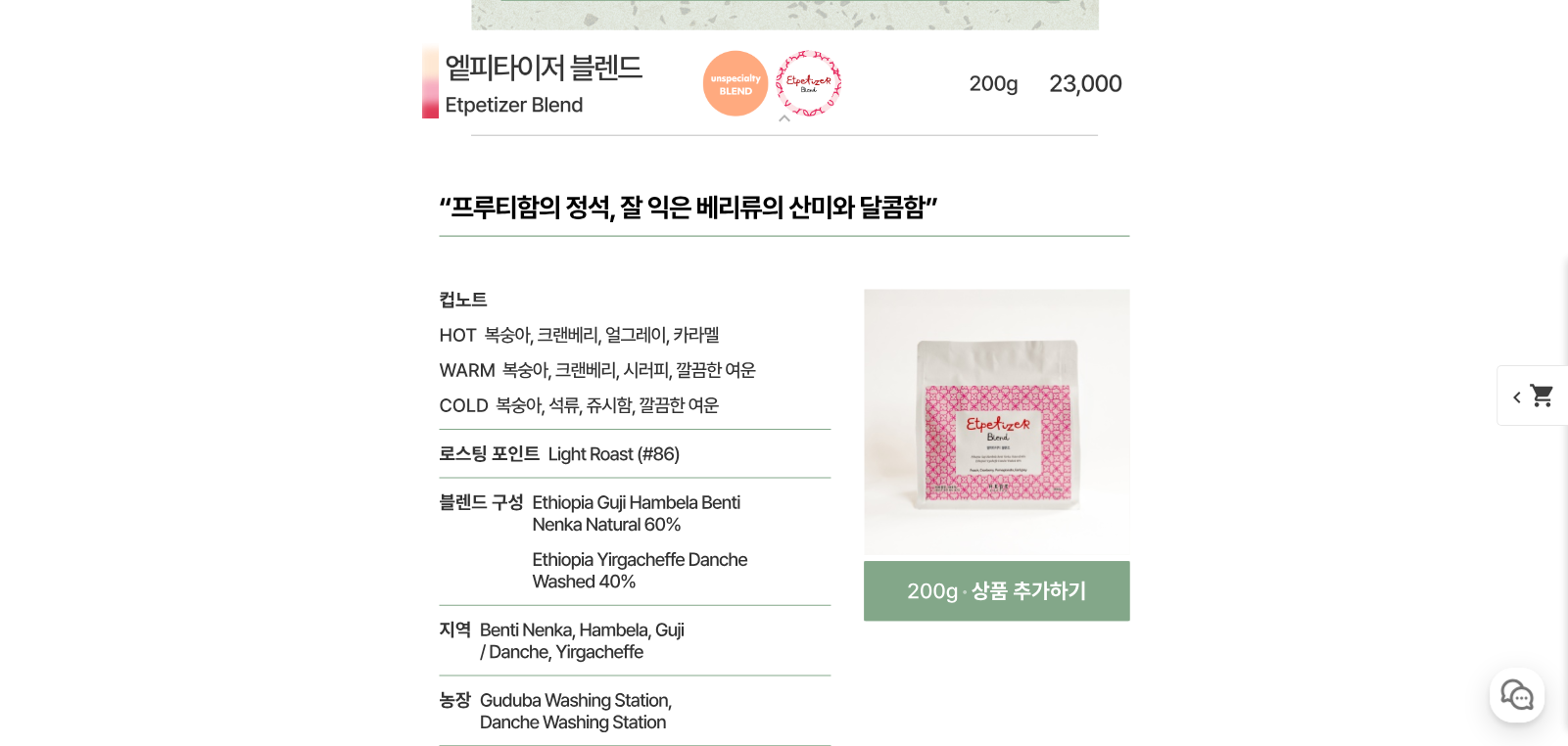 click at bounding box center [784, 83] 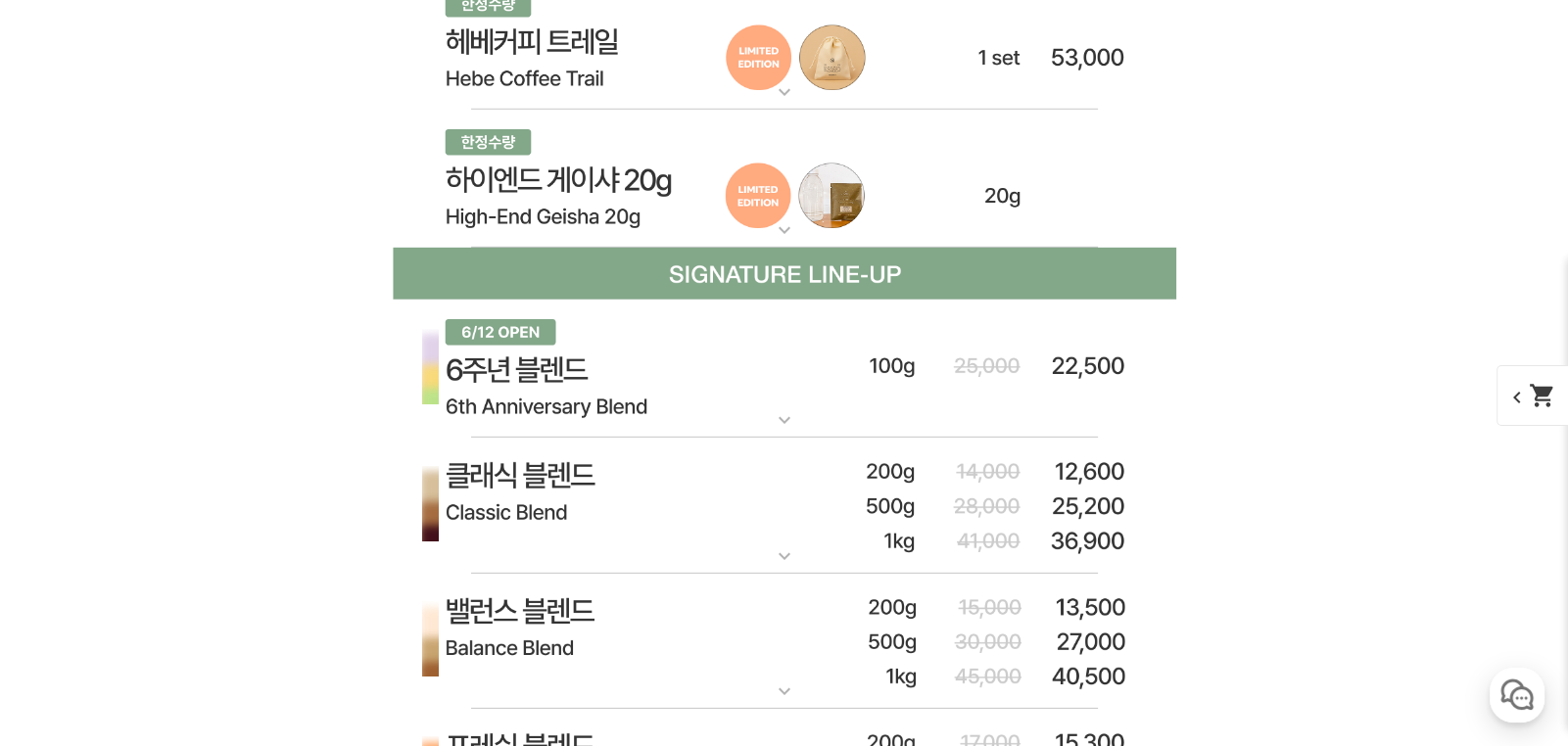 scroll, scrollTop: 7969, scrollLeft: 0, axis: vertical 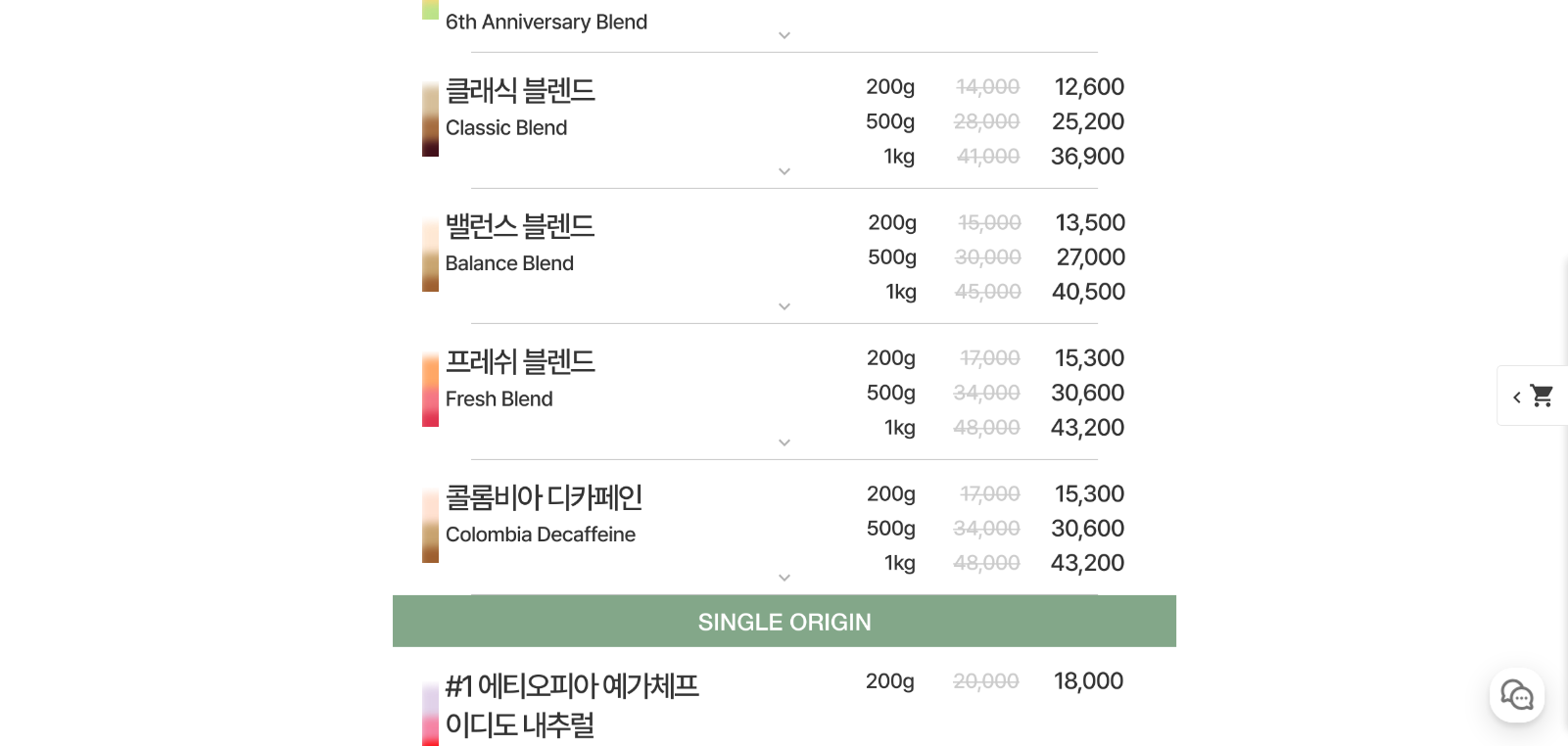 click at bounding box center [784, 392] 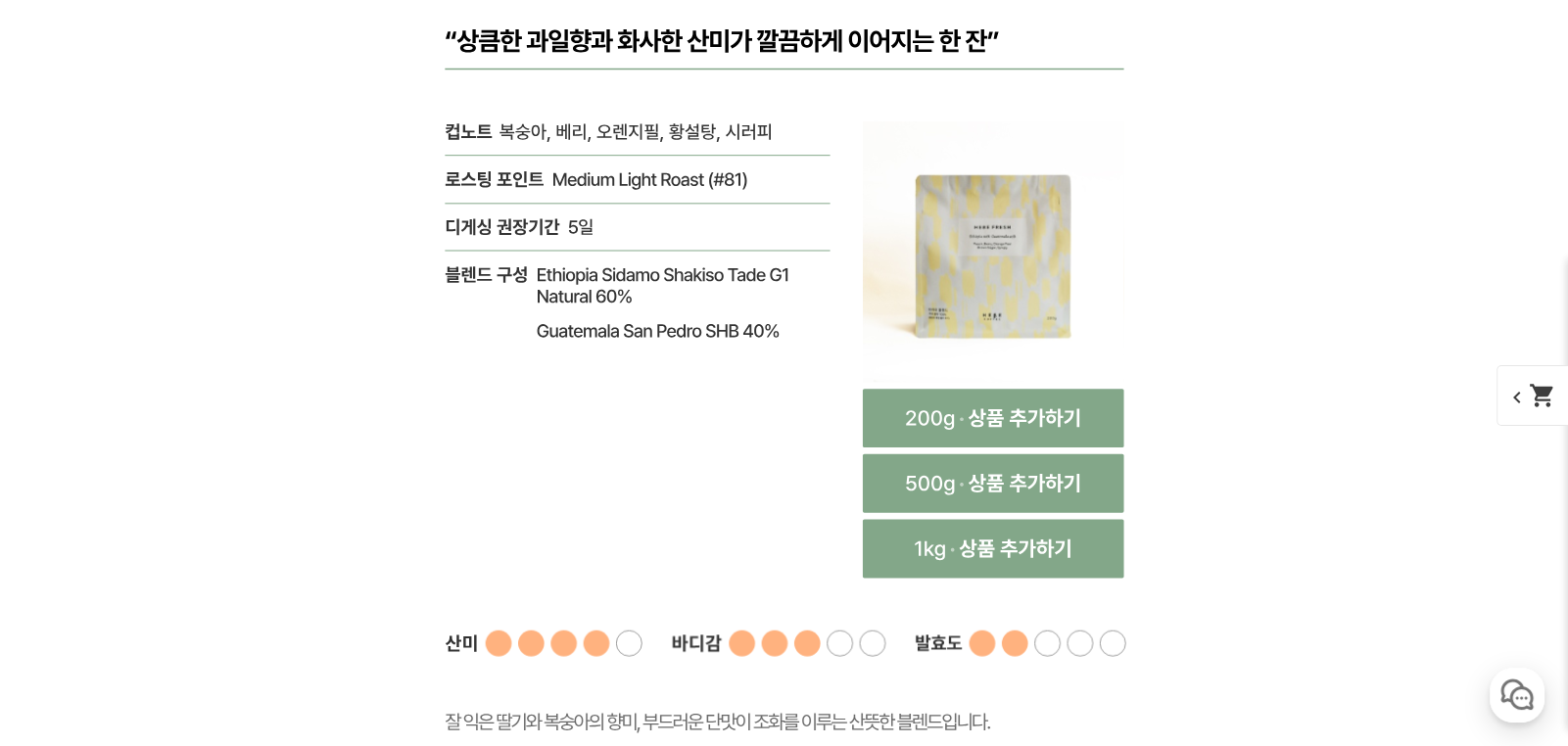 scroll, scrollTop: 8133, scrollLeft: 0, axis: vertical 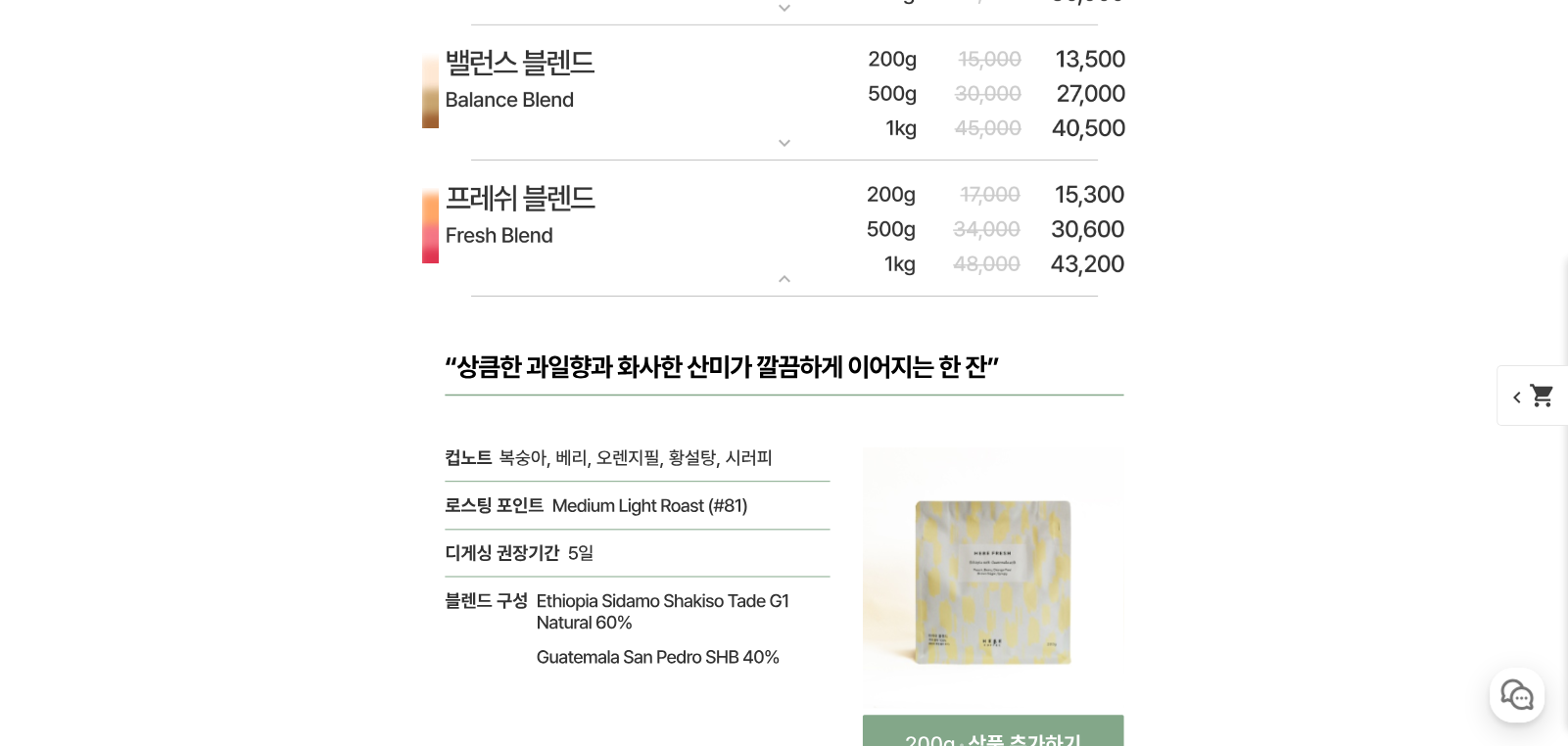 click on "expand_more" at bounding box center [784, 279] 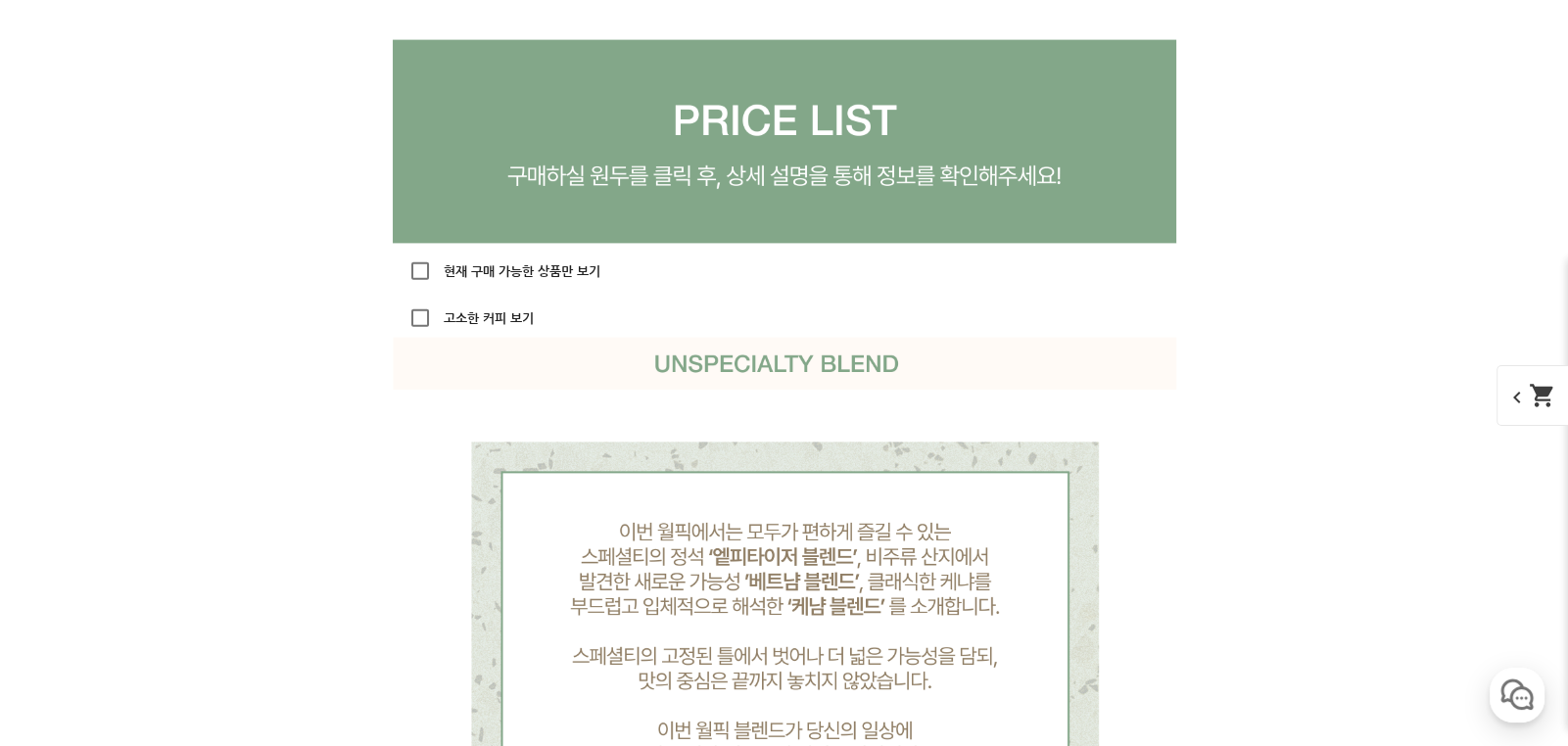 scroll, scrollTop: 4217, scrollLeft: 0, axis: vertical 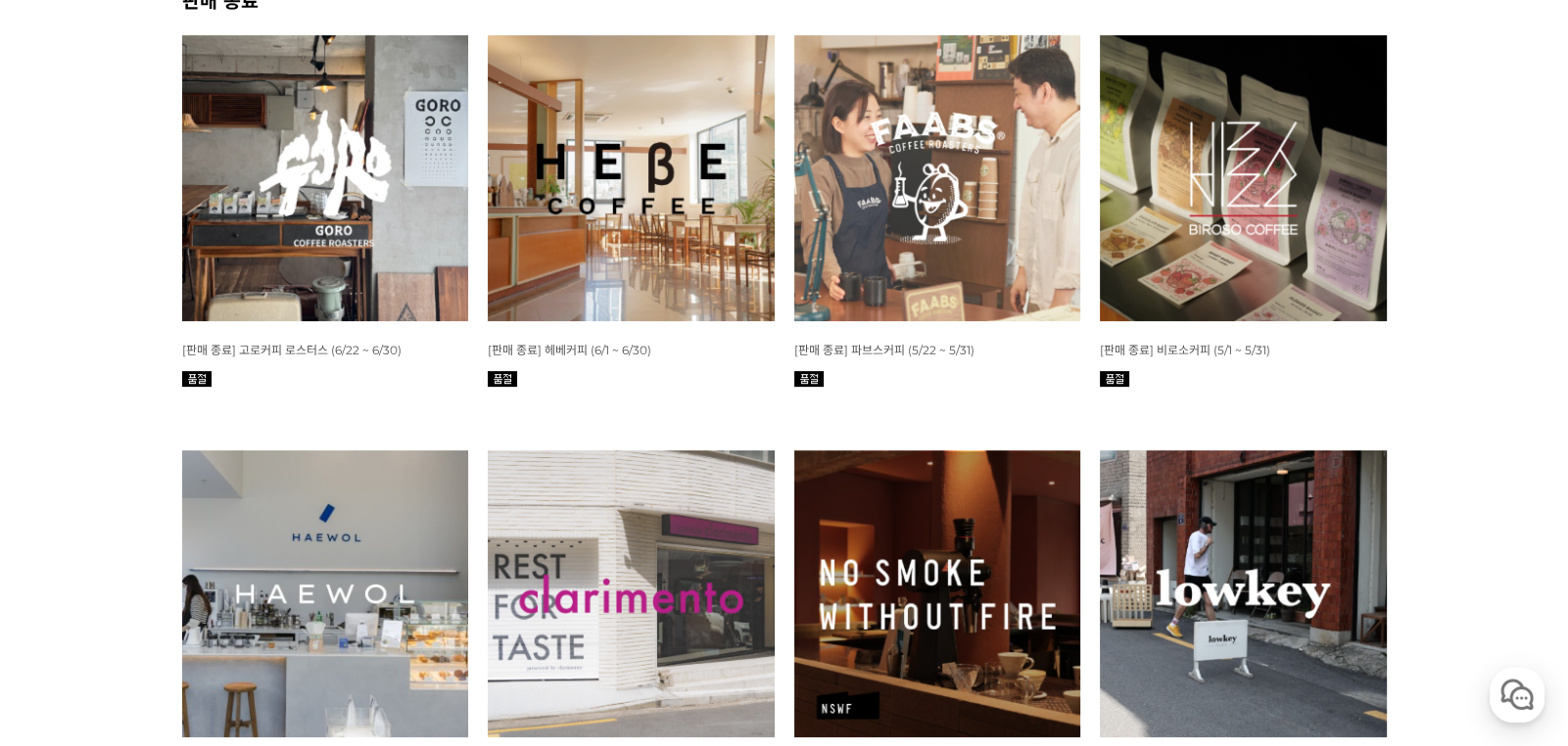 click at bounding box center (1243, 178) 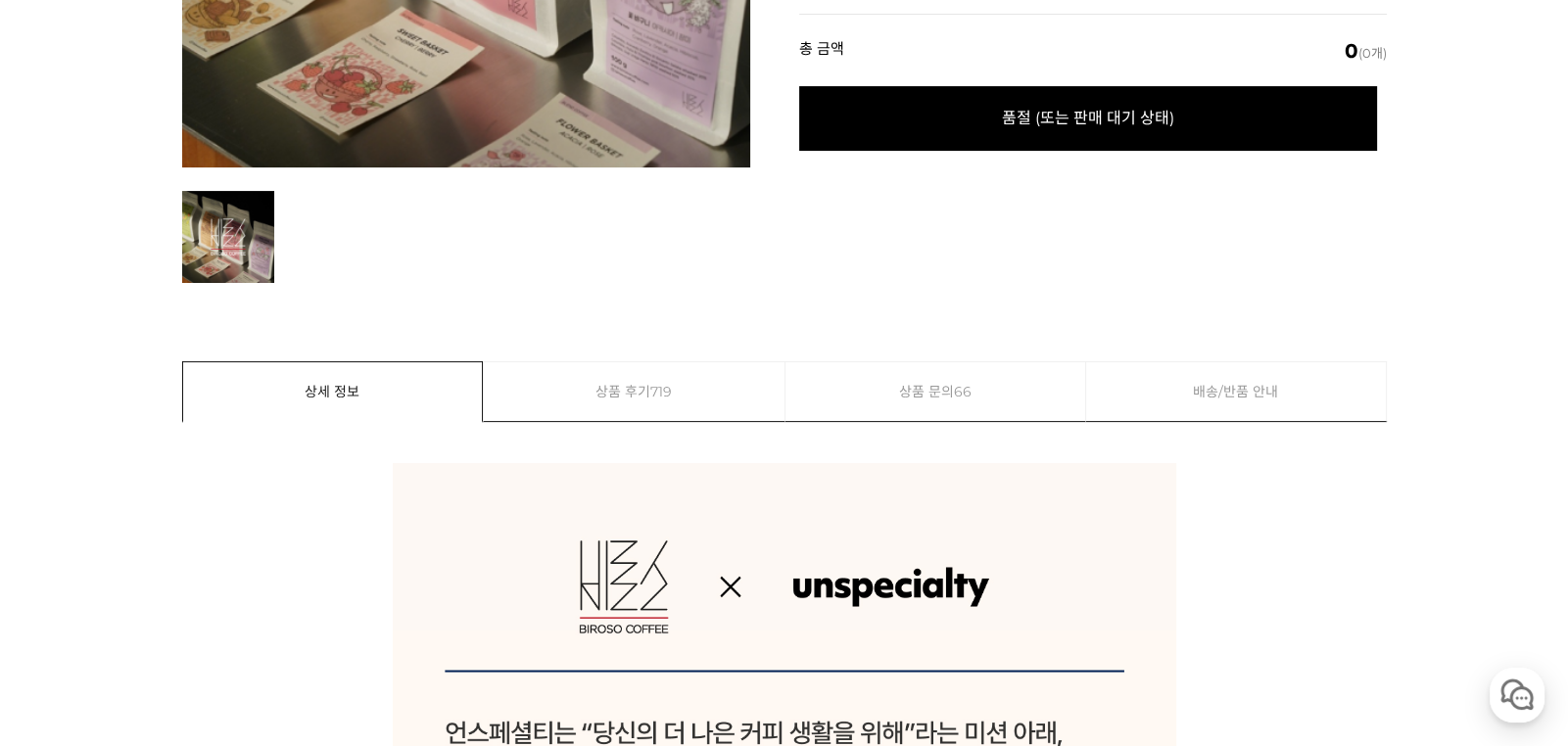 scroll, scrollTop: 1469, scrollLeft: 0, axis: vertical 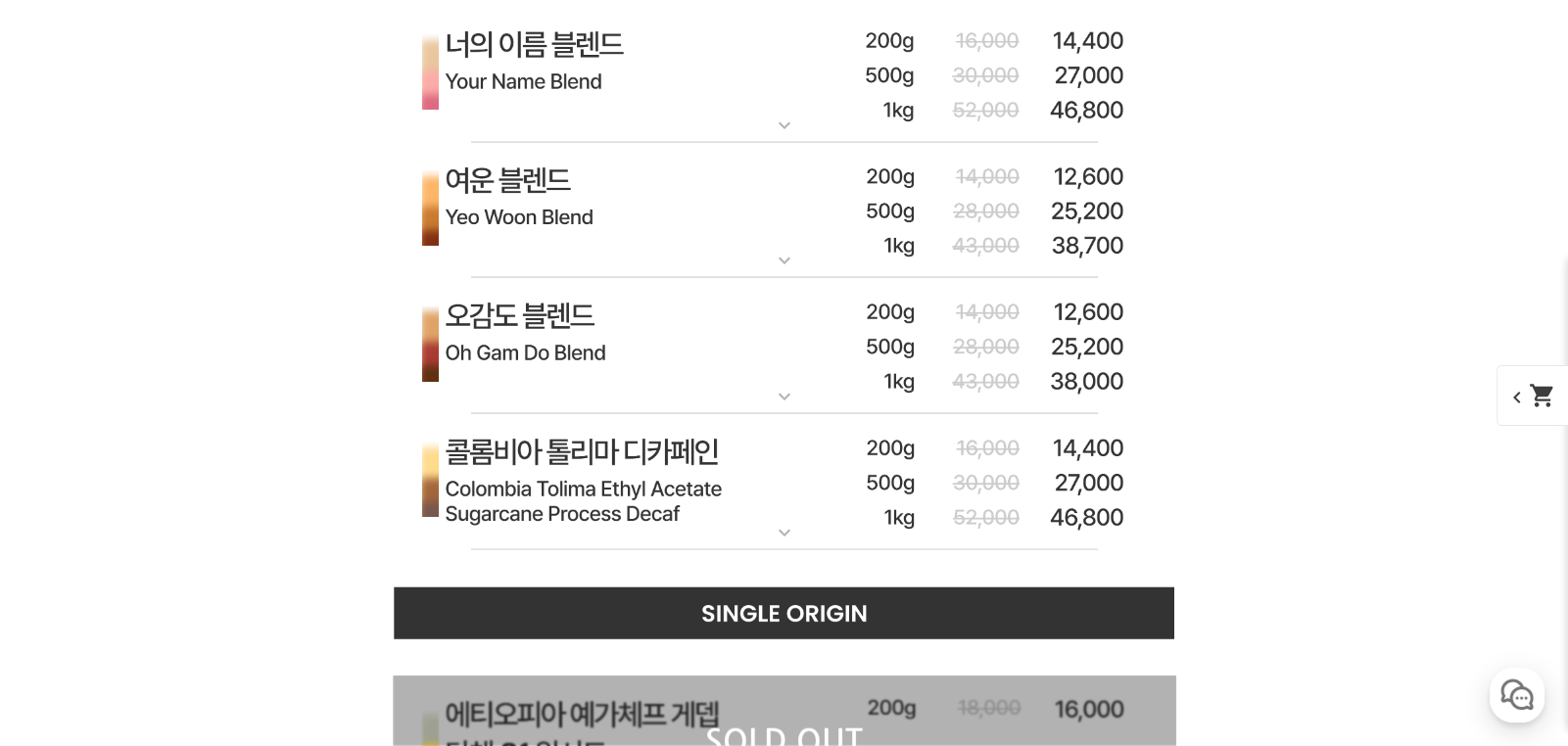 click on "expand_more" at bounding box center [784, 125] 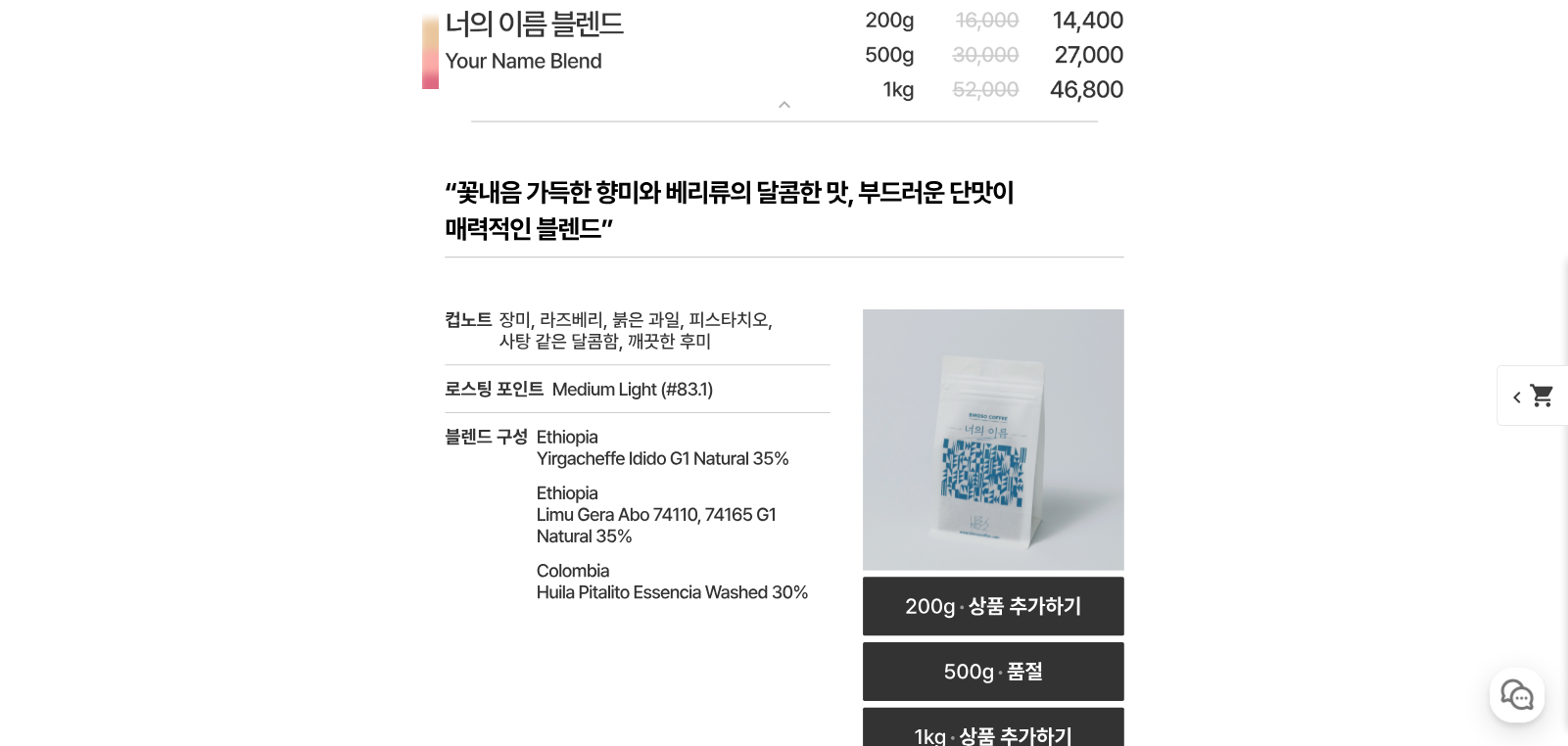 scroll, scrollTop: 5547, scrollLeft: 0, axis: vertical 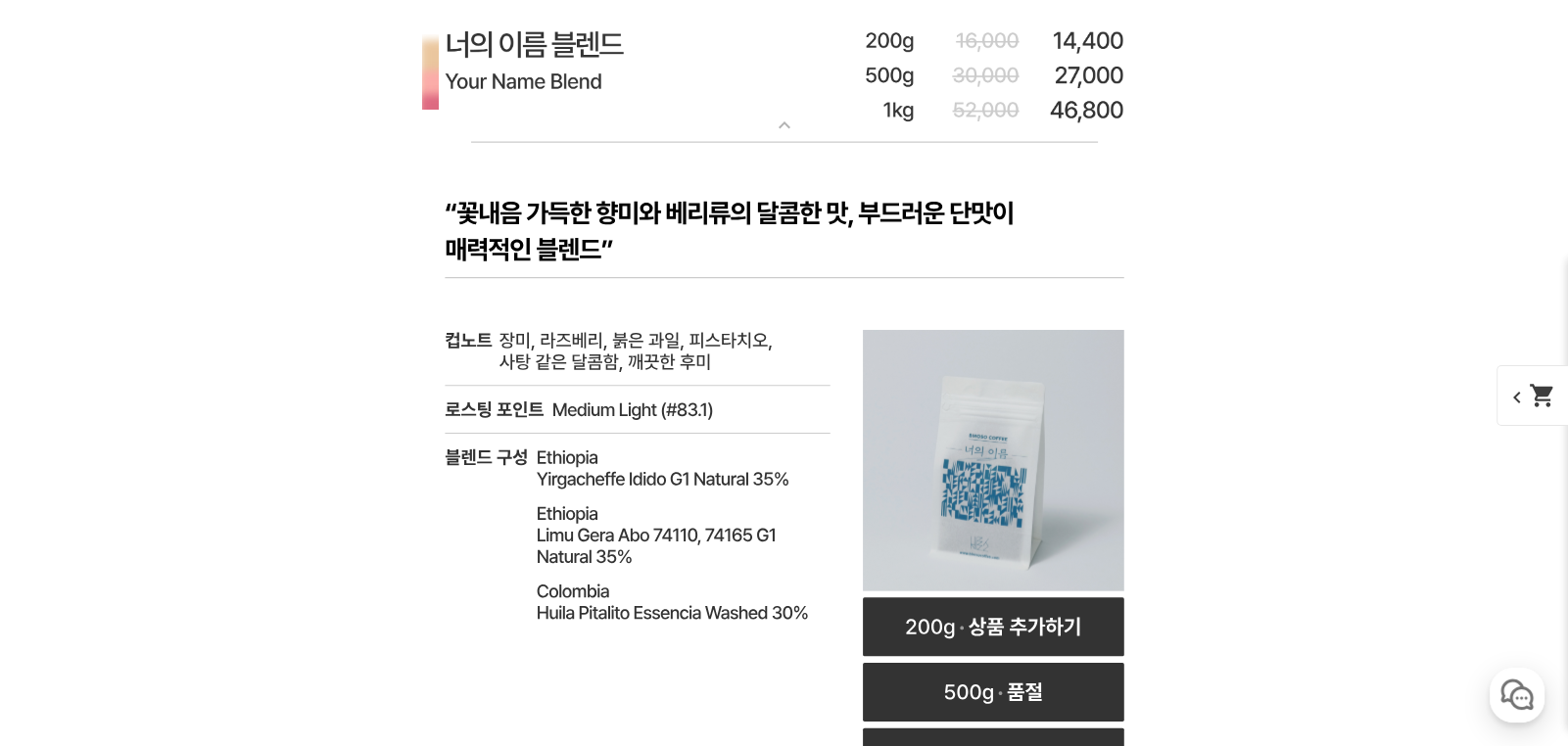 click on "expand_more" at bounding box center [784, 125] 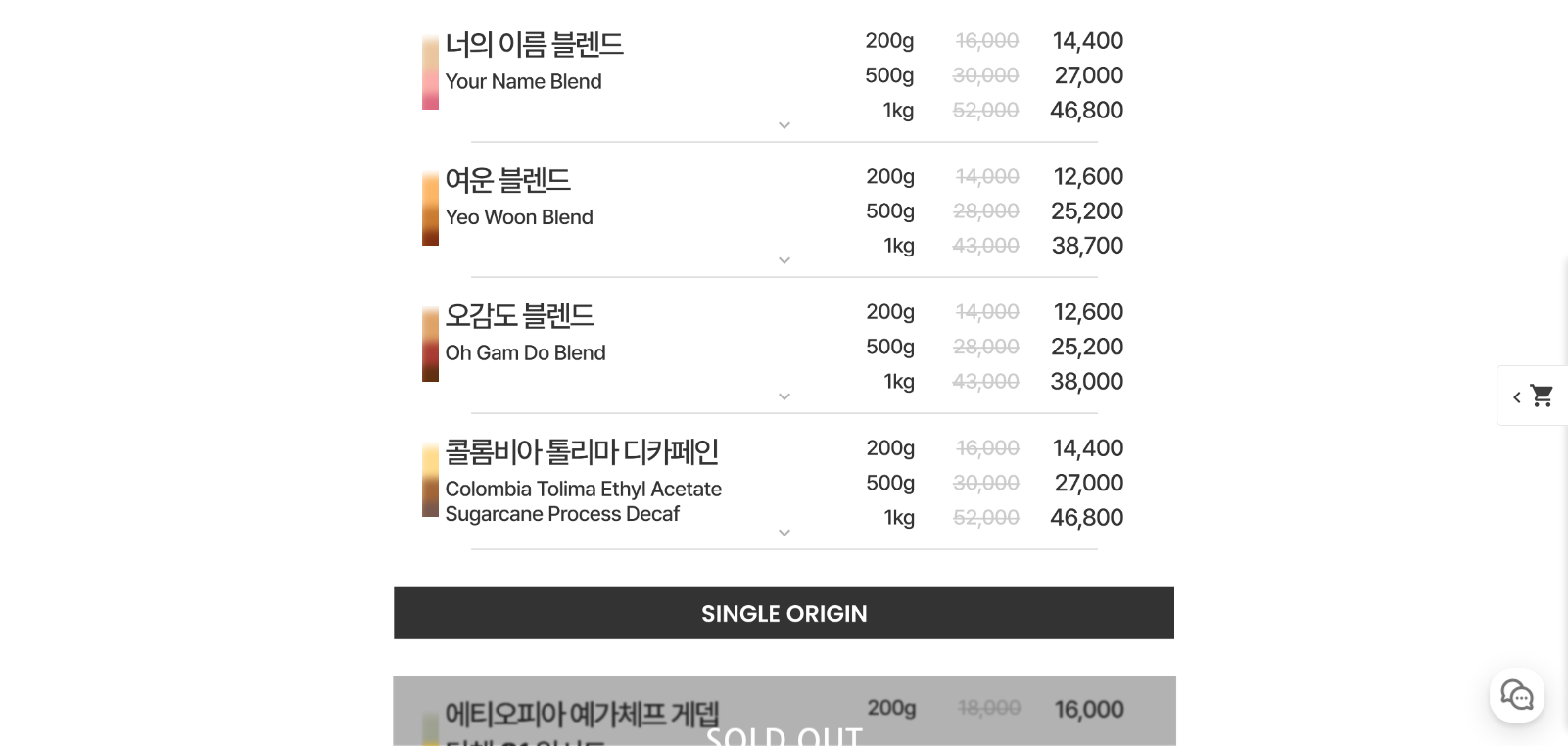 click on "expand_more" at bounding box center (784, 260) 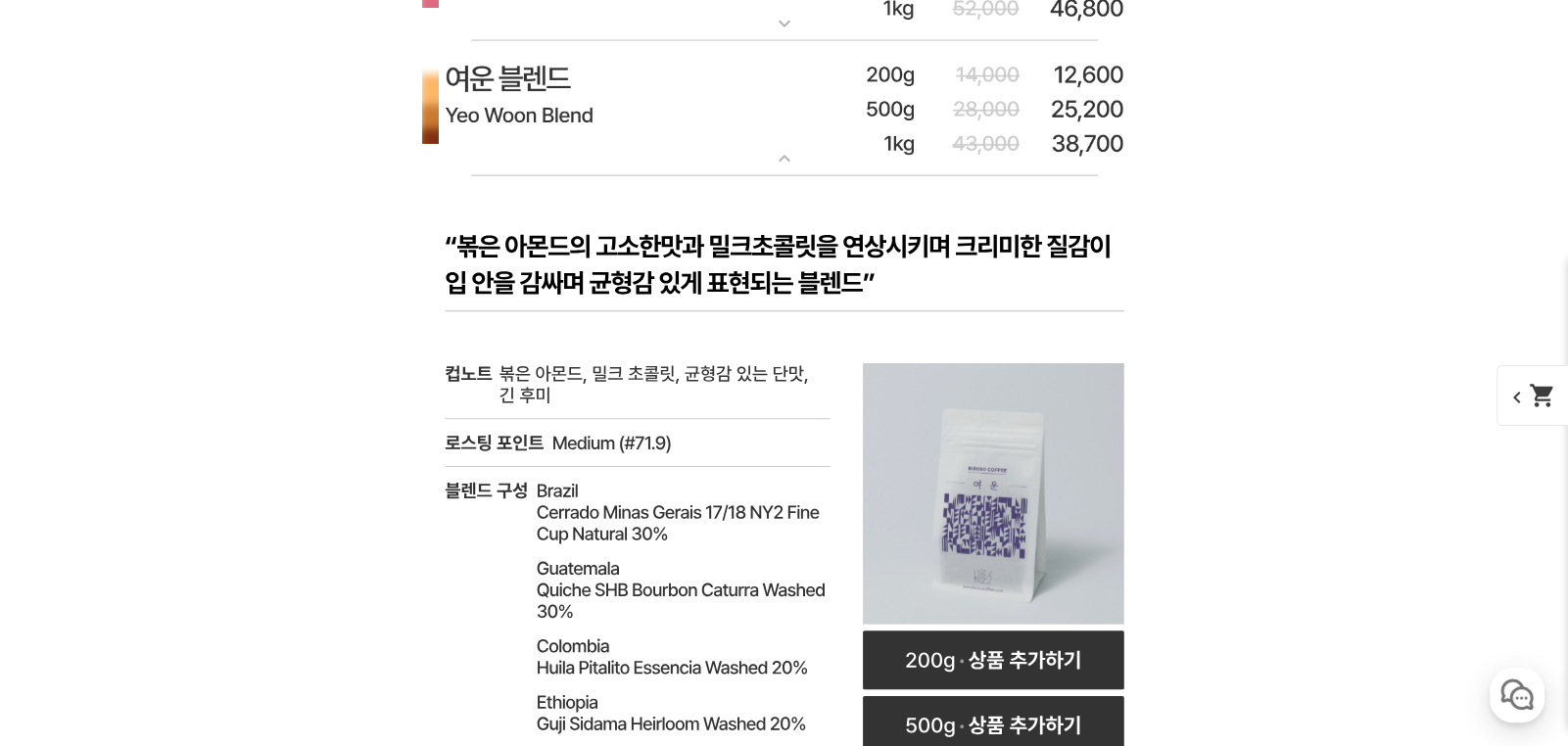 scroll, scrollTop: 5547, scrollLeft: 0, axis: vertical 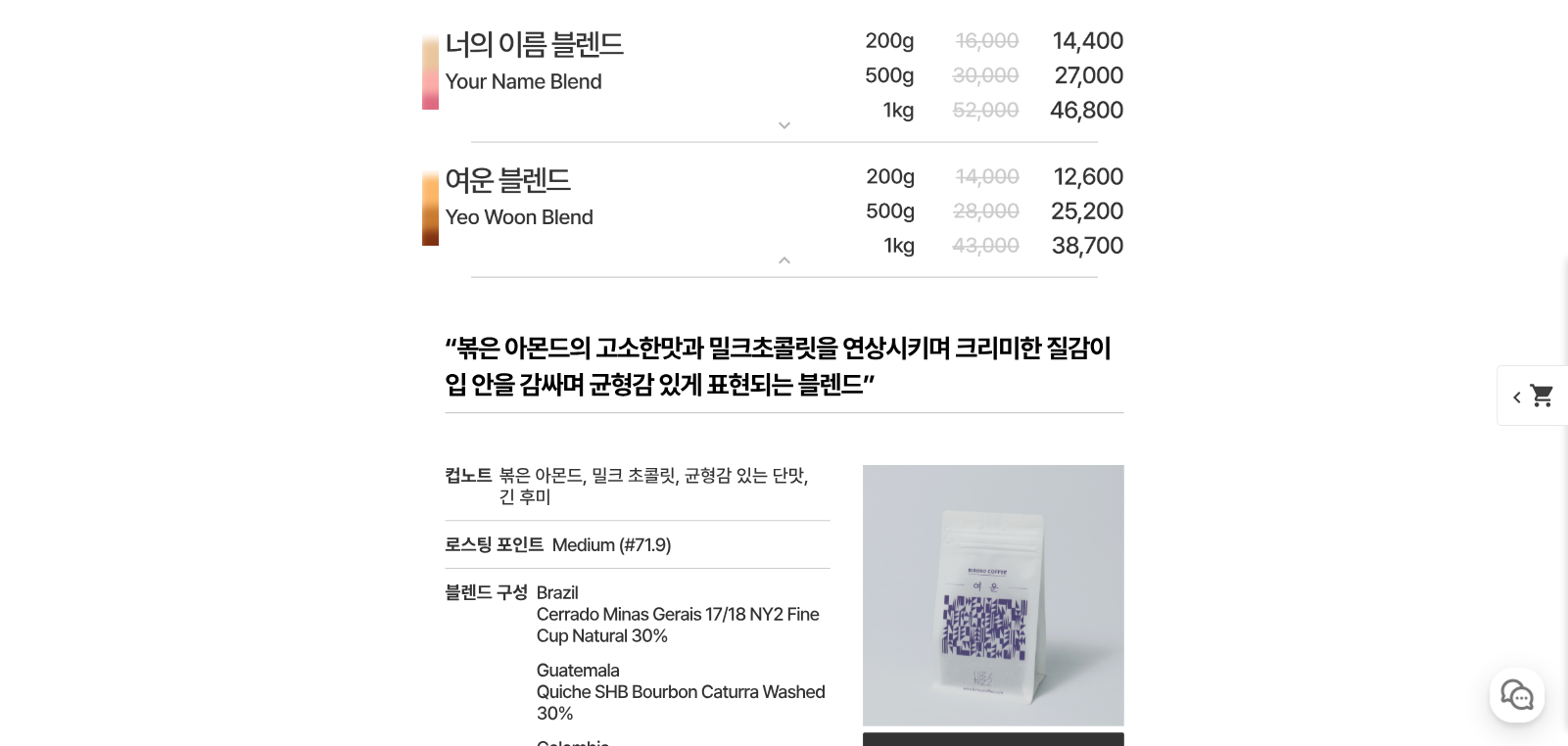 click on "expand_more" at bounding box center [784, 260] 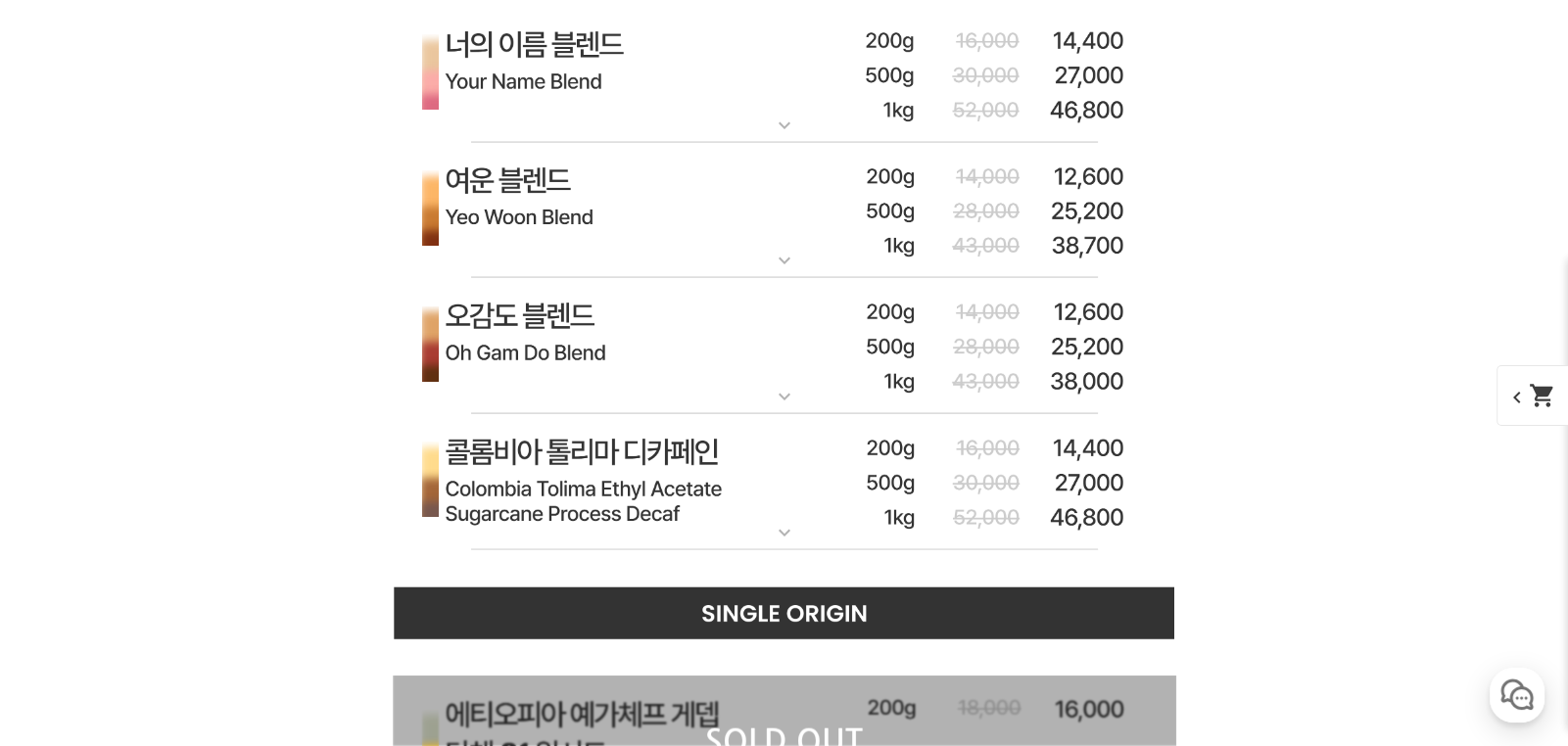 click on "expand_more" at bounding box center [784, 396] 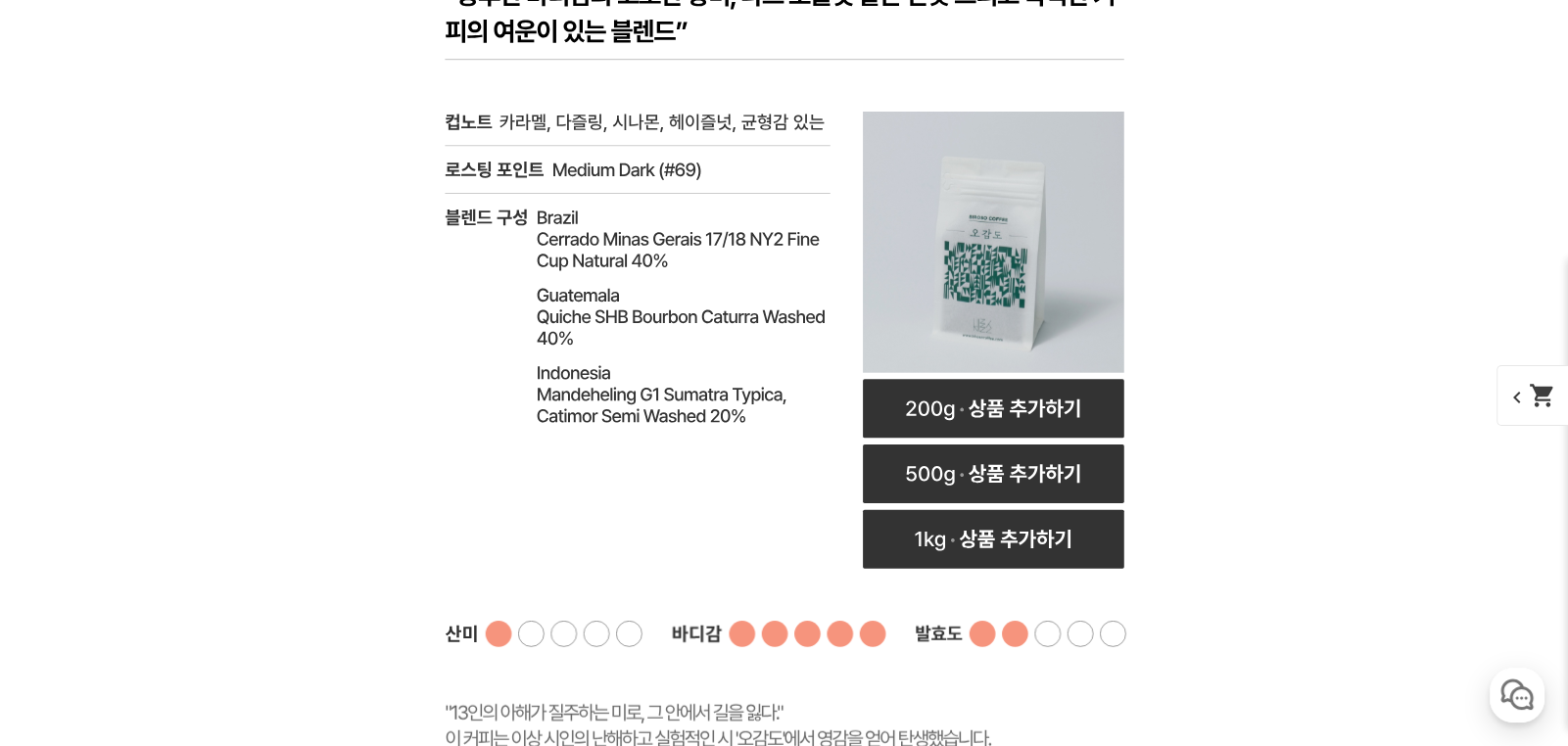scroll, scrollTop: 5547, scrollLeft: 0, axis: vertical 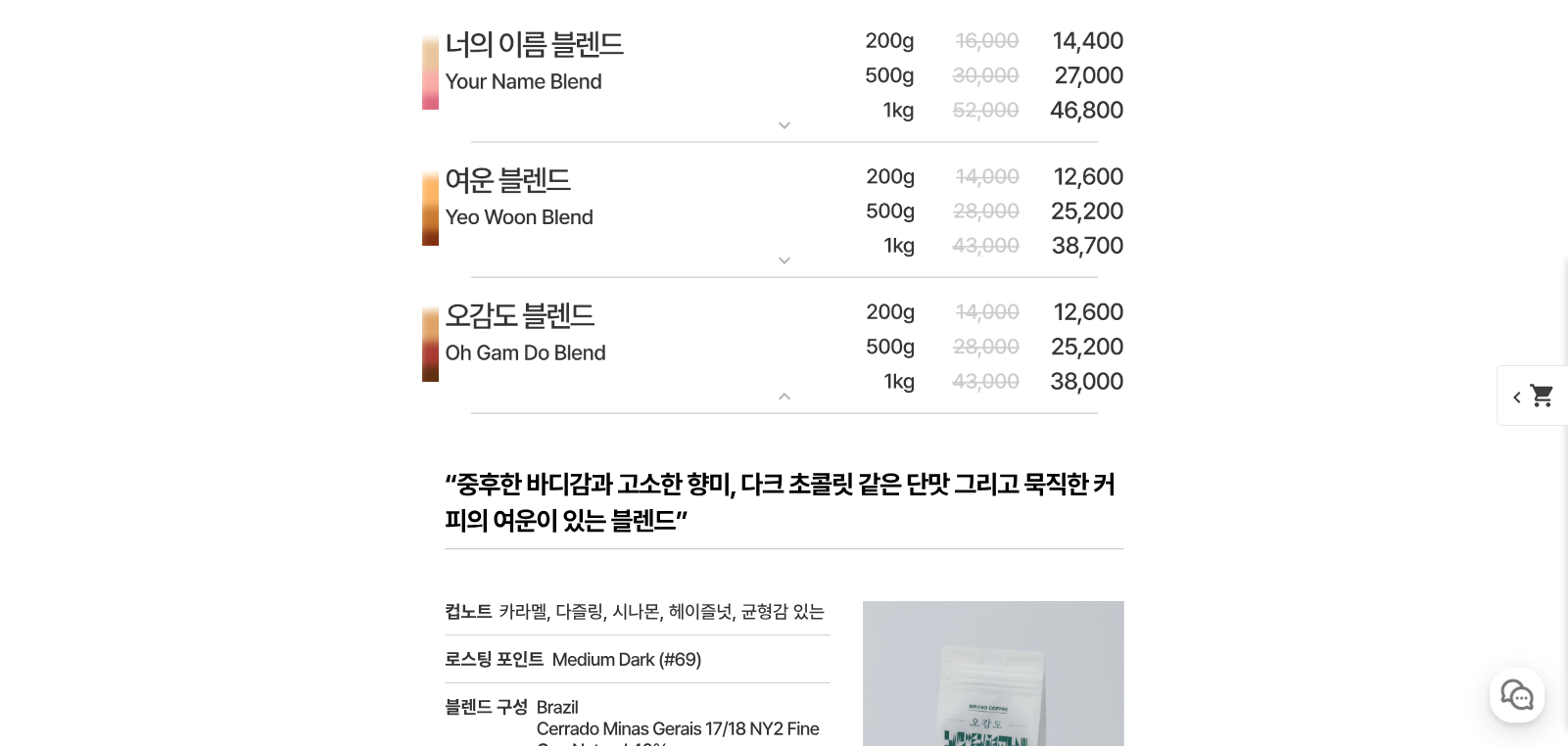 click on "expand_more" at bounding box center (784, 396) 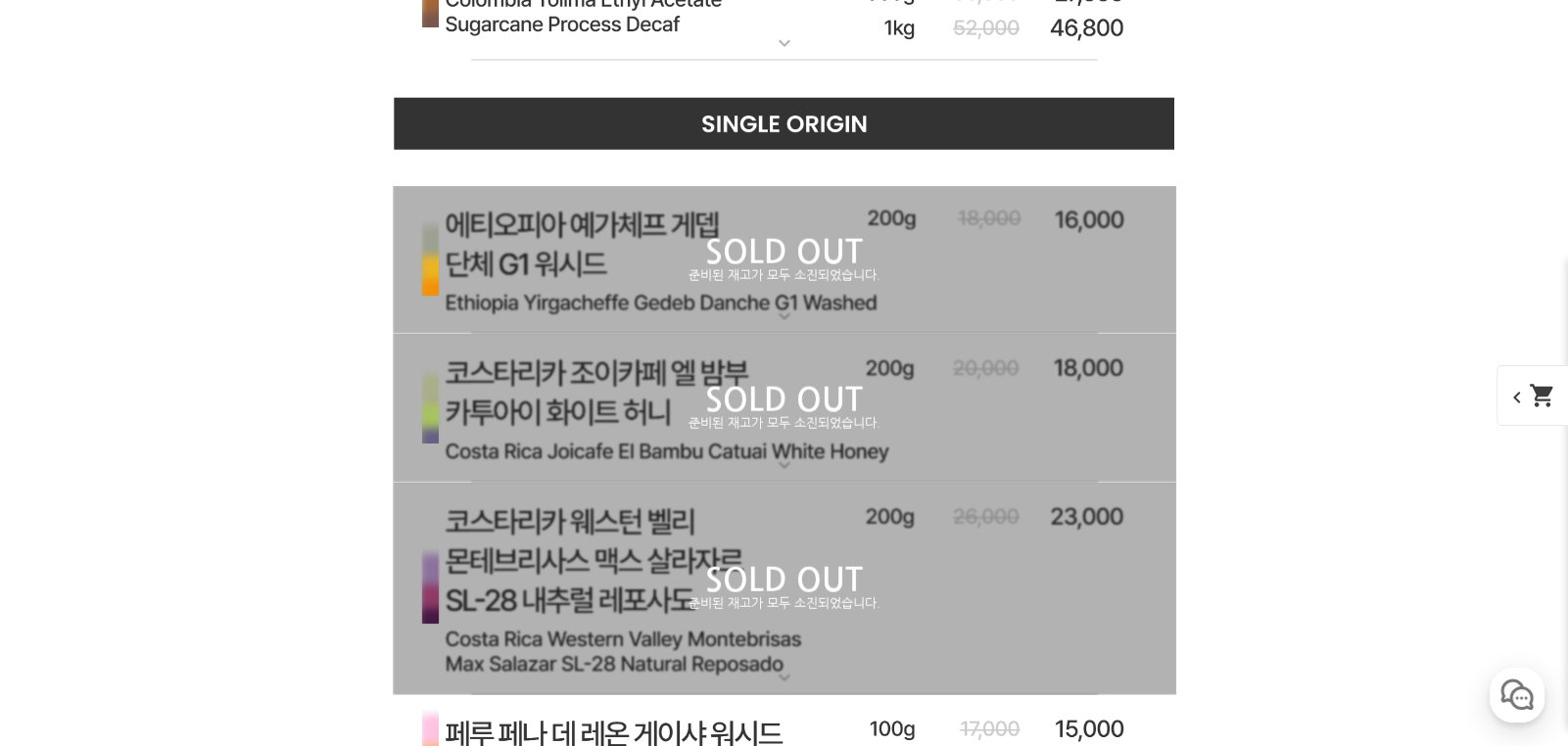 scroll, scrollTop: 5547, scrollLeft: 0, axis: vertical 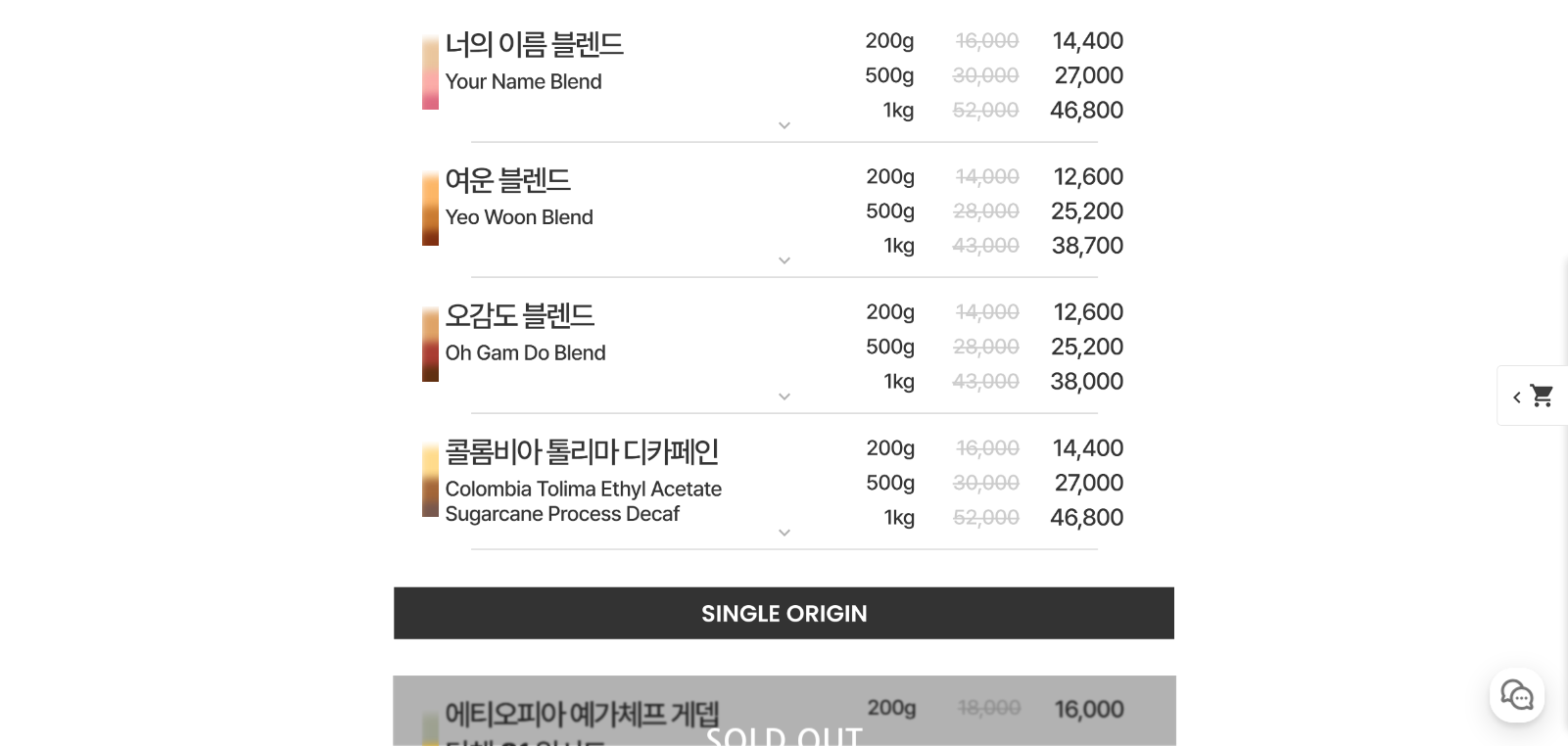 click on "expand_more" at bounding box center [784, 533] 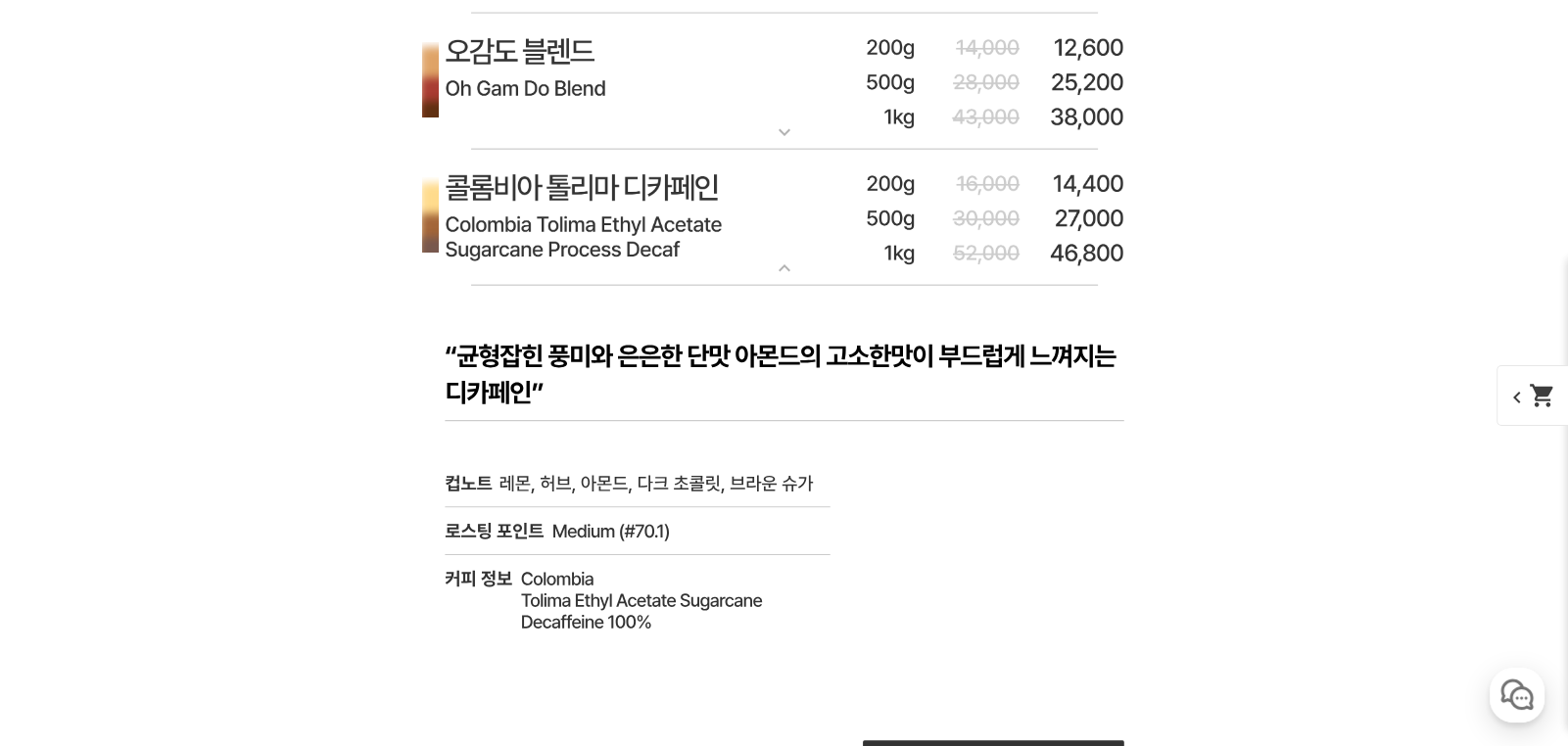 scroll, scrollTop: 5874, scrollLeft: 0, axis: vertical 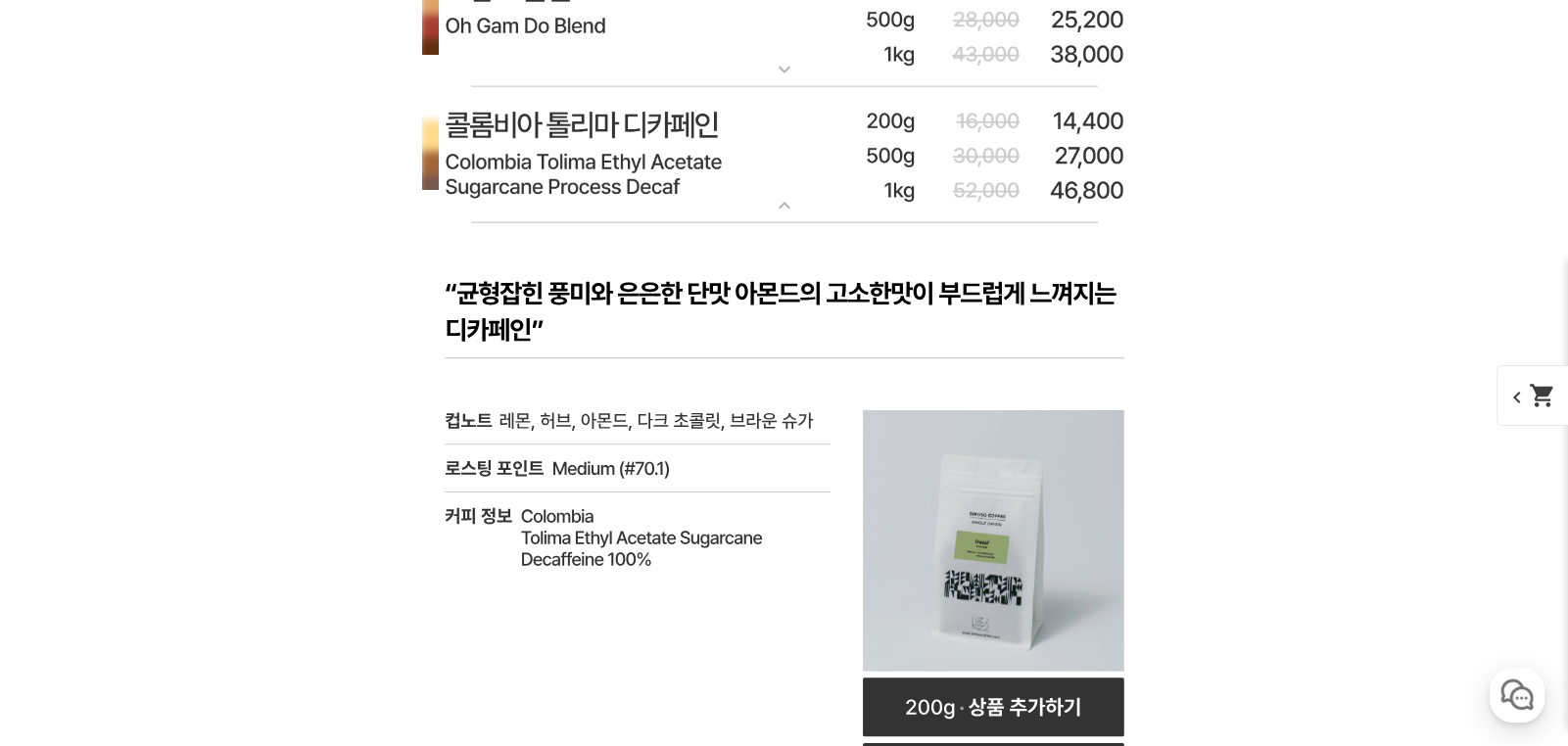 click on "expand_more" at bounding box center [784, 206] 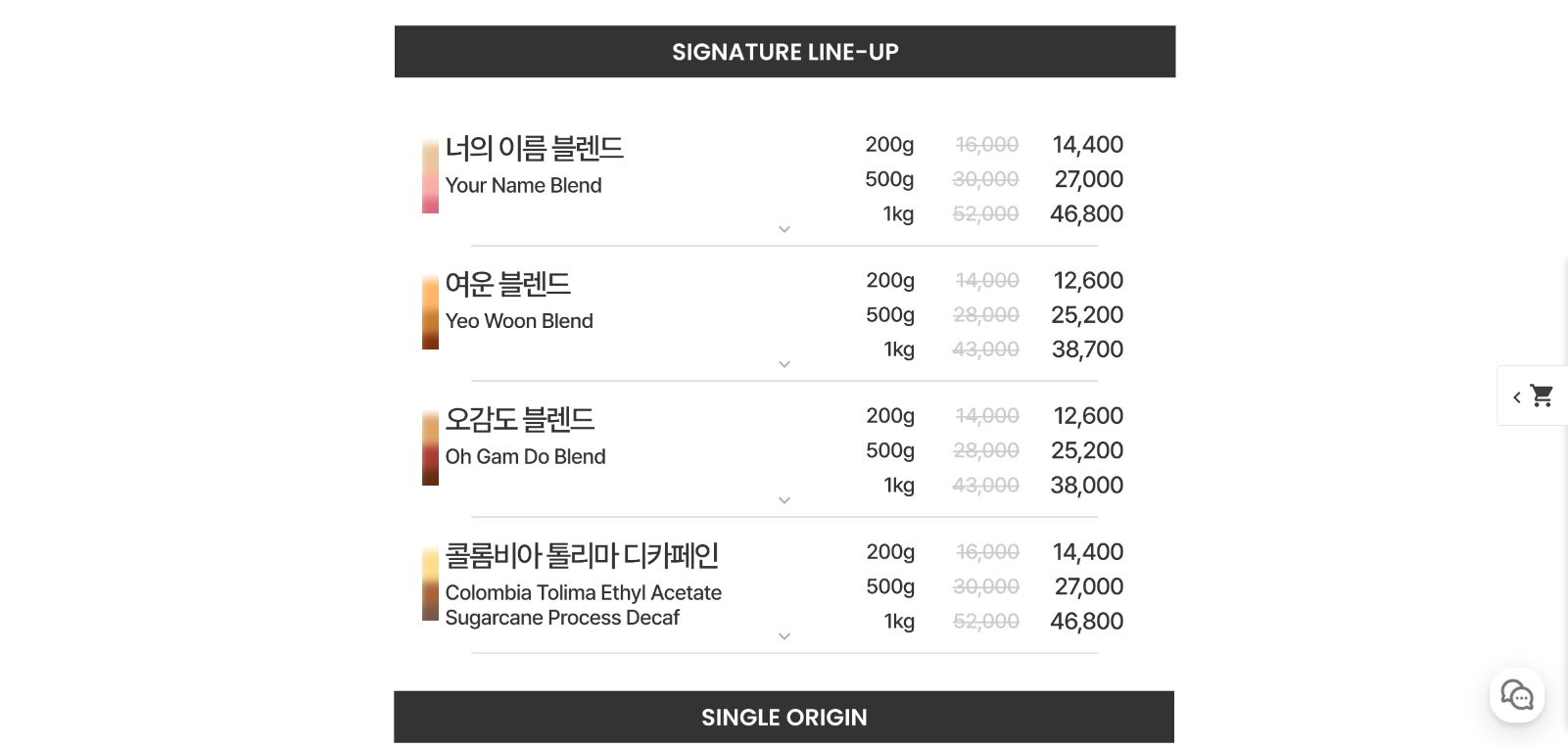 scroll, scrollTop: 5385, scrollLeft: 0, axis: vertical 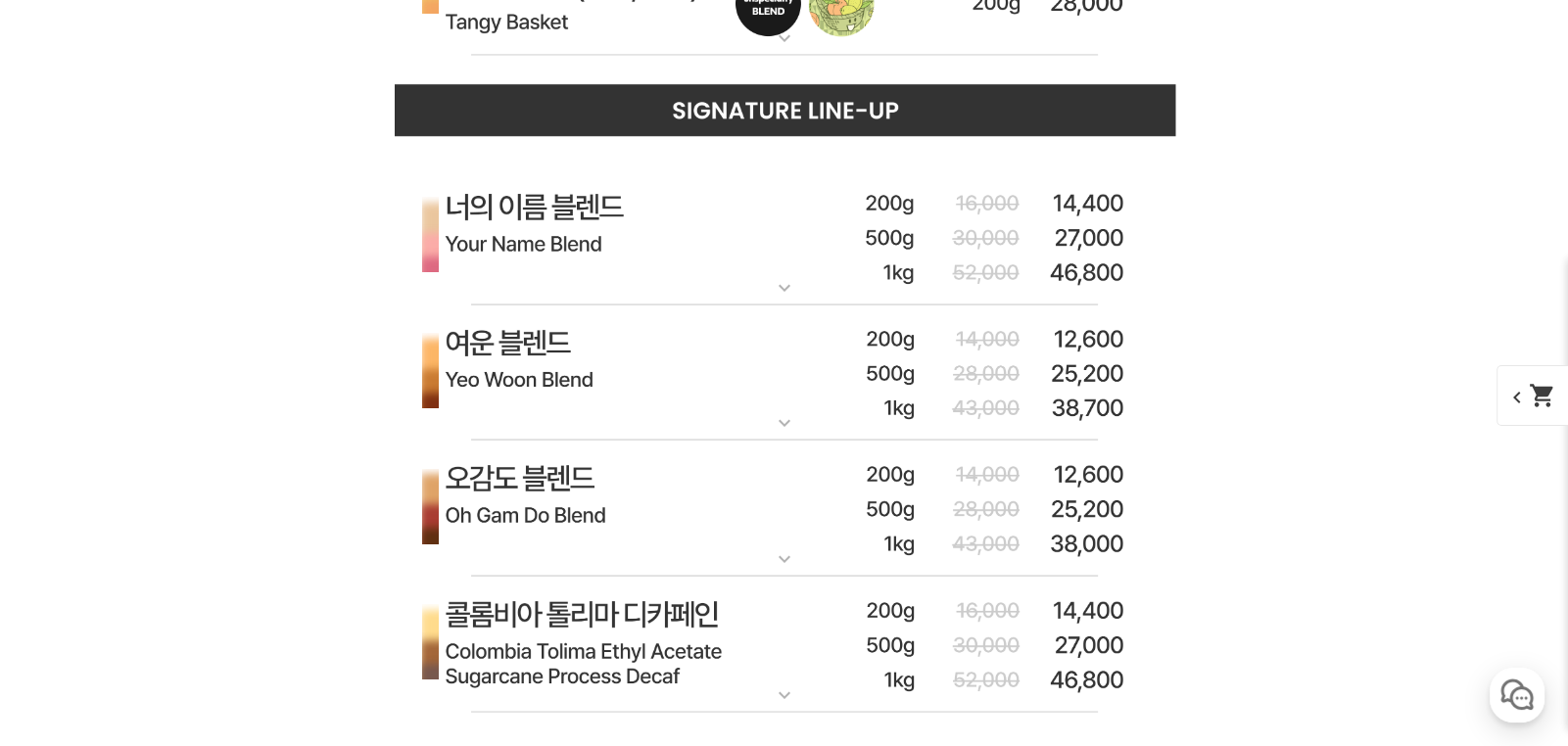 click on "expand_more" at bounding box center [784, 288] 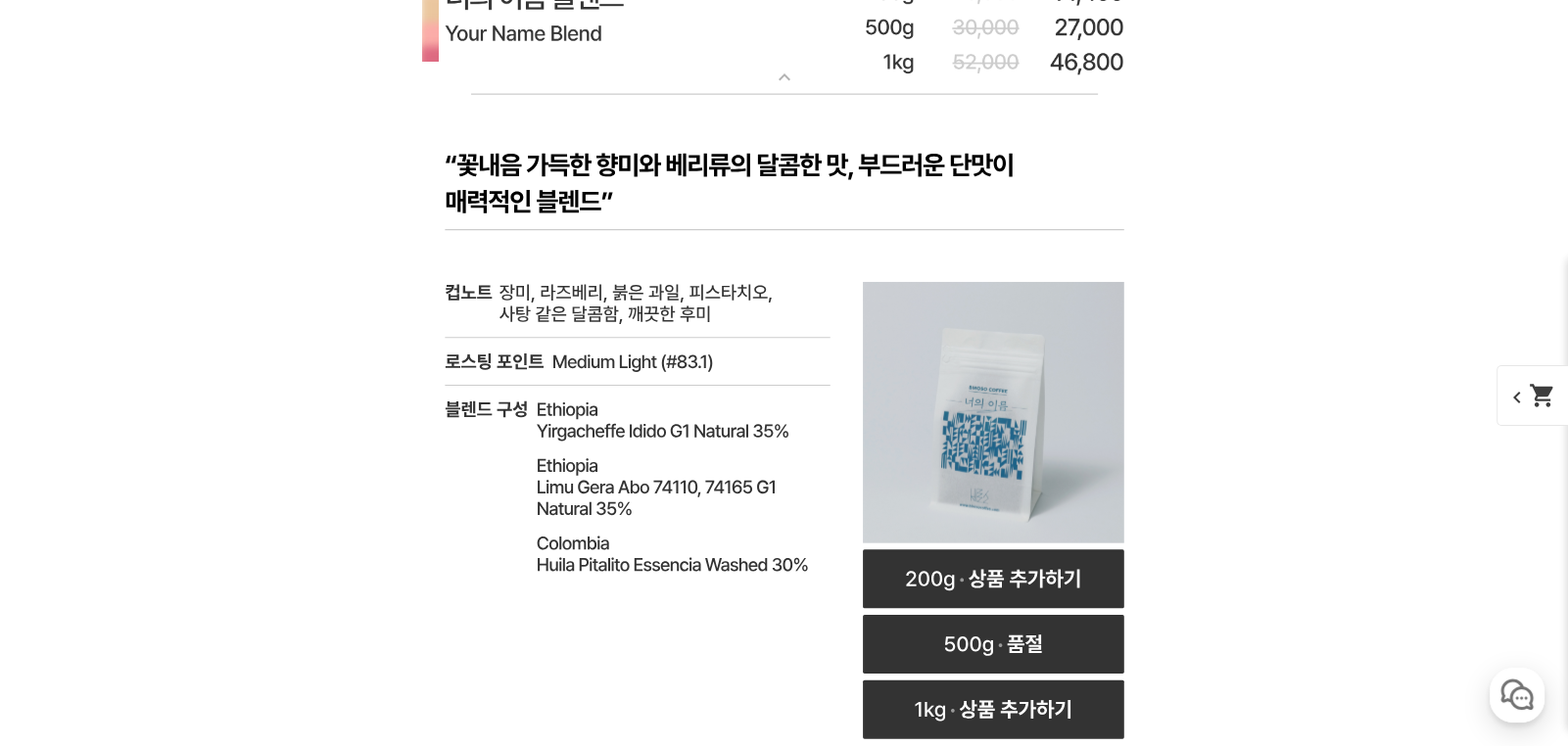 scroll, scrollTop: 5711, scrollLeft: 0, axis: vertical 